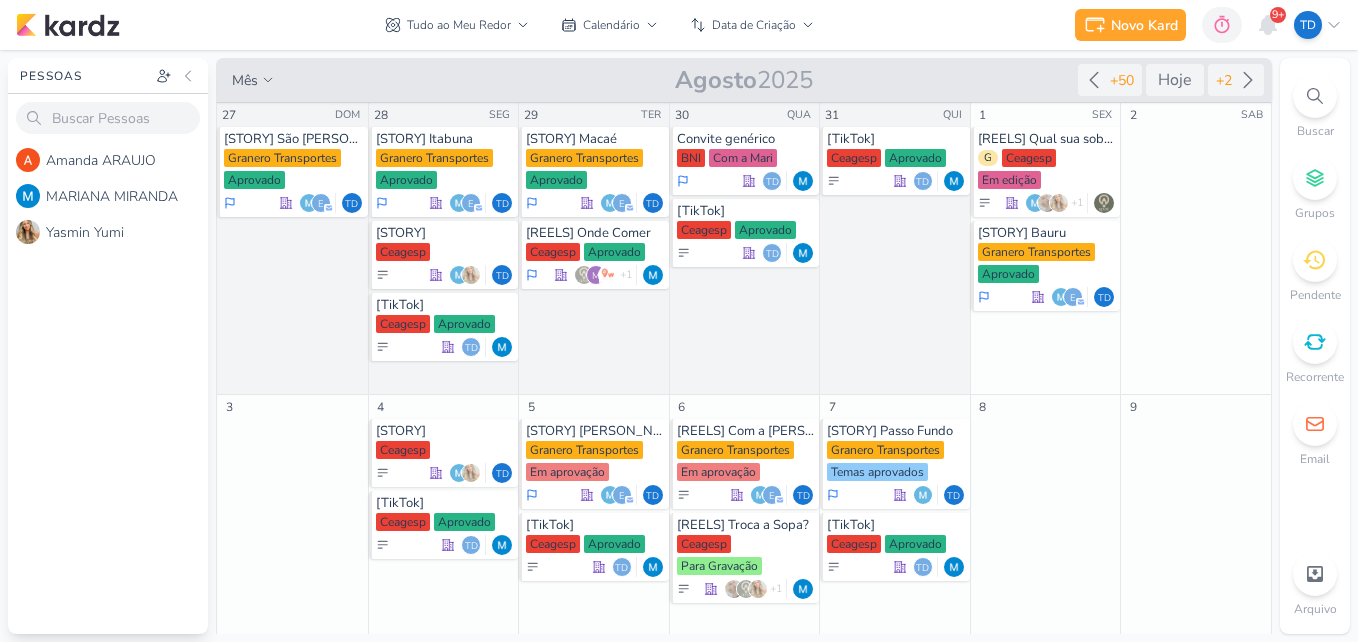 scroll, scrollTop: 0, scrollLeft: 0, axis: both 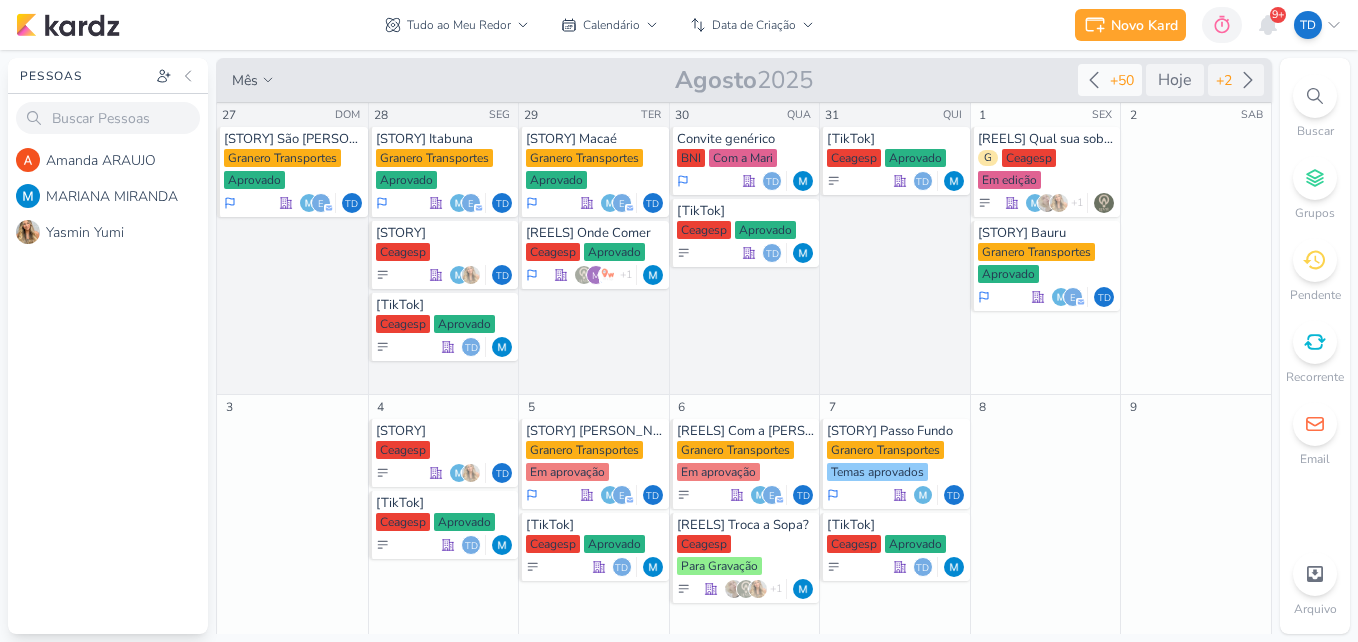 click 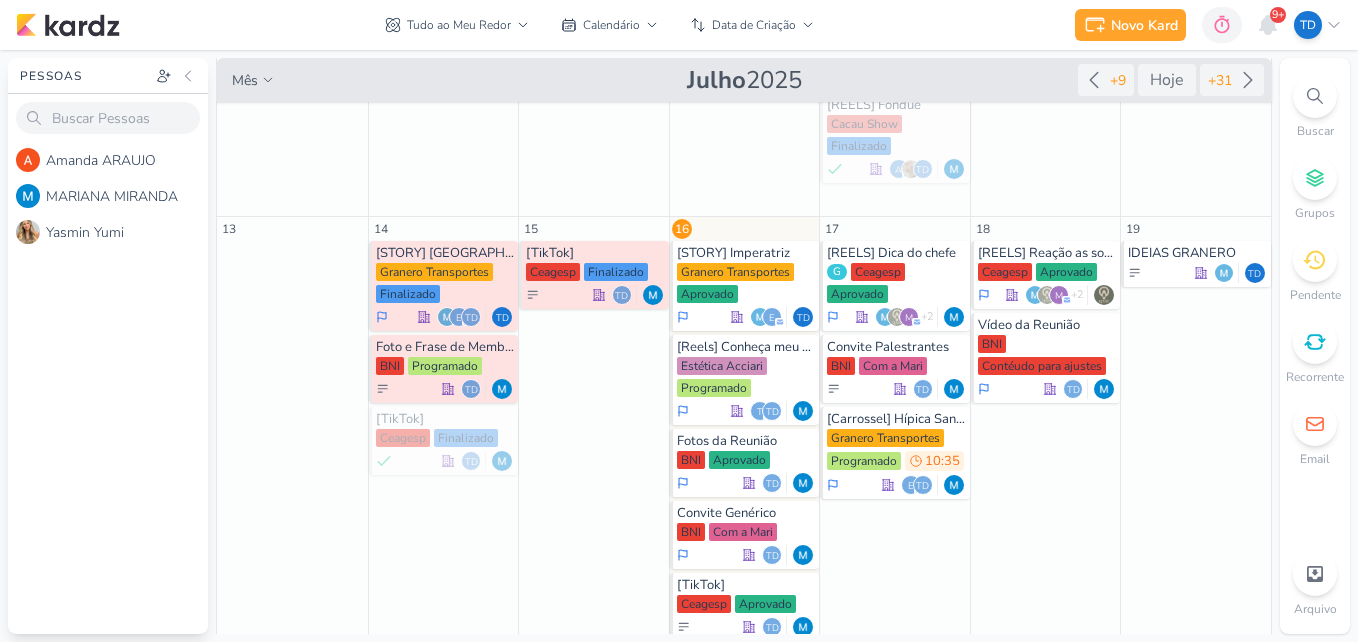 scroll, scrollTop: 442, scrollLeft: 0, axis: vertical 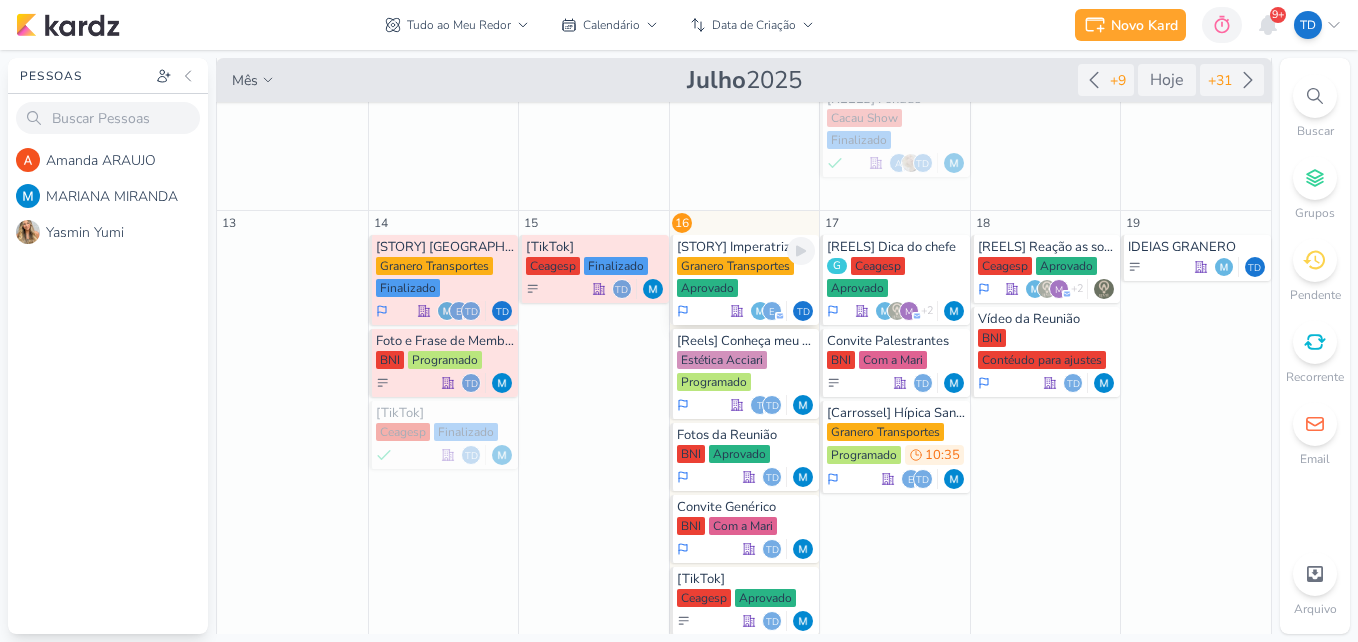 click on "Granero Transportes
Aprovado" at bounding box center [746, 278] 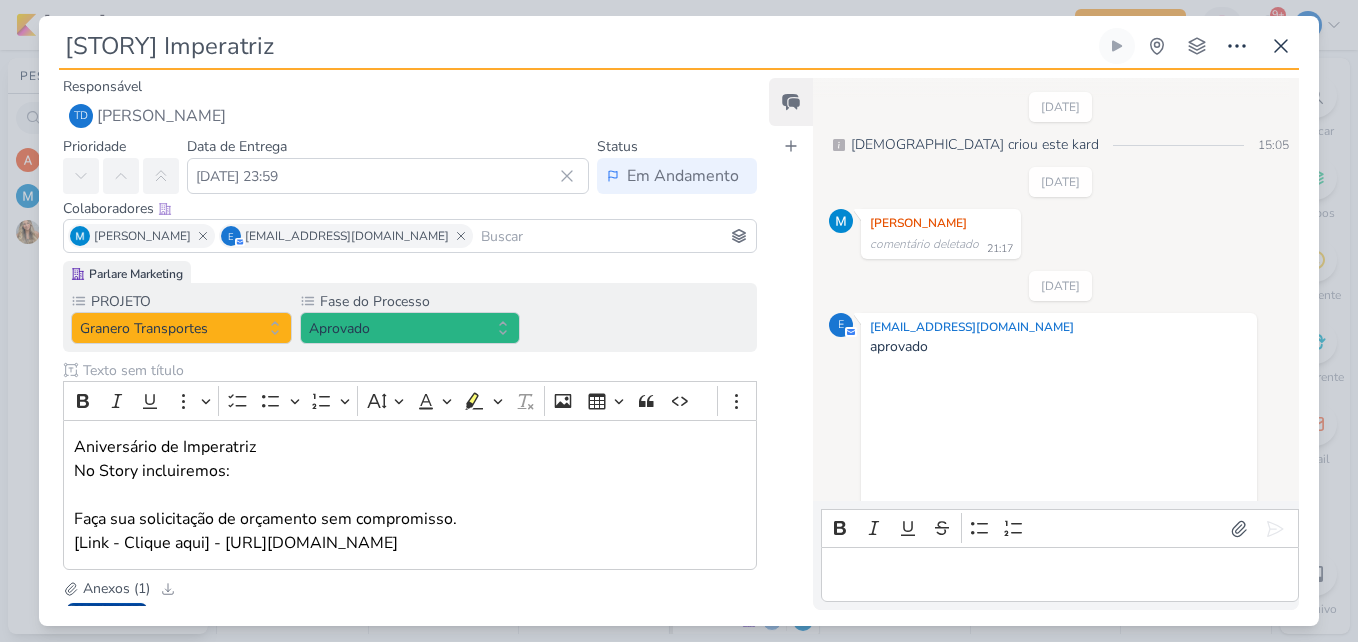 scroll, scrollTop: 439, scrollLeft: 0, axis: vertical 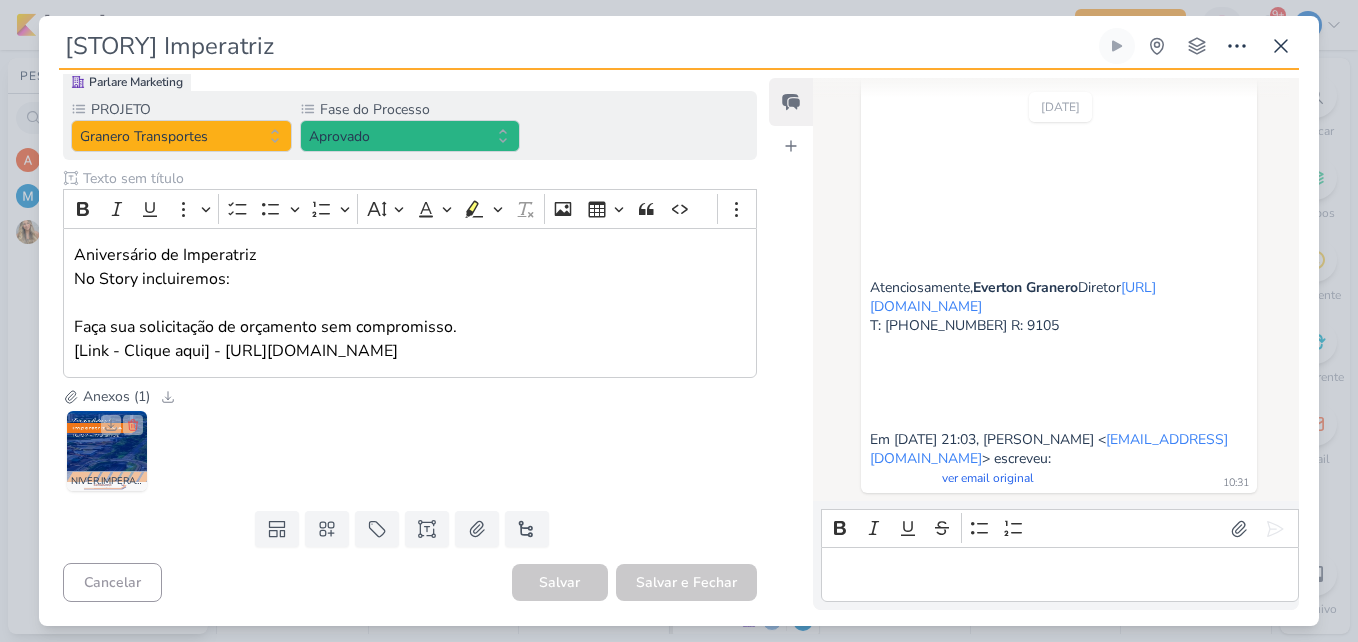 click at bounding box center (107, 451) 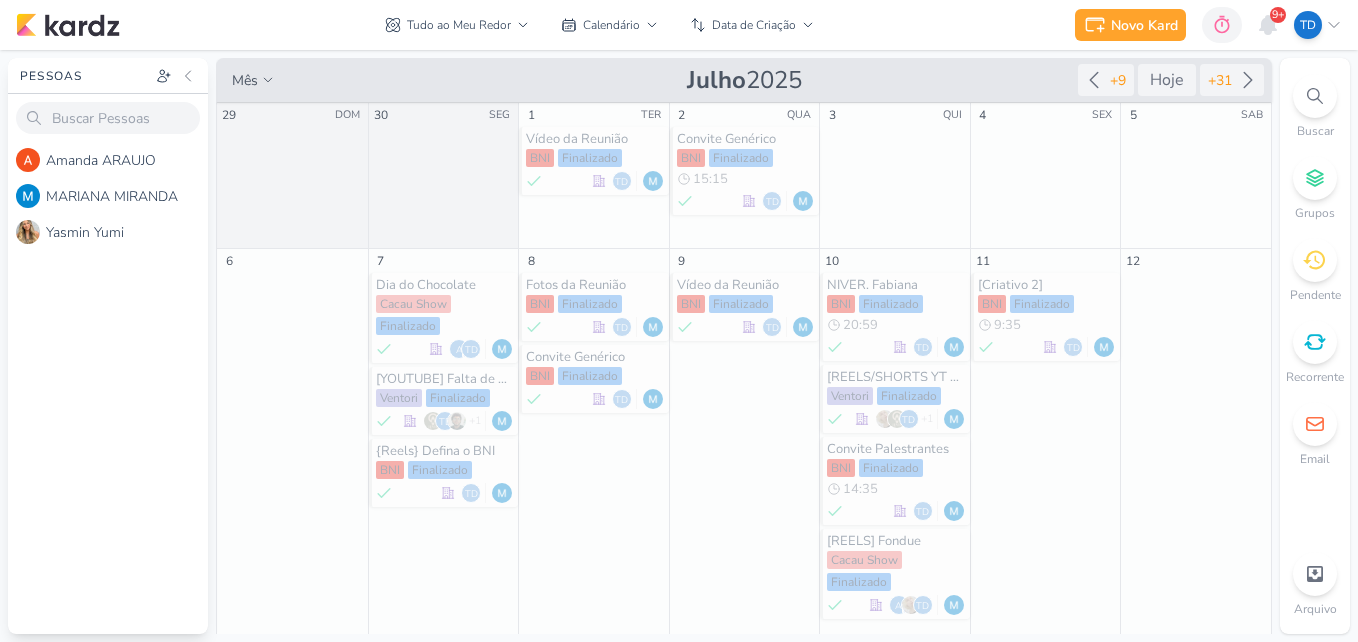 scroll, scrollTop: 0, scrollLeft: 0, axis: both 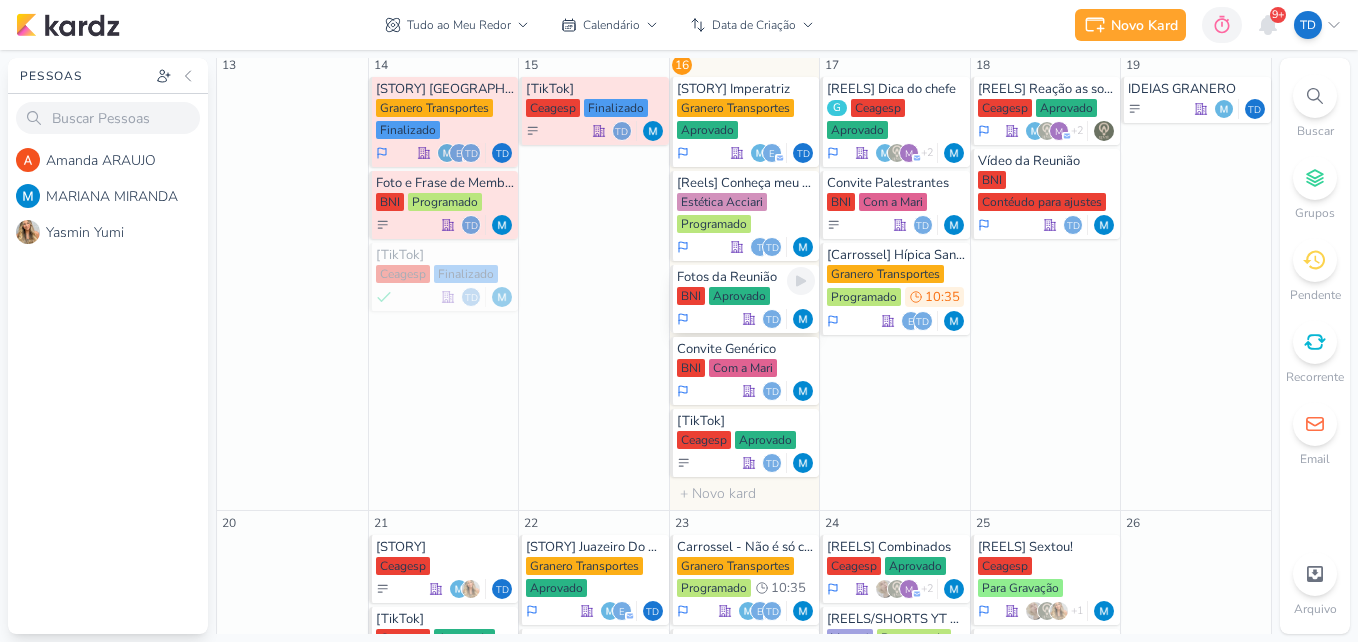 click on "Aprovado" at bounding box center [739, 296] 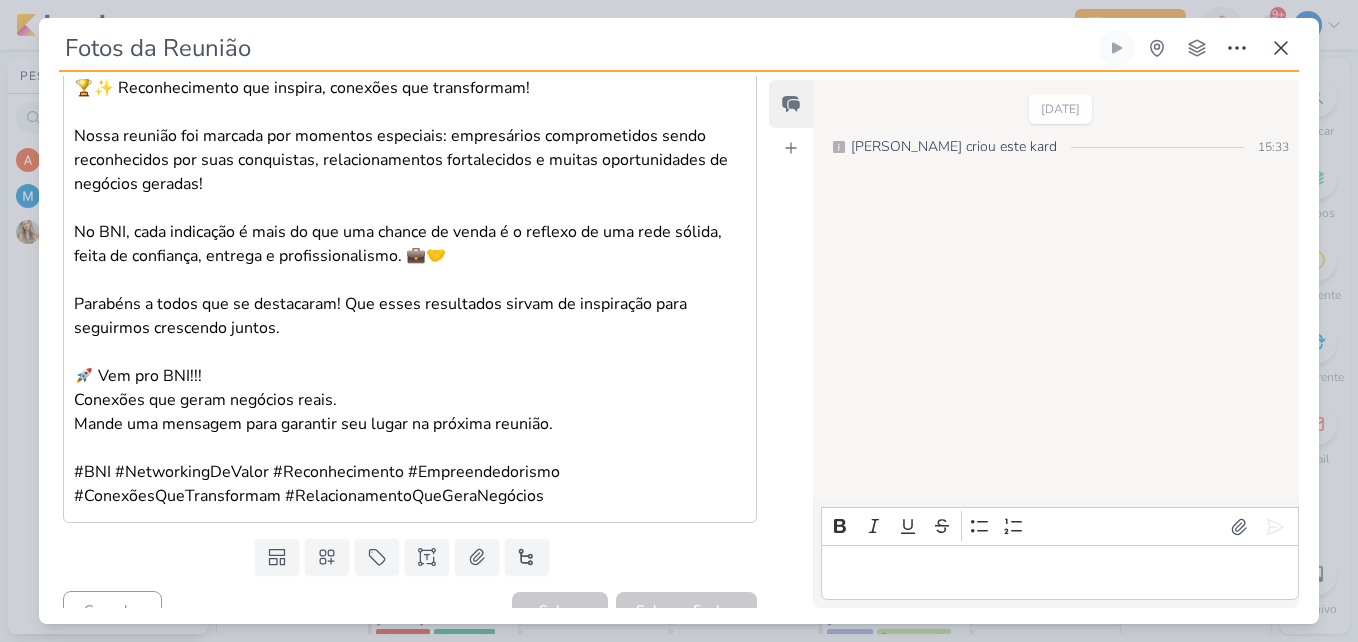 scroll, scrollTop: 387, scrollLeft: 0, axis: vertical 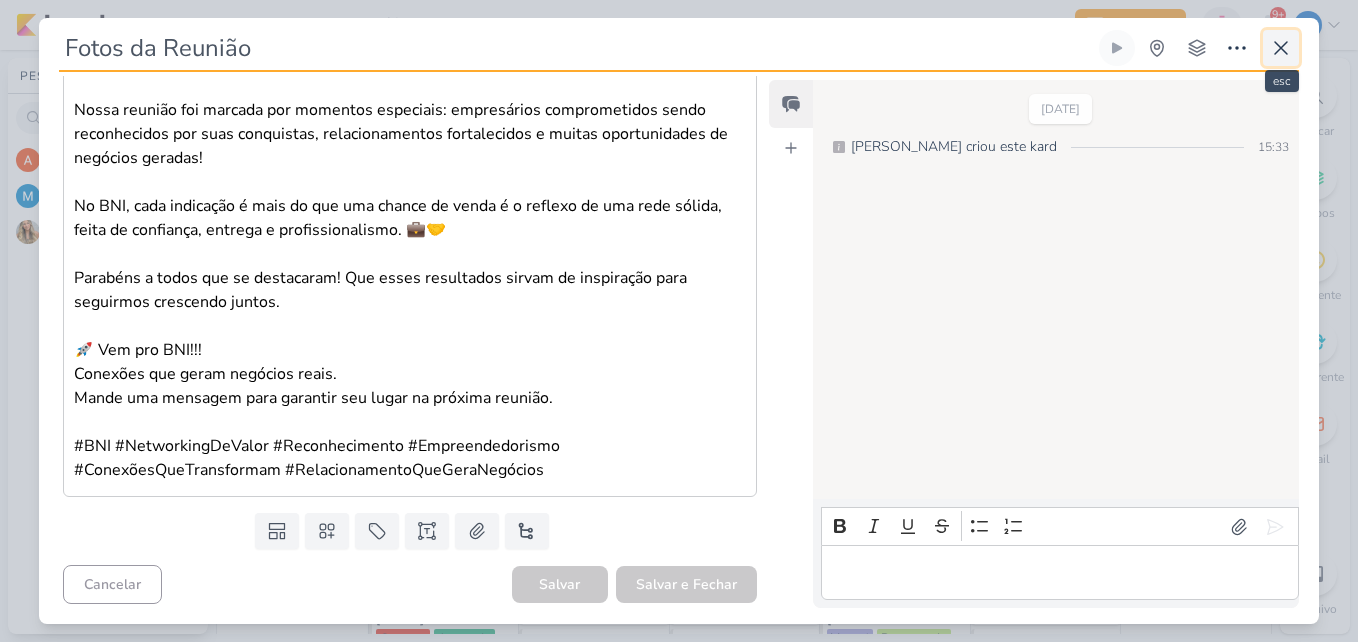 click at bounding box center [1281, 48] 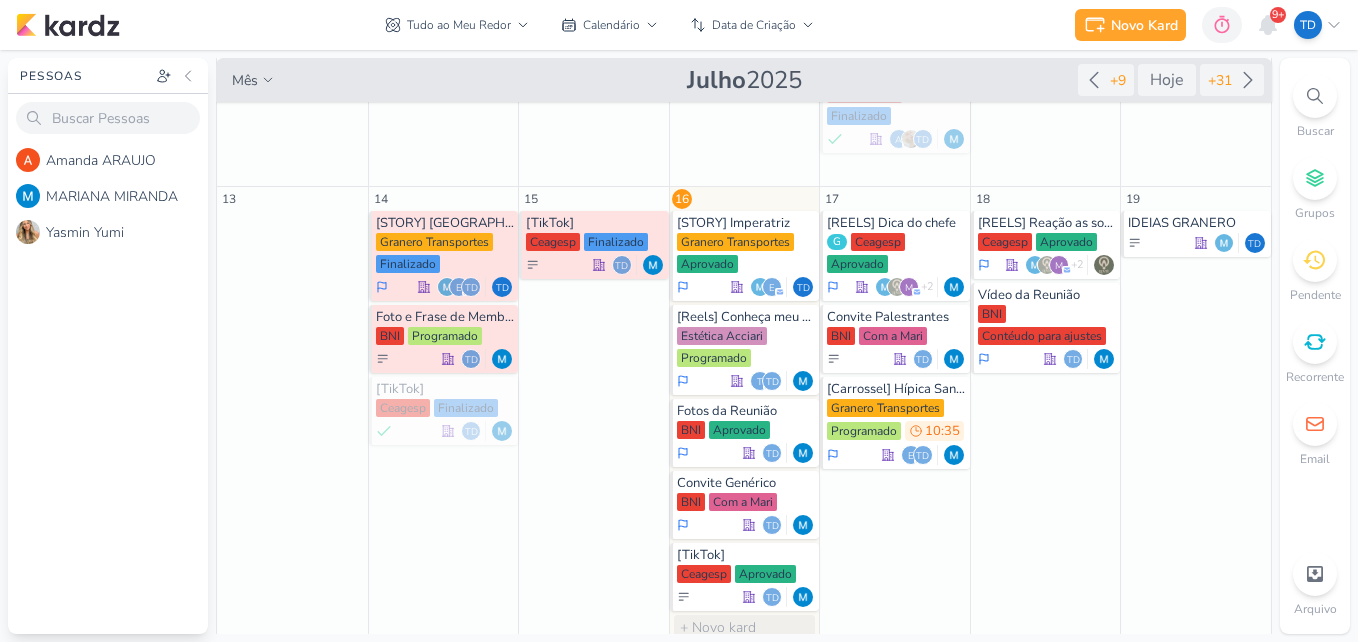 scroll, scrollTop: 500, scrollLeft: 0, axis: vertical 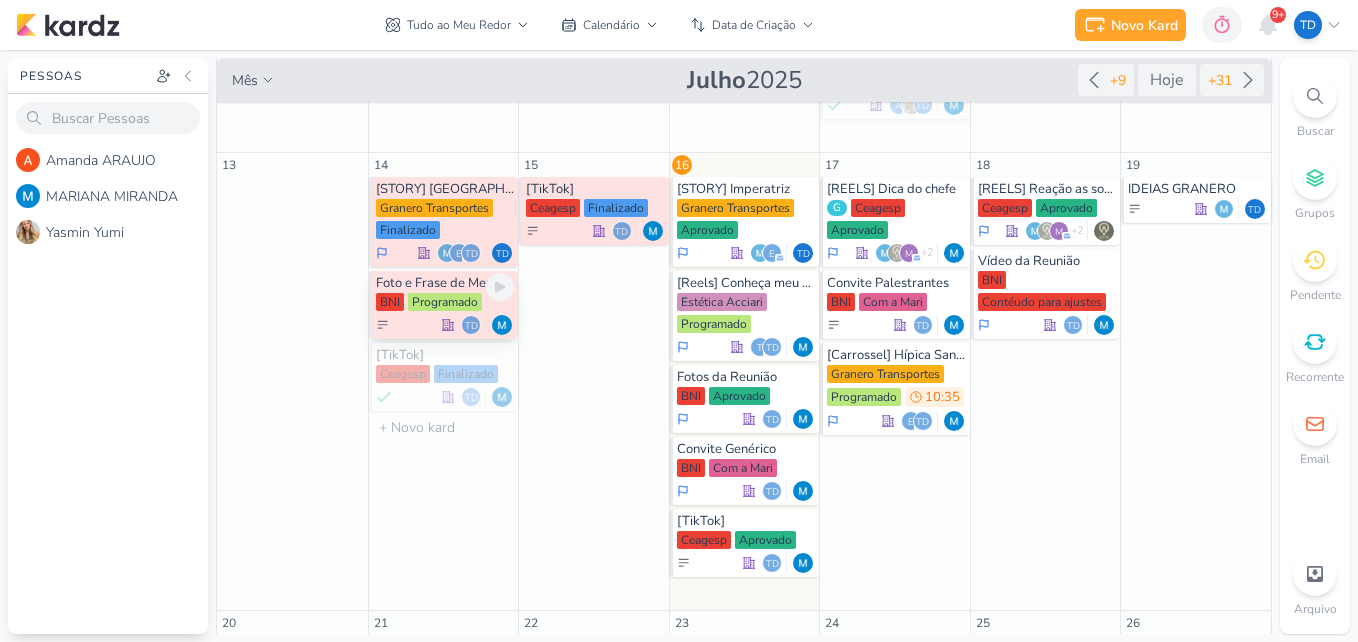 click on "Programado" at bounding box center (445, 302) 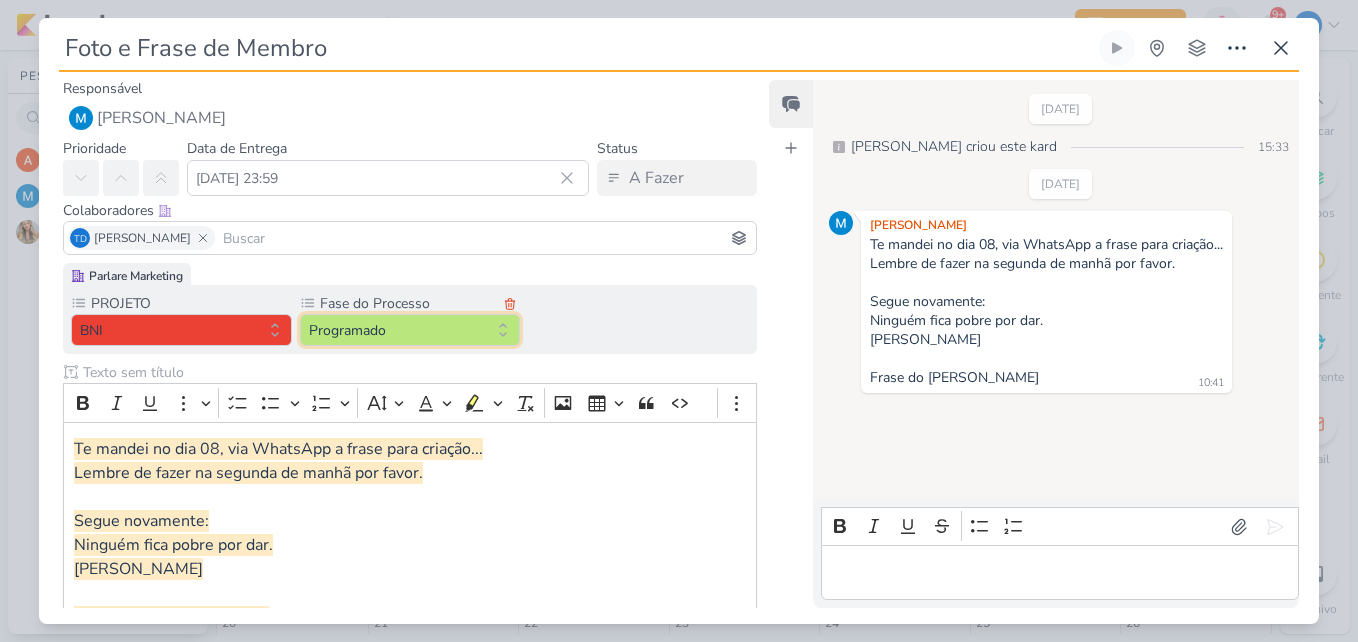 click on "Programado" at bounding box center [410, 330] 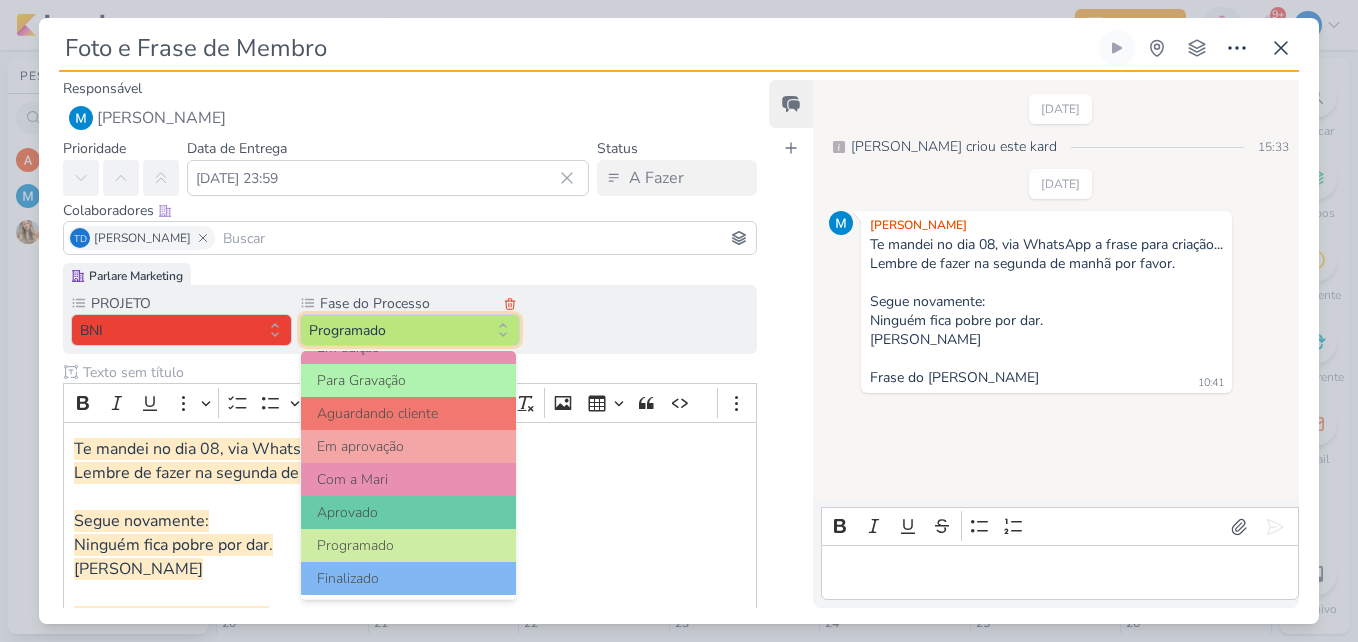 scroll, scrollTop: 193, scrollLeft: 0, axis: vertical 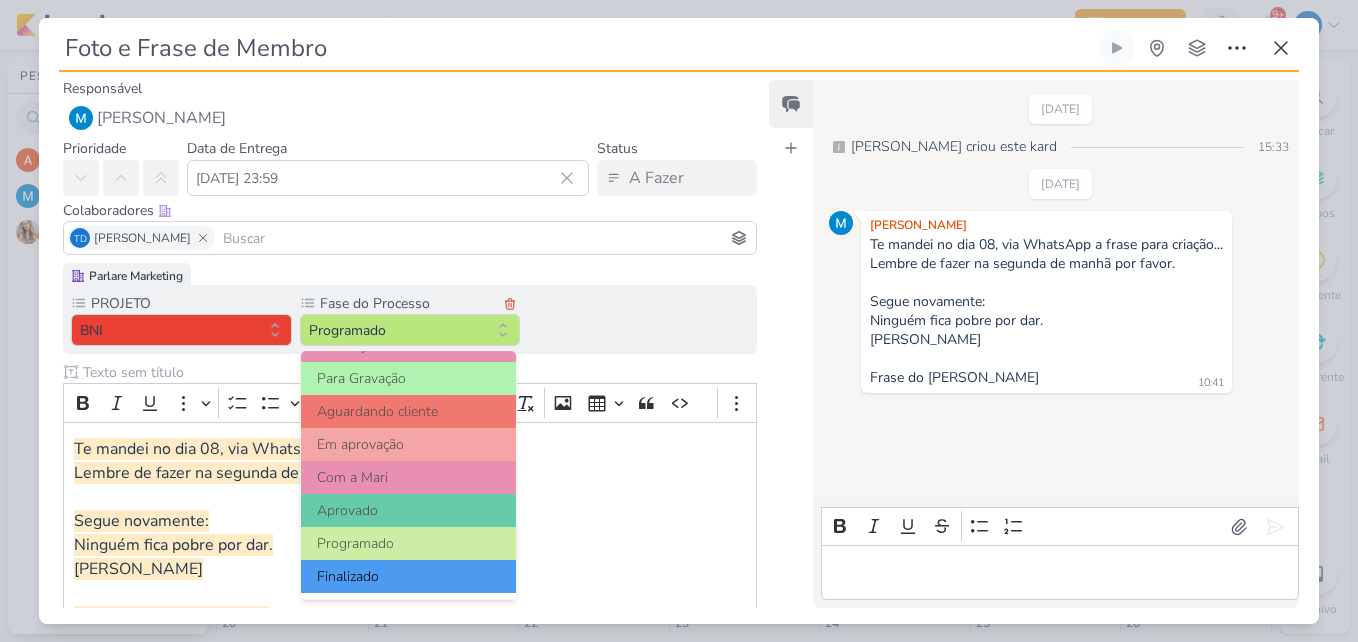 click on "Finalizado" at bounding box center [409, 576] 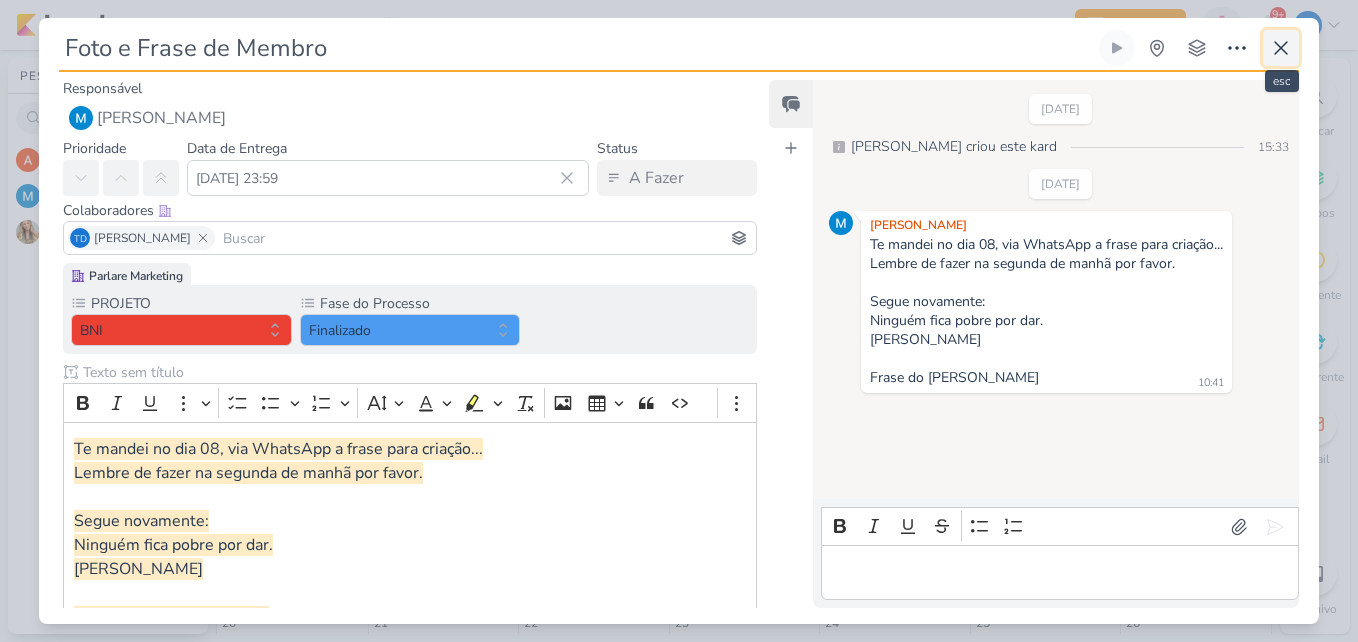 click 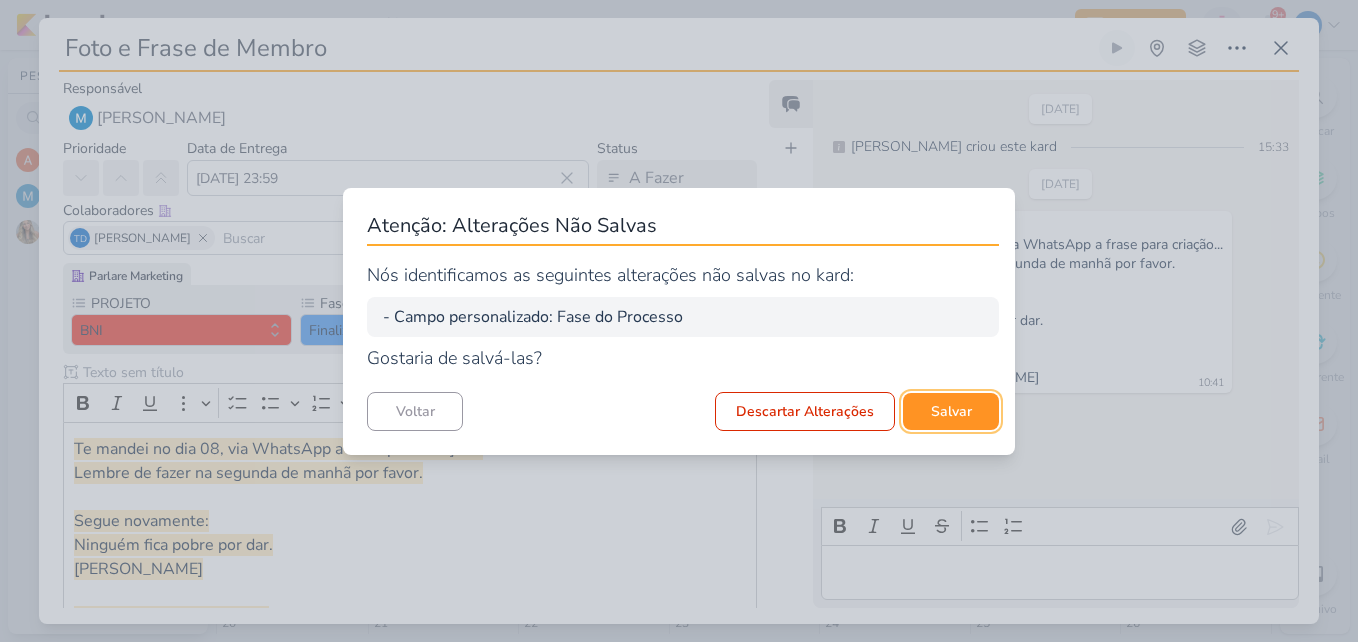 click on "Salvar" at bounding box center (951, 411) 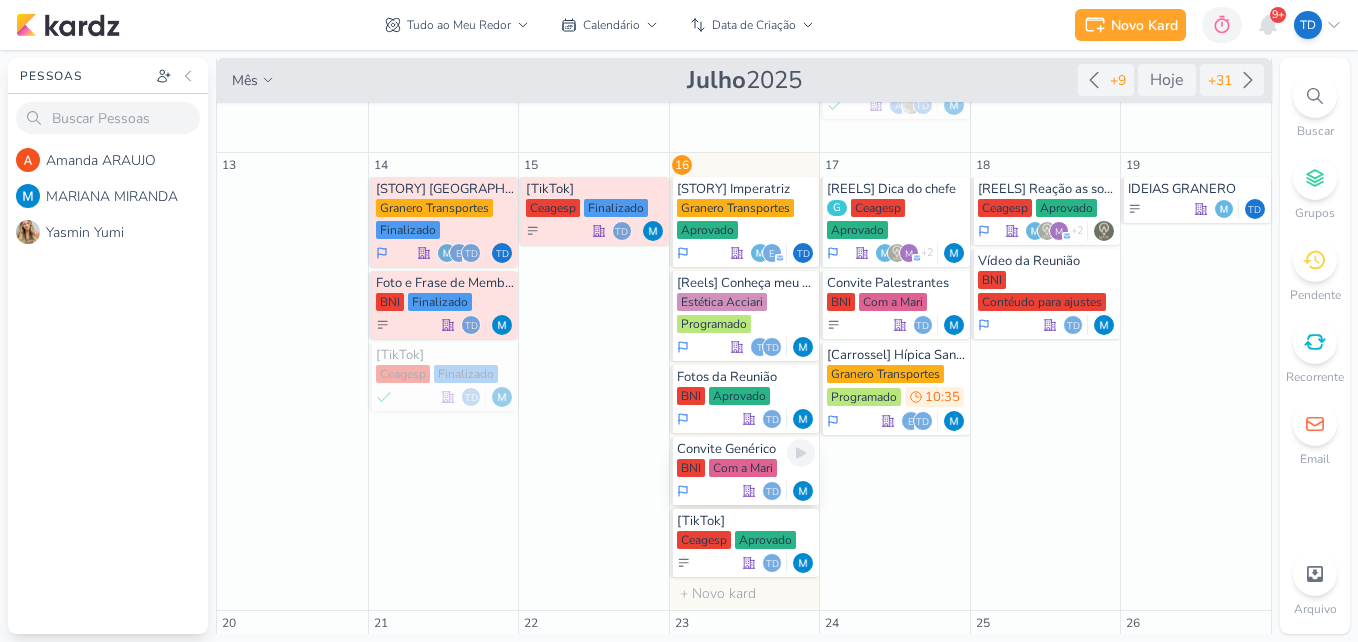 click on "Convite Genérico
BNI
Com a Mari
Td" at bounding box center (745, 471) 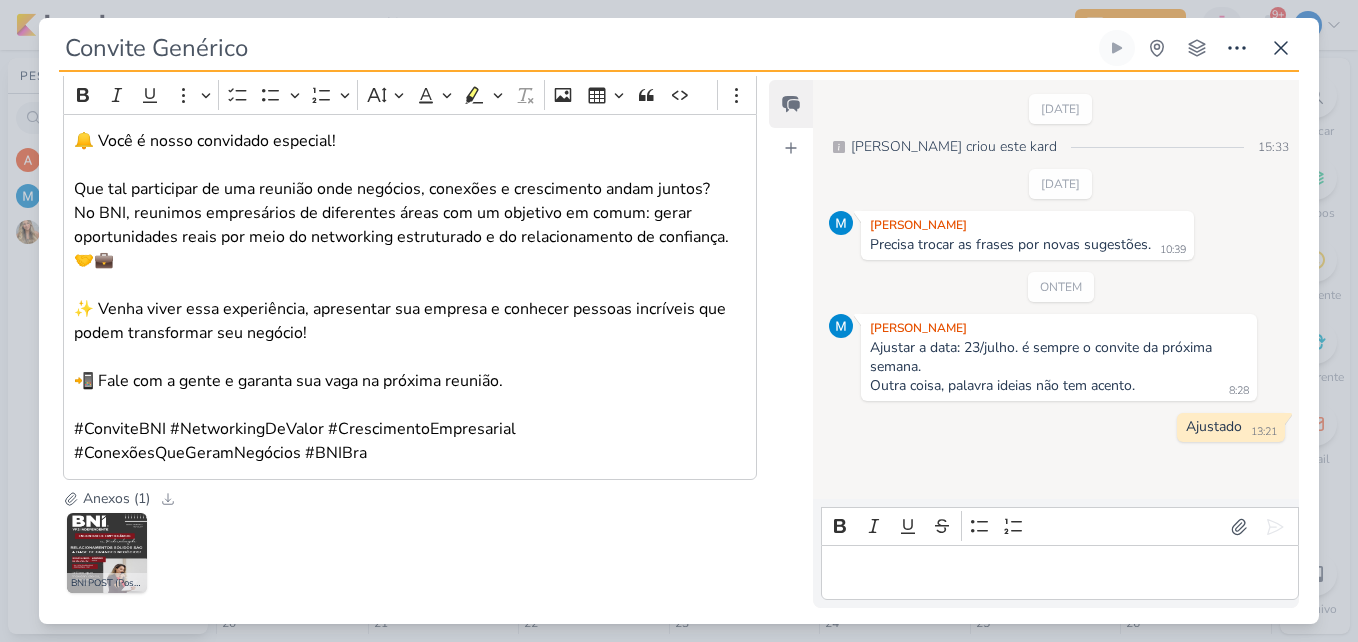 scroll, scrollTop: 208, scrollLeft: 0, axis: vertical 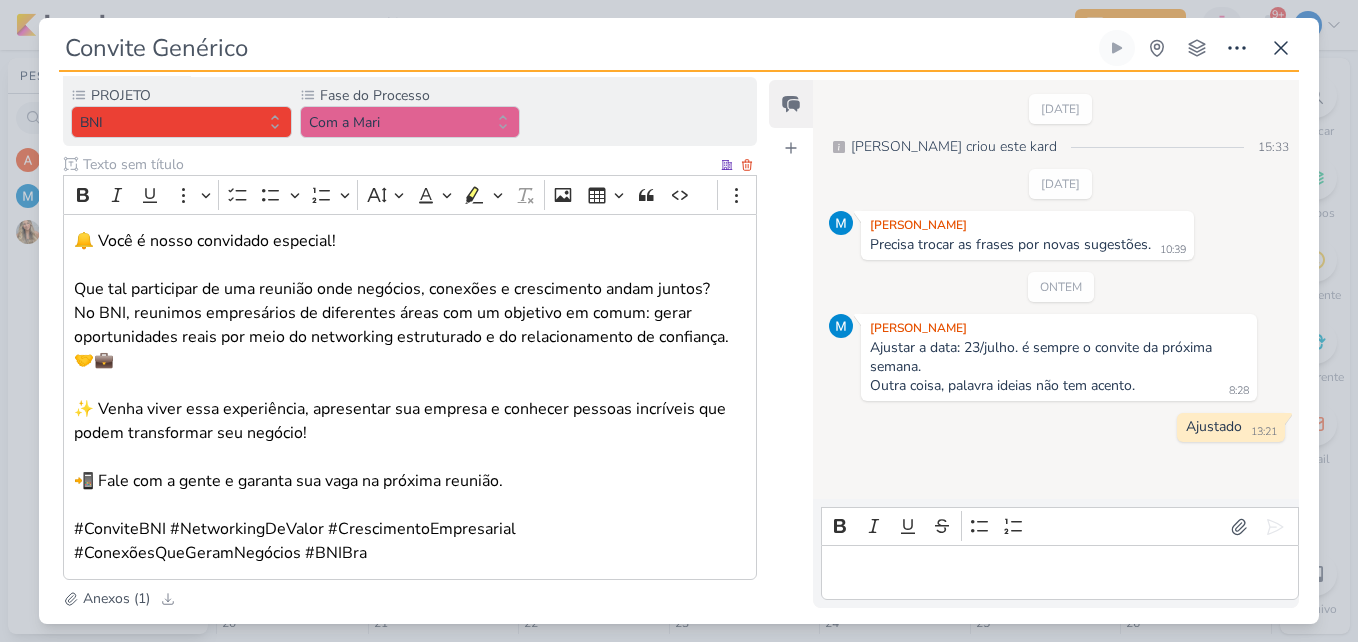click on "📲 Fale com a gente e garanta sua vaga na próxima reunião." at bounding box center (410, 481) 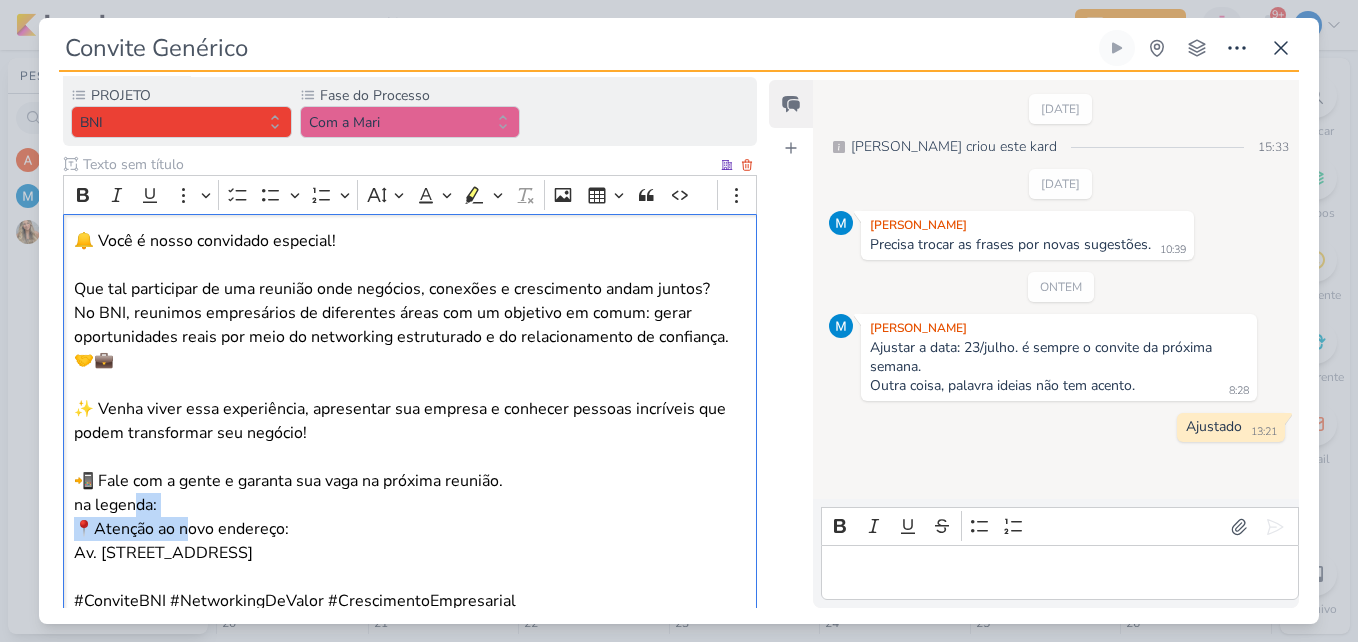 drag, startPoint x: 190, startPoint y: 517, endPoint x: 145, endPoint y: 507, distance: 46.09772 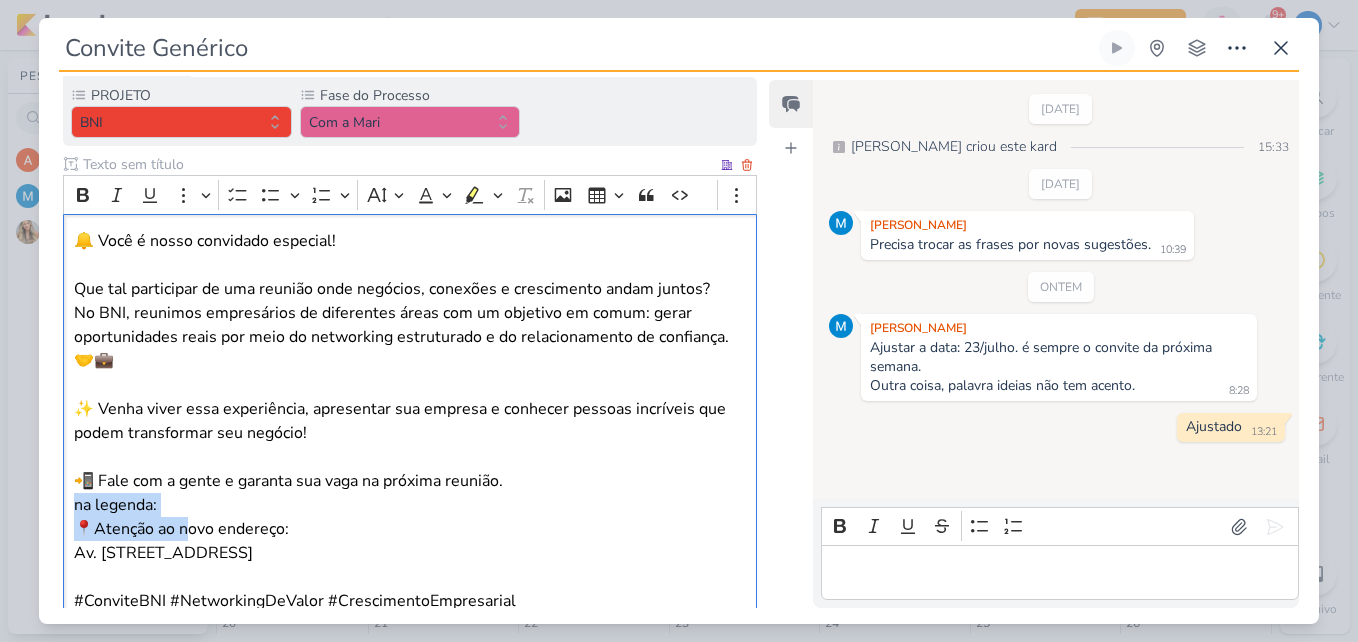click on "na legenda:" at bounding box center [410, 505] 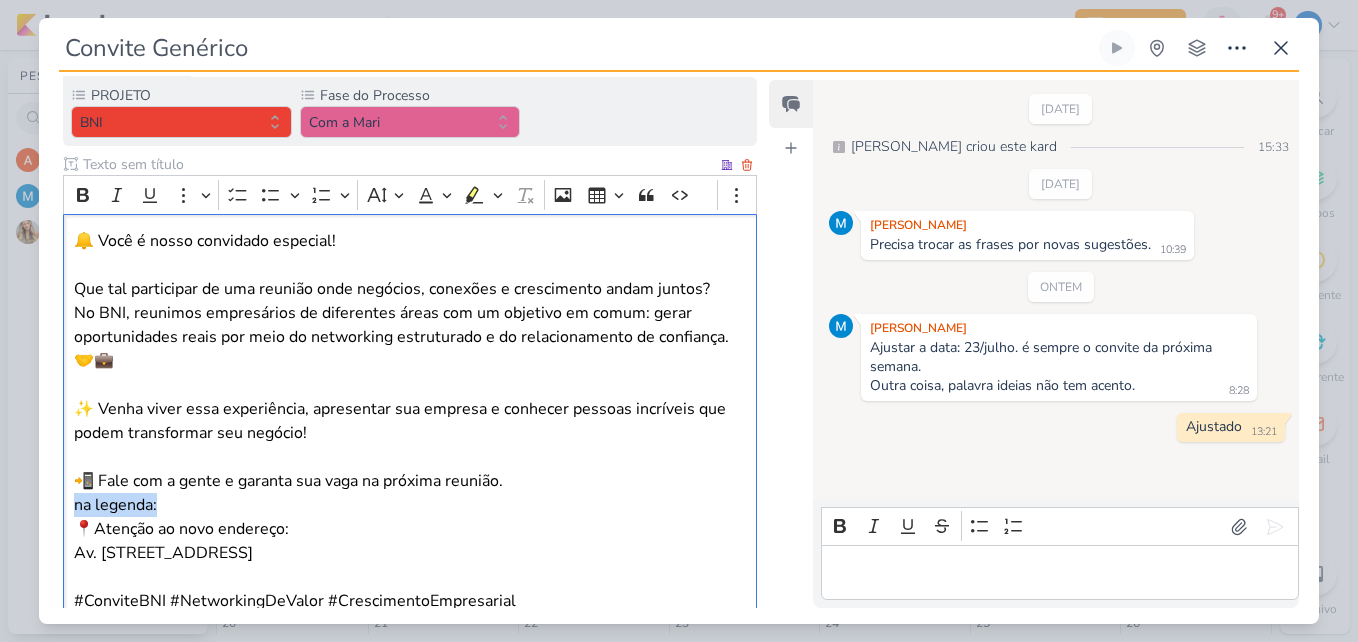 drag, startPoint x: 166, startPoint y: 504, endPoint x: 69, endPoint y: 505, distance: 97.00516 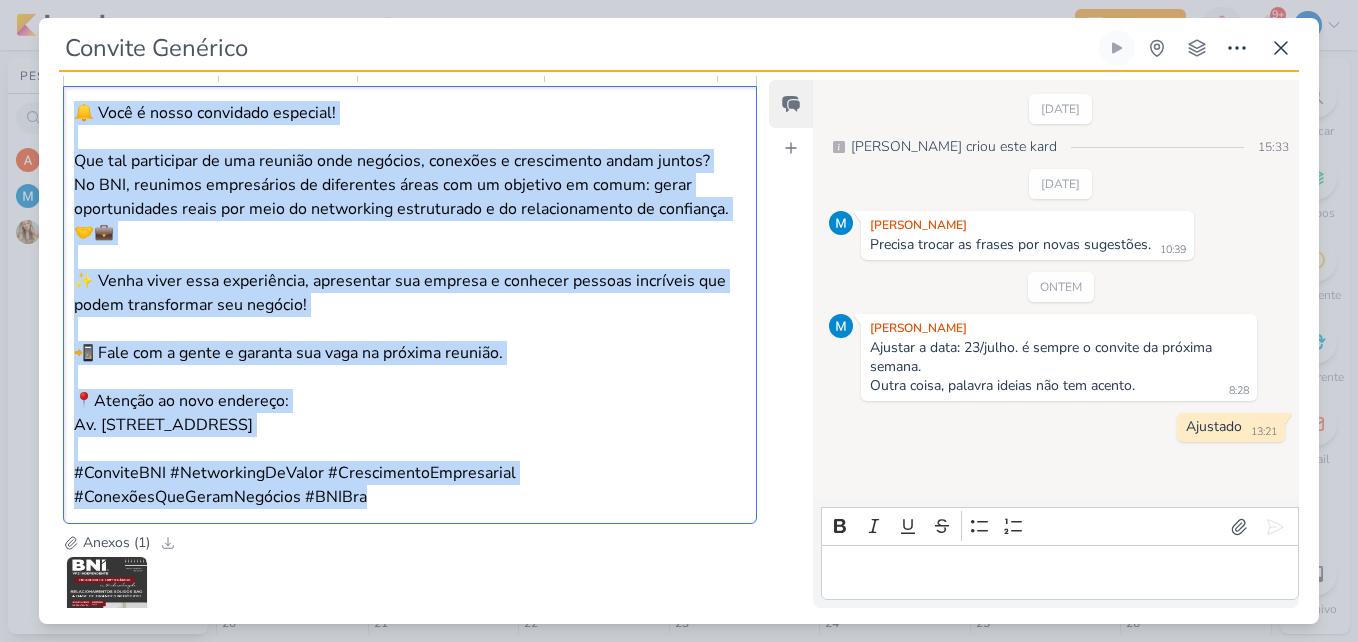scroll, scrollTop: 408, scrollLeft: 0, axis: vertical 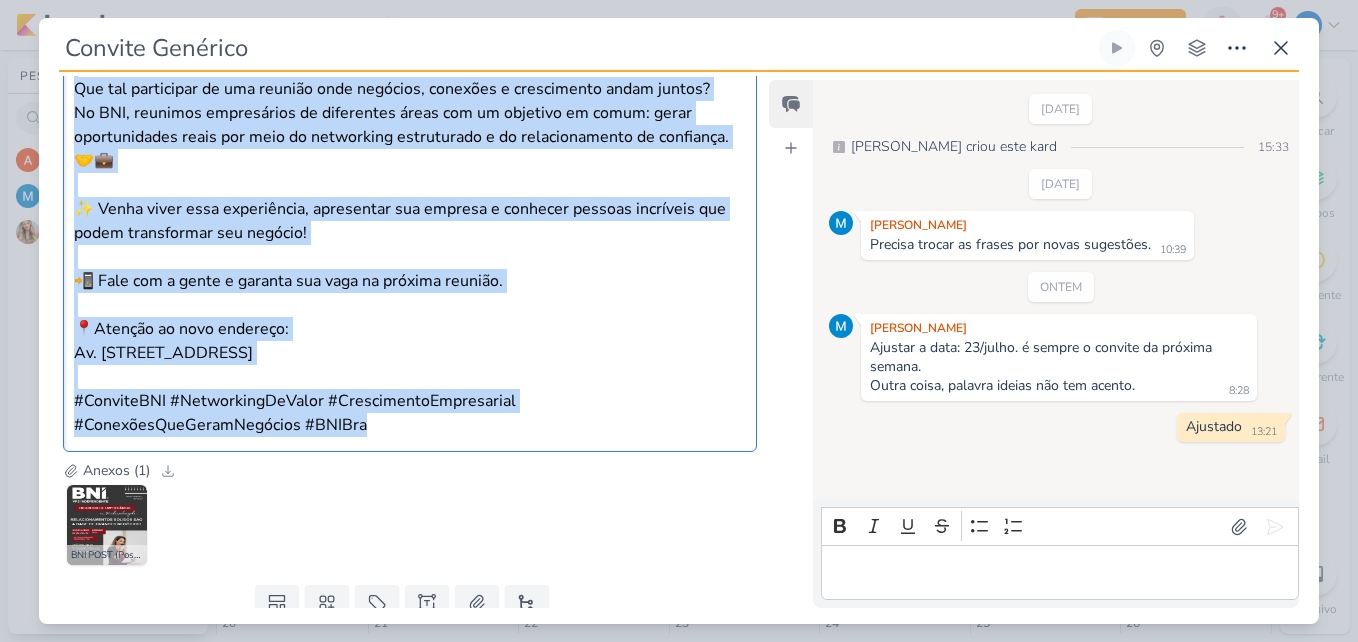 drag, startPoint x: 75, startPoint y: 239, endPoint x: 379, endPoint y: 474, distance: 384.2408 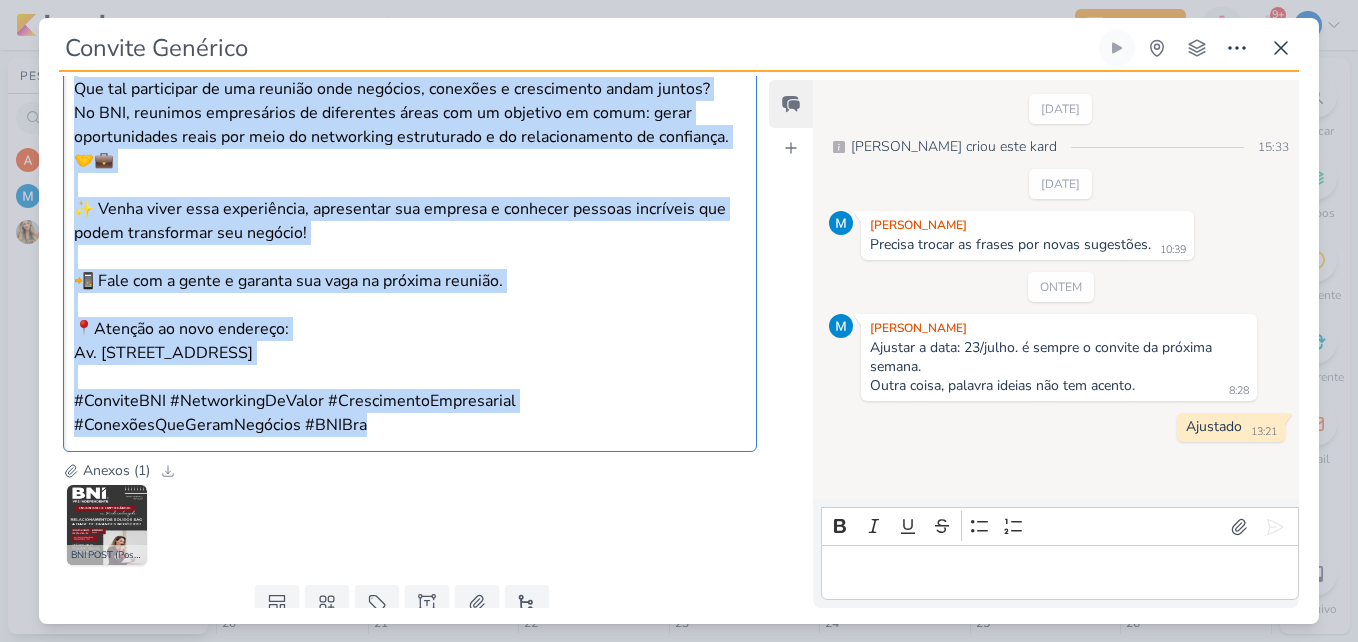 click on "Responsável
MARIANA MIRANDA
Nenhum contato encontrado
create new contact
Novo Contato
Digite um endereço de email para criar um contato. Não se preocupe, tomaremos conta de todas as suas interações com esse contato através do email para que você possa colaborar com qualquer pessoa sem sair do Kardz
Email" at bounding box center (402, 342) 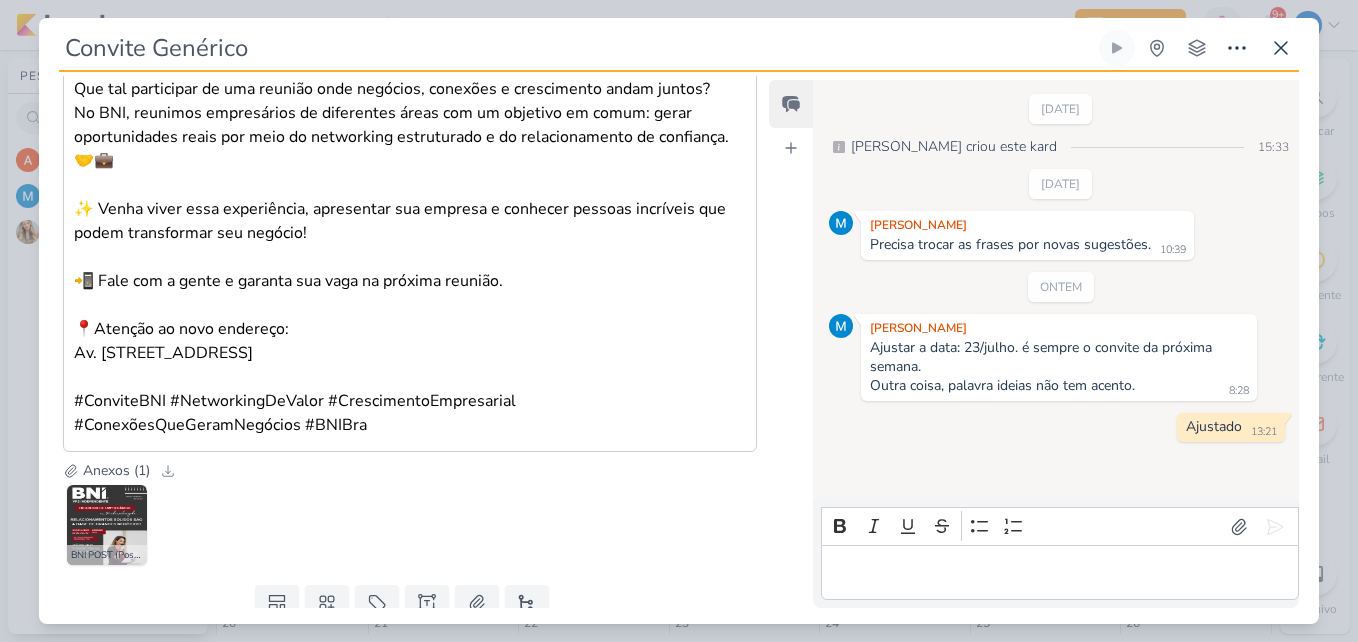 click on "Anexos (1)
Baixar todos" at bounding box center (410, 470) 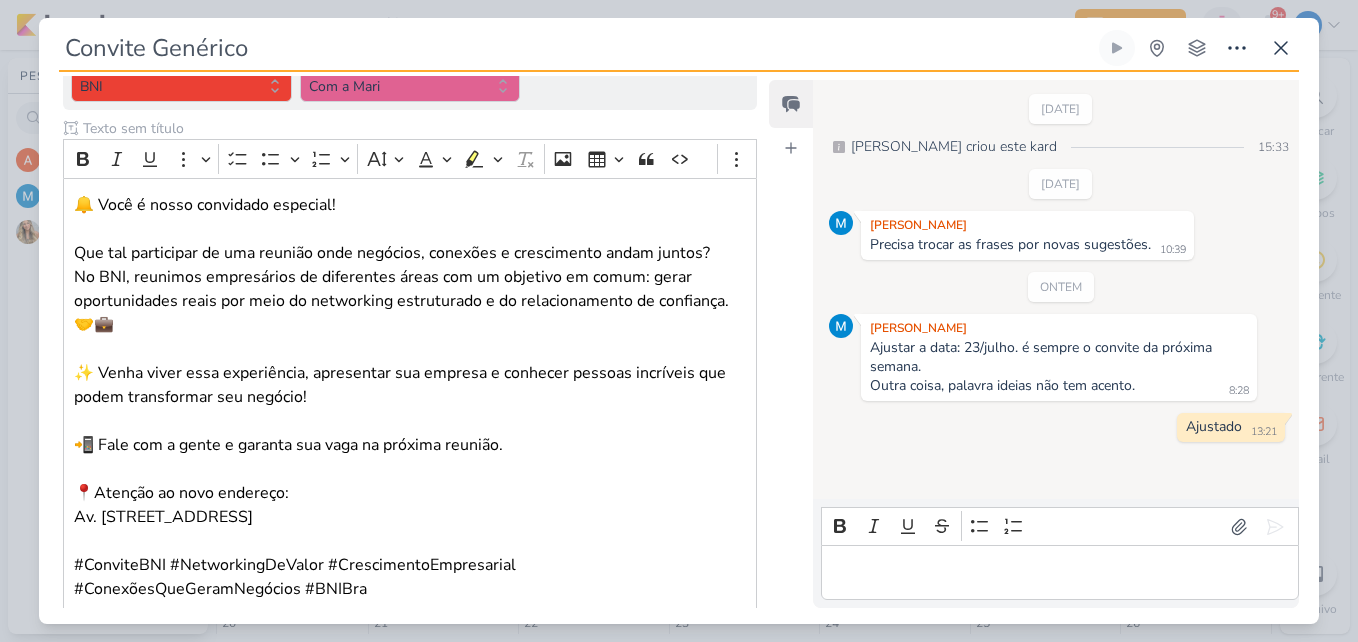 scroll, scrollTop: 108, scrollLeft: 0, axis: vertical 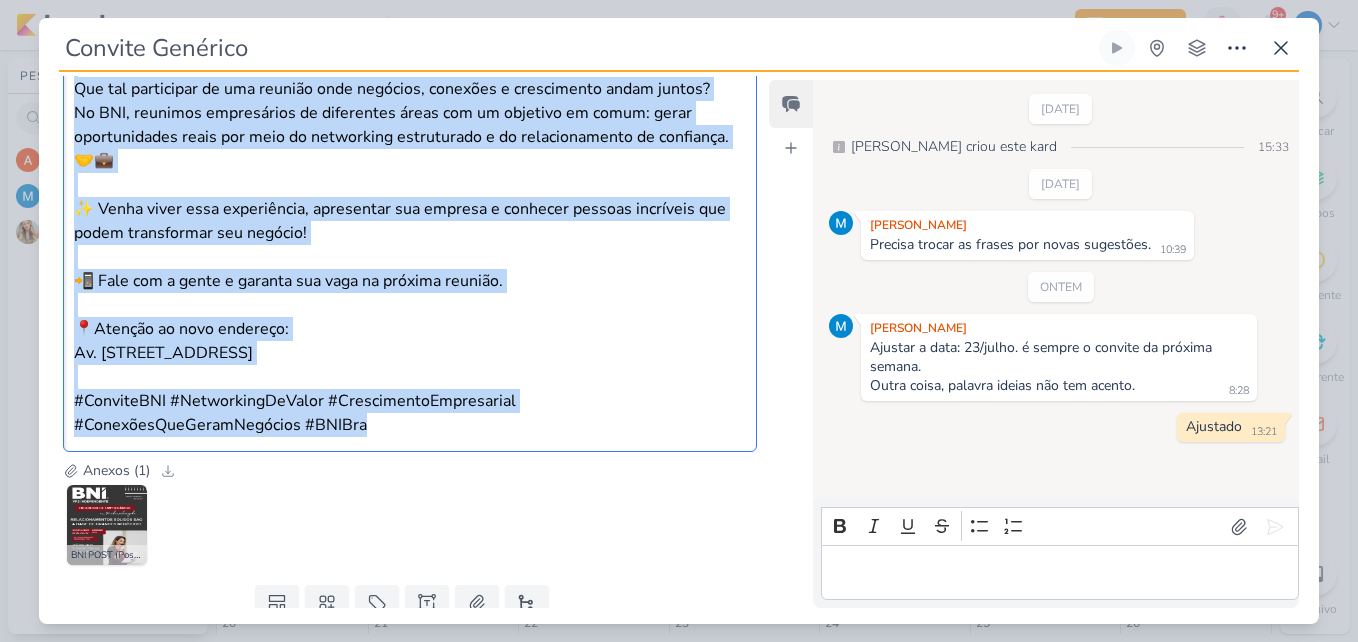 drag, startPoint x: 70, startPoint y: 340, endPoint x: 438, endPoint y: 455, distance: 385.55026 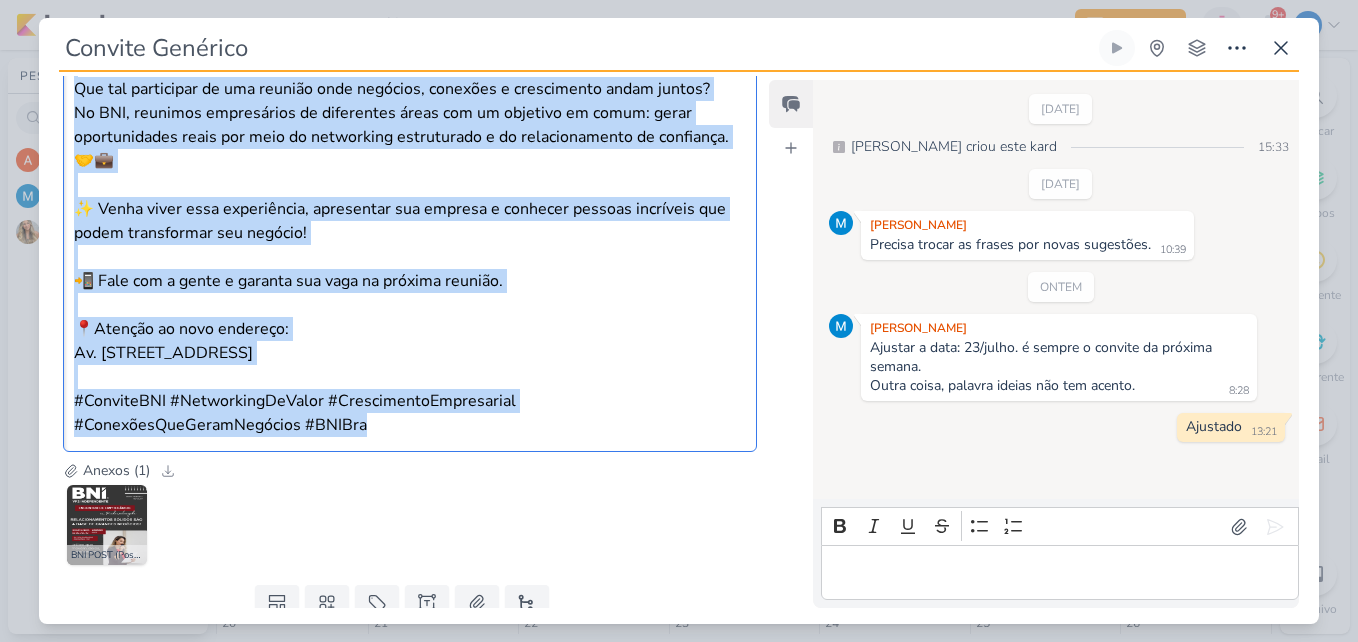 click on "Parlare Marketing
PROJETO
BNI
Fase do Processo" at bounding box center [402, 157] 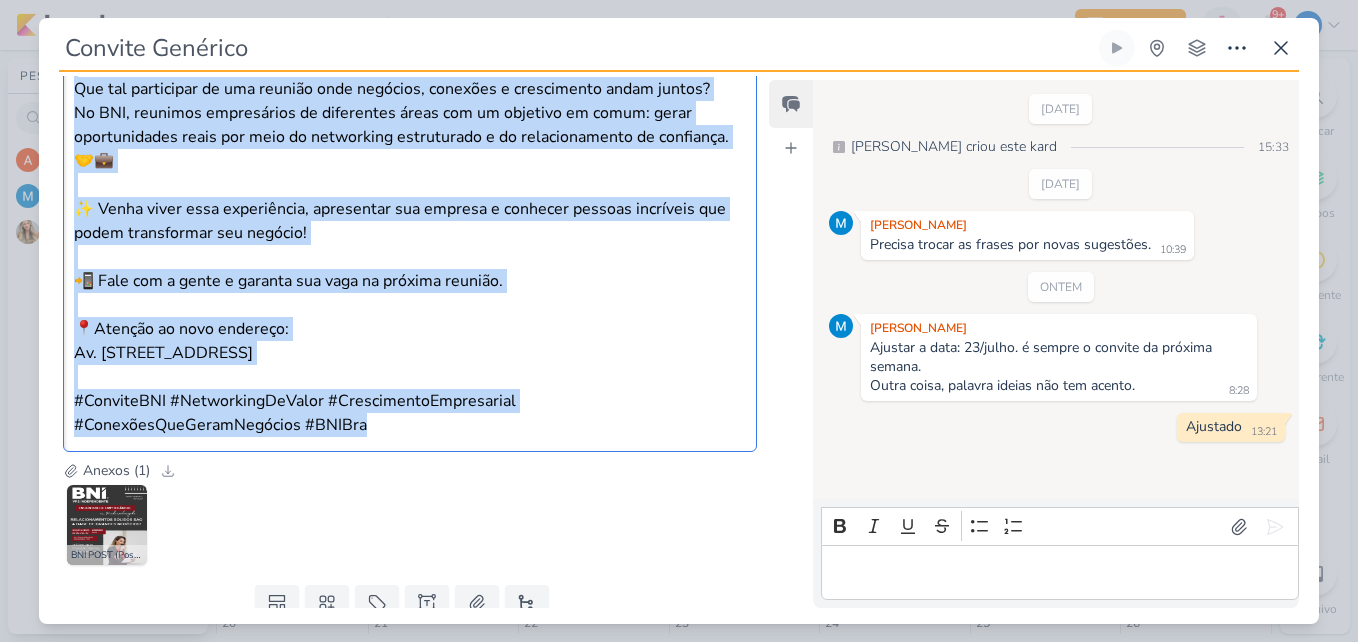 copy on "🔔 Você é nosso convidado especial! Que tal participar de uma reunião onde negócios, conexões e crescimento andam juntos? No BNI, reunimos empresários de diferentes áreas com um objetivo em comum: gerar oportunidades reais por meio do networking estruturado e do relacionamento de confiança. 🤝💼 ✨ Venha viver essa experiência, apresentar sua empresa e conhecer pessoas incríveis que podem transformar seu negócio! 📲 Fale com a gente e garanta sua vaga na próxima reunião. 📍Atenção ao novo endereço: Av. Nossa Senhora do Bom Sucesso, 4201 #ConviteBNI #NetworkingDeValor #CrescimentoEmpresarial #ConexõesQueGeramNegócios #BNIBra" 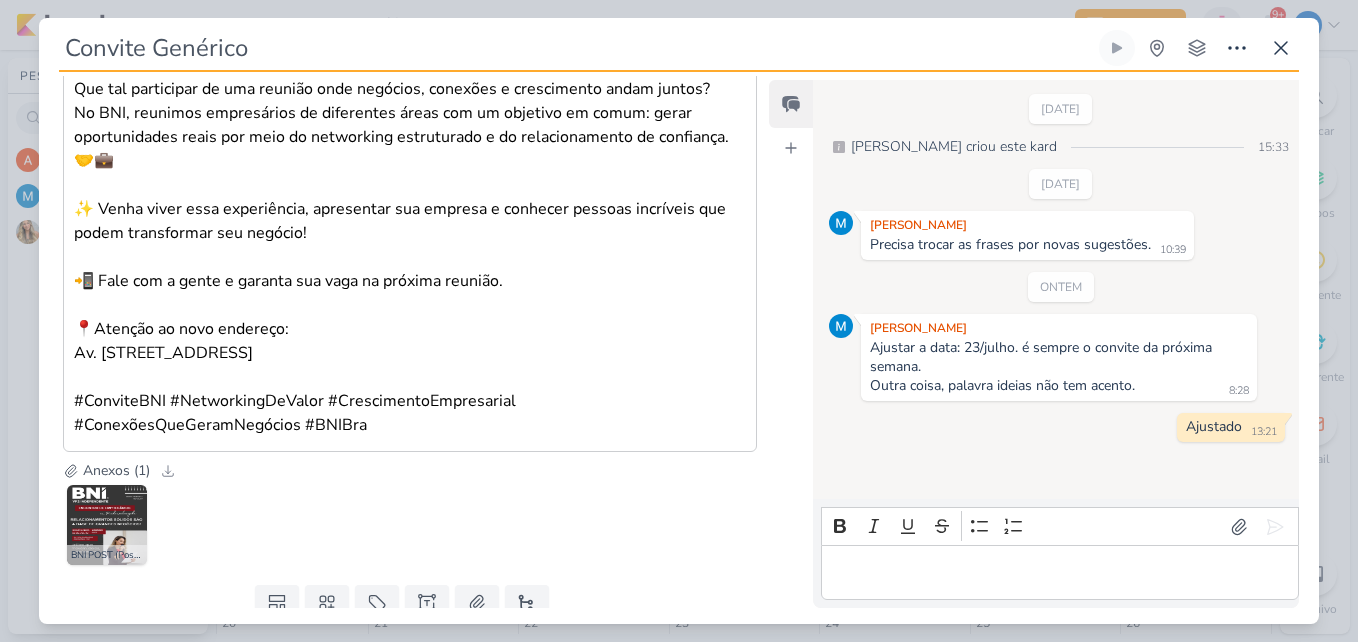 click on "BNI POST (Post para Instagram (45)) (3).jpg" at bounding box center (410, 525) 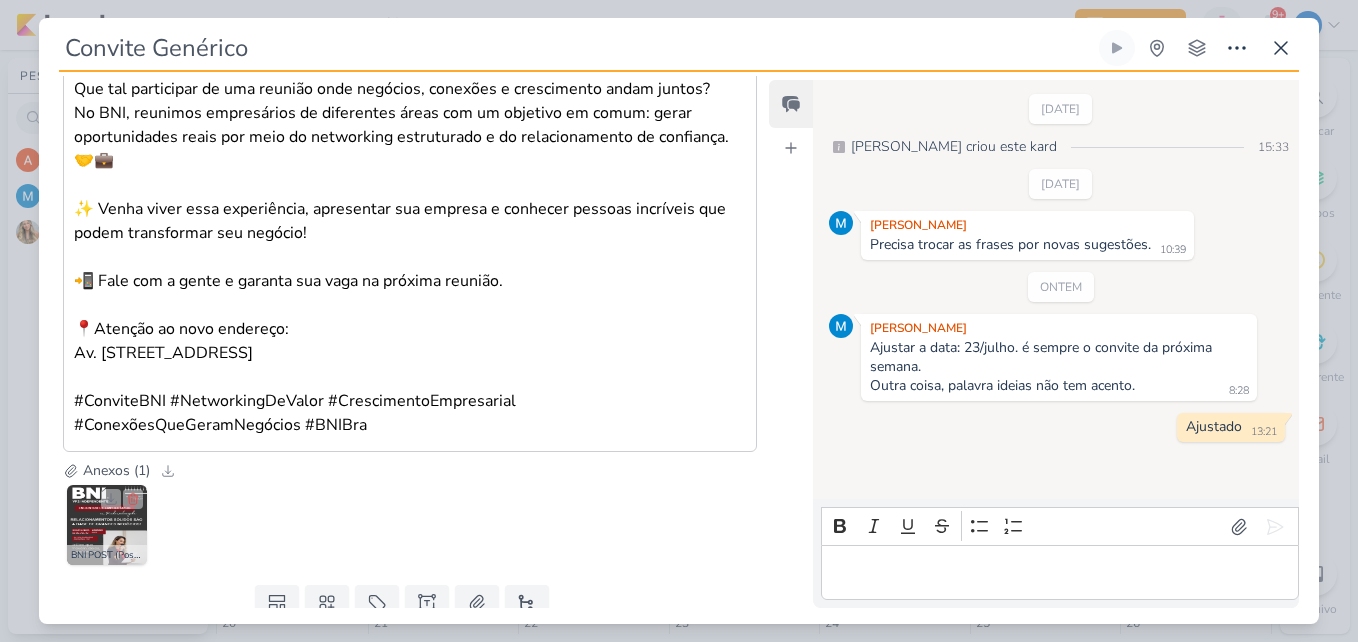 click at bounding box center [107, 525] 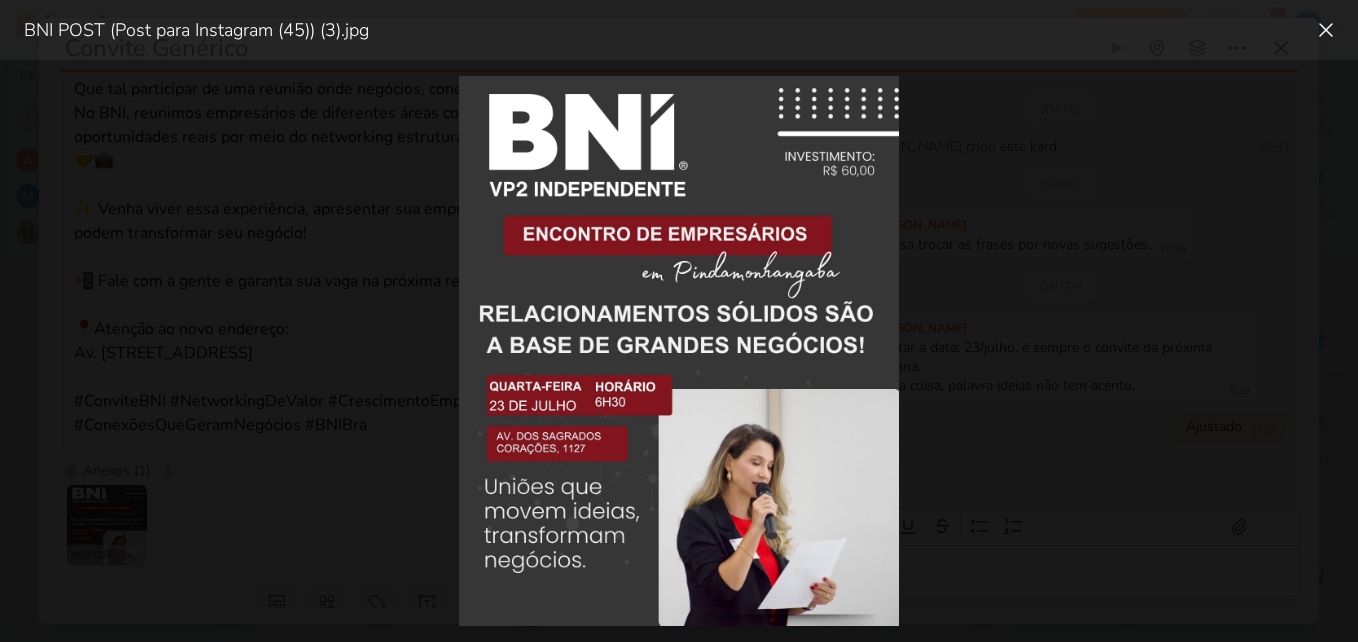 click at bounding box center (679, 351) 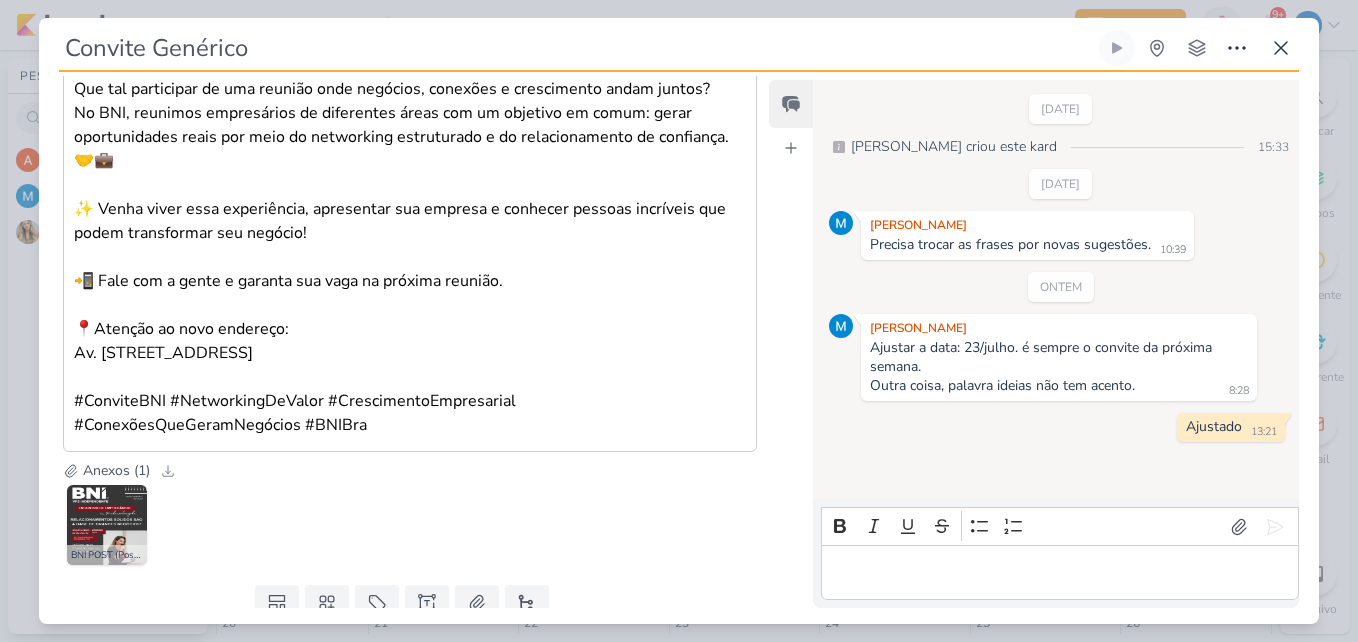 scroll, scrollTop: 480, scrollLeft: 0, axis: vertical 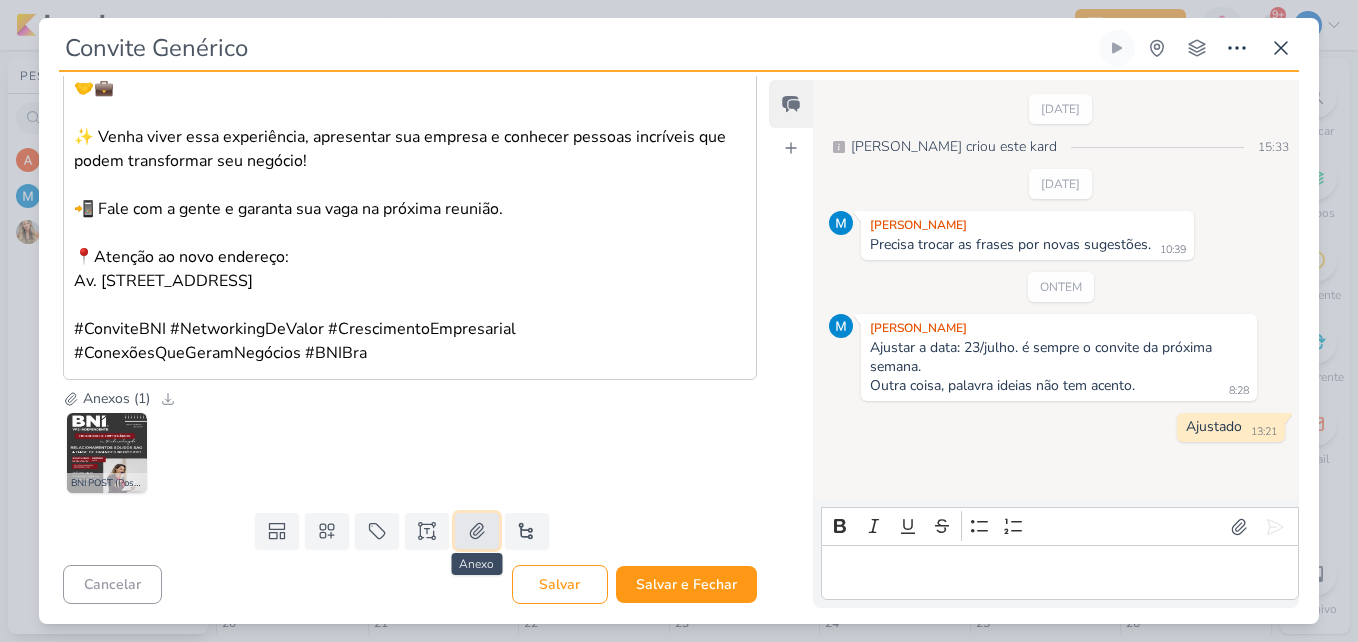 click 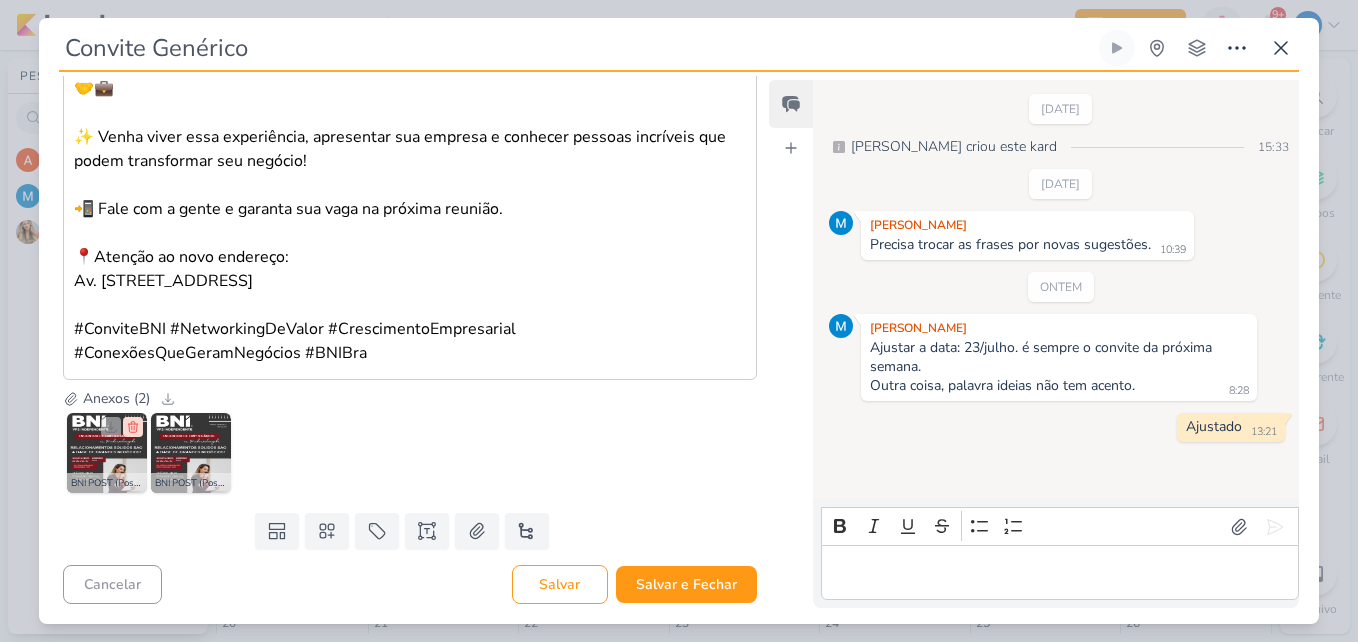 click 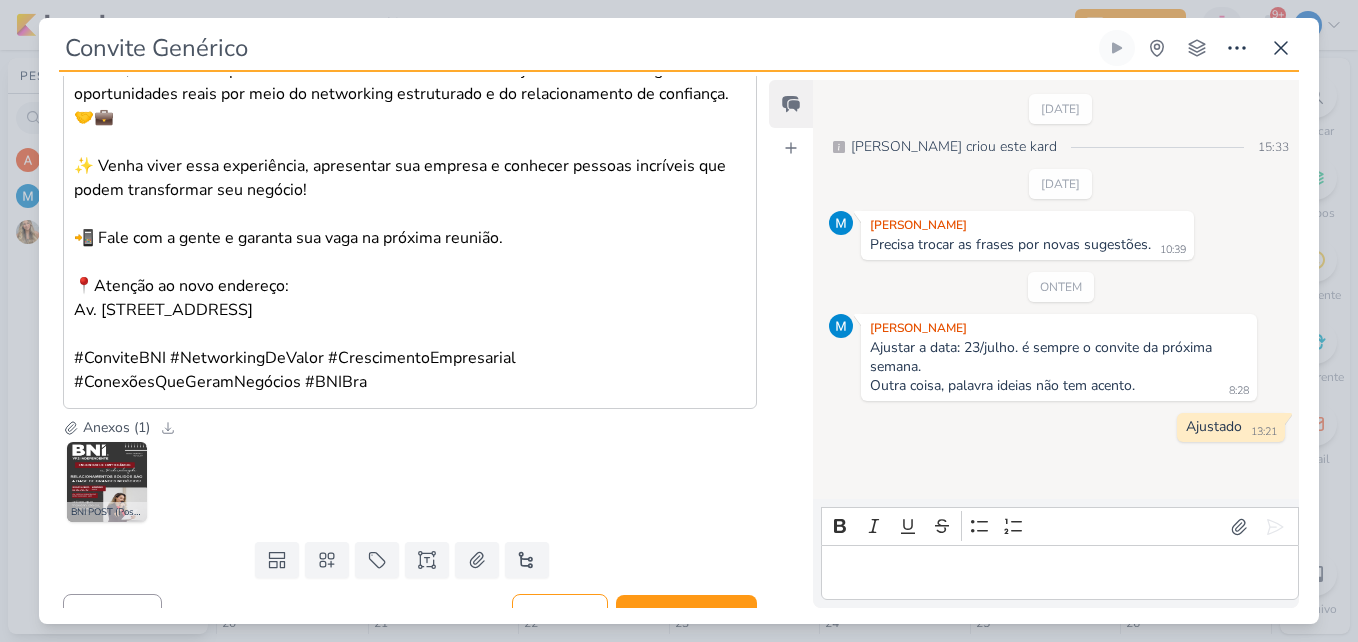 scroll, scrollTop: 480, scrollLeft: 0, axis: vertical 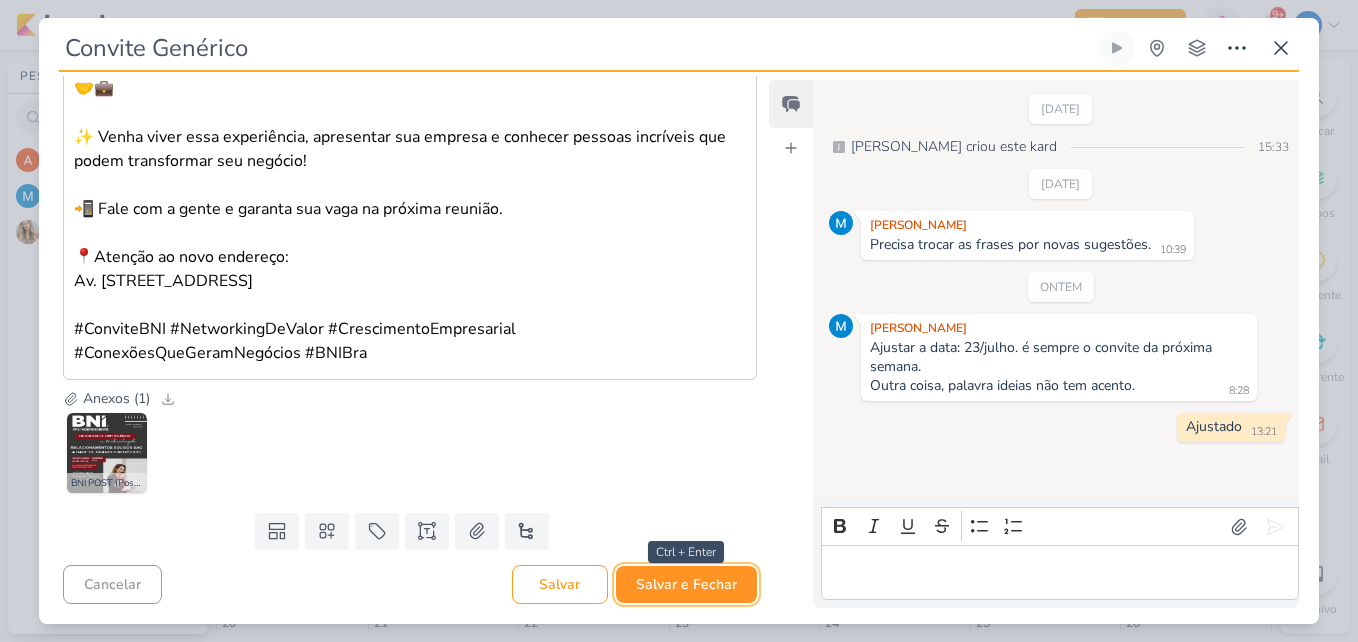 click on "Salvar e Fechar" at bounding box center [686, 584] 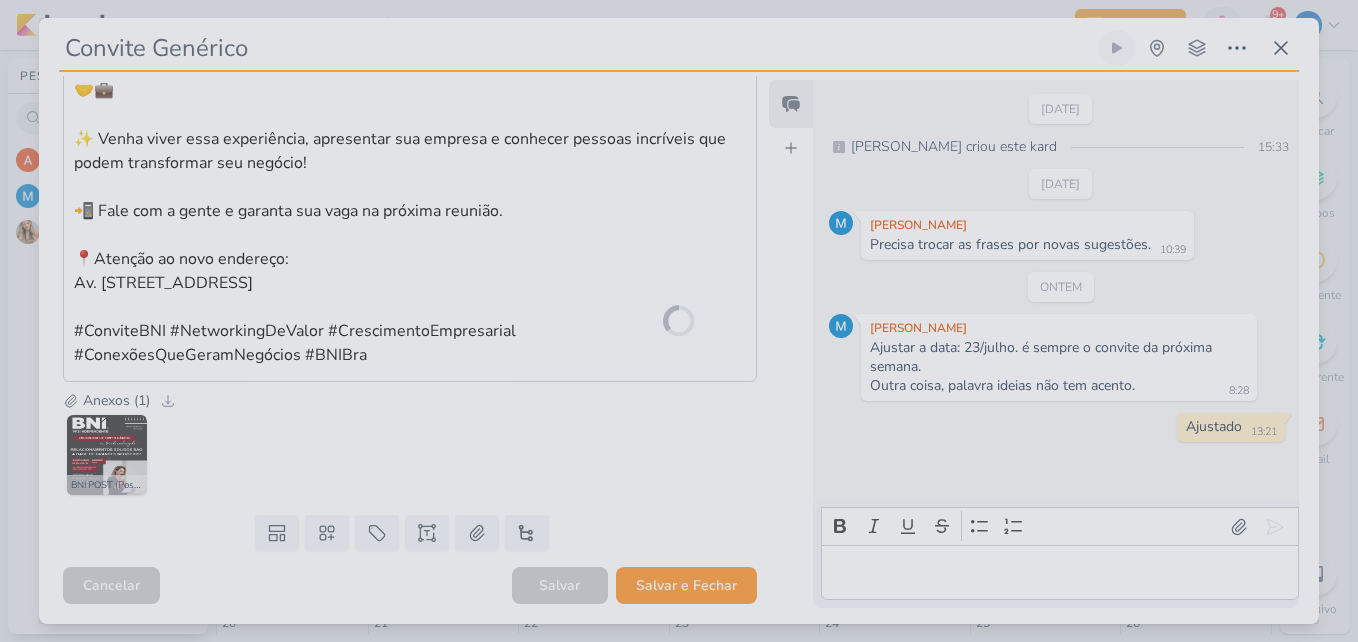 scroll, scrollTop: 478, scrollLeft: 0, axis: vertical 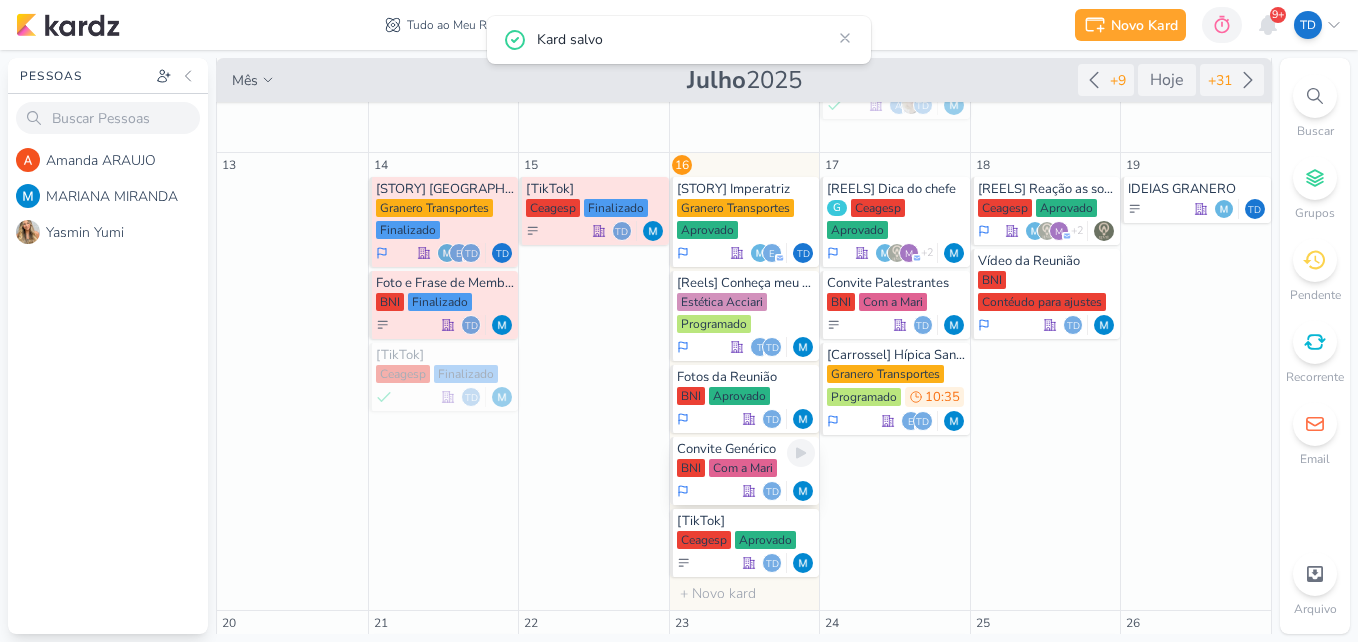 click on "Convite Genérico" at bounding box center [746, 449] 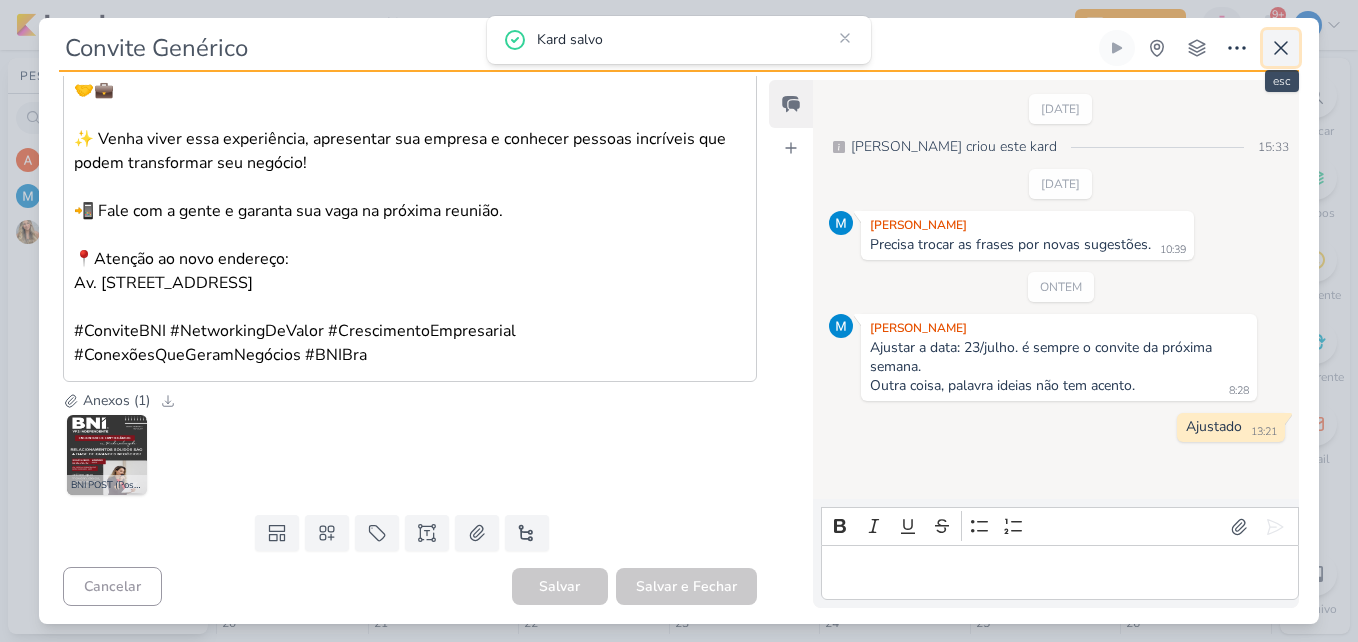 click 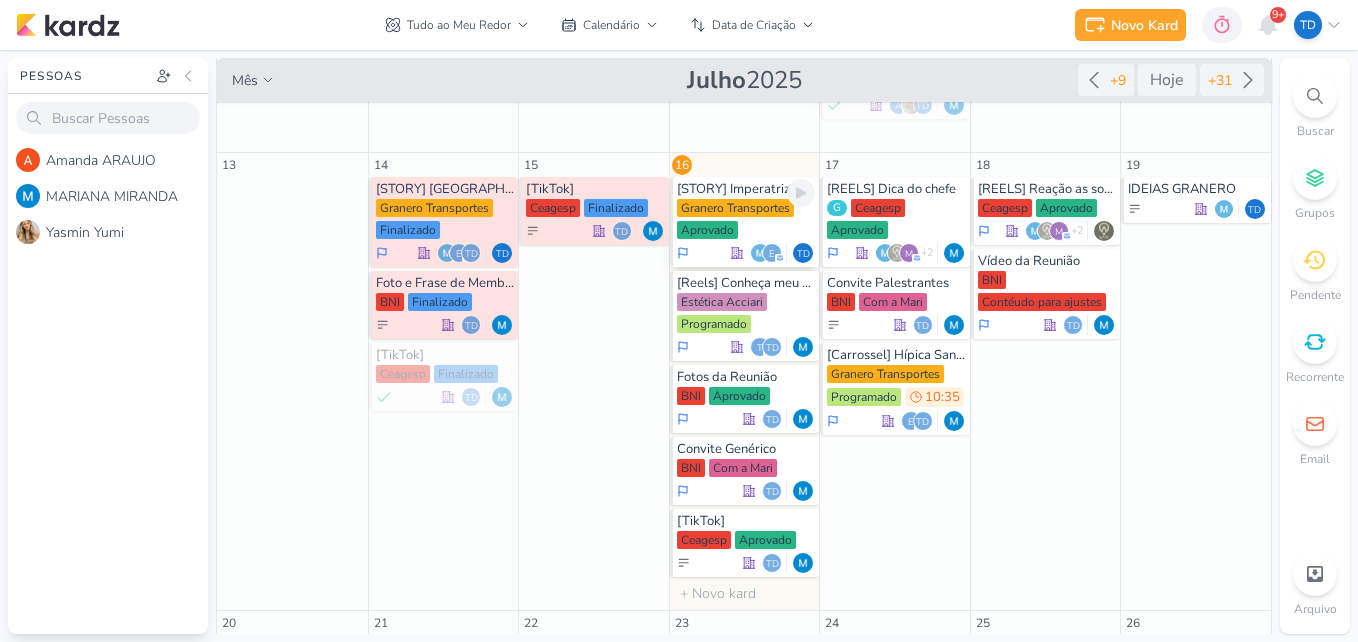 click on "Granero Transportes" at bounding box center (735, 208) 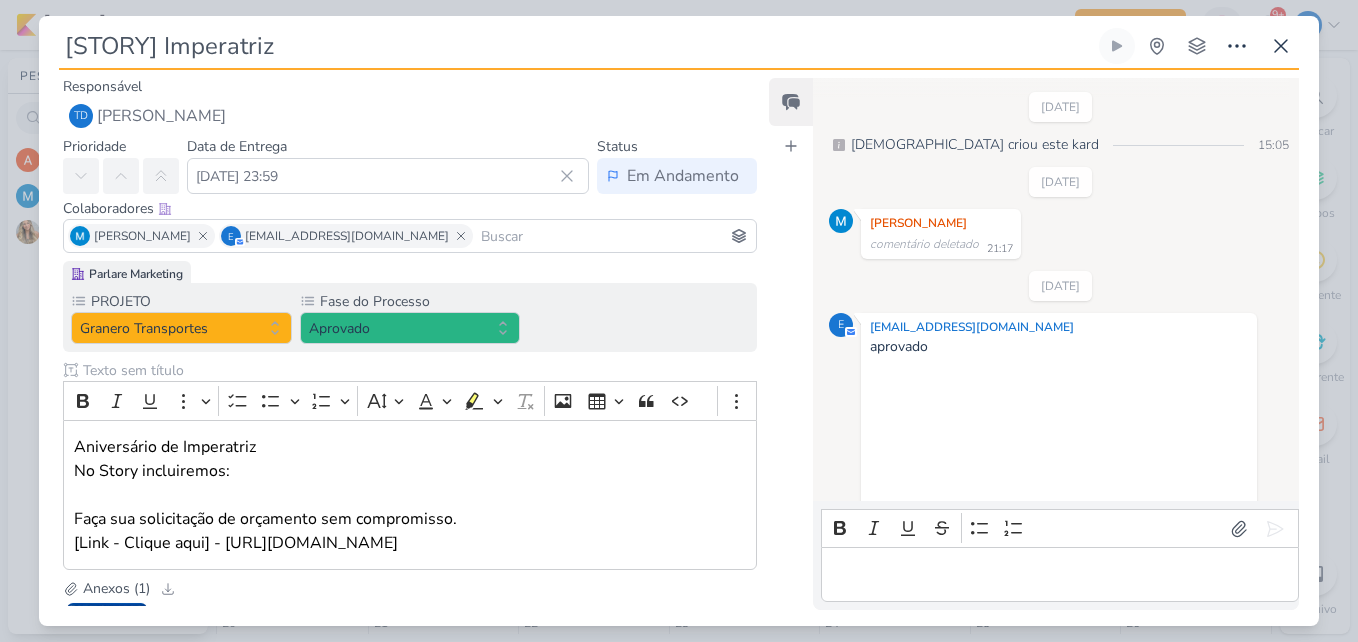 scroll, scrollTop: 439, scrollLeft: 0, axis: vertical 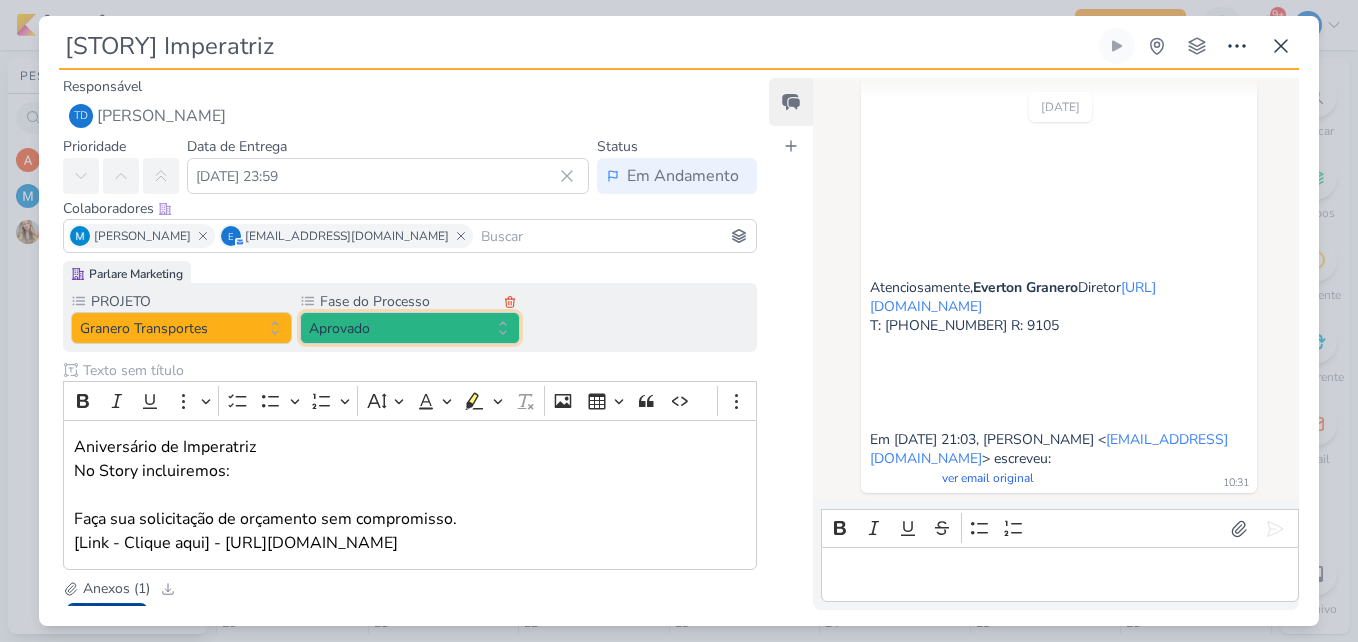 click on "Aprovado" at bounding box center [410, 328] 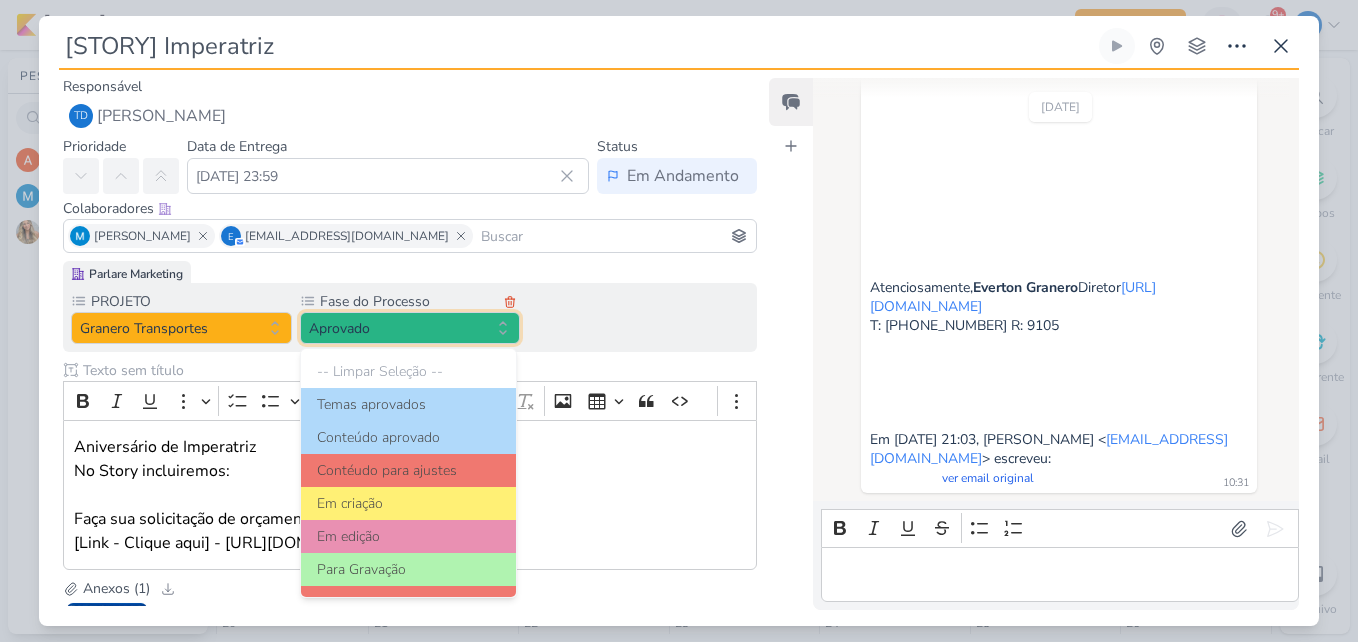 scroll, scrollTop: 193, scrollLeft: 0, axis: vertical 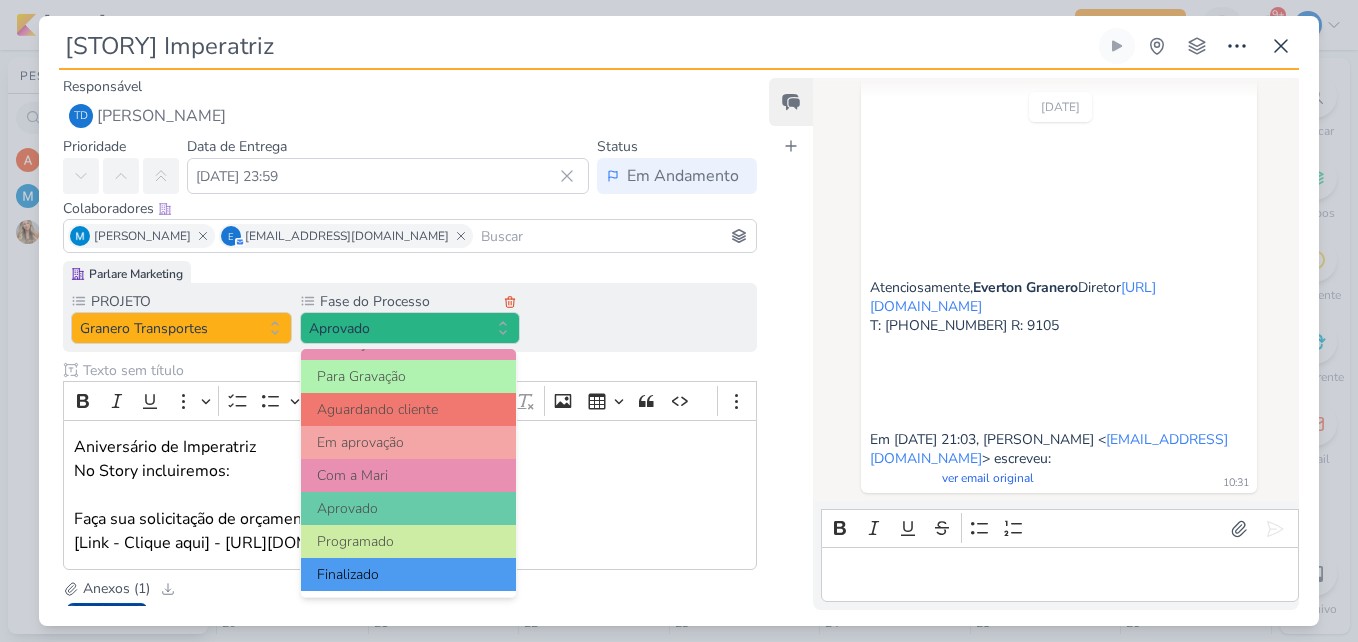 click on "Finalizado" at bounding box center [409, 574] 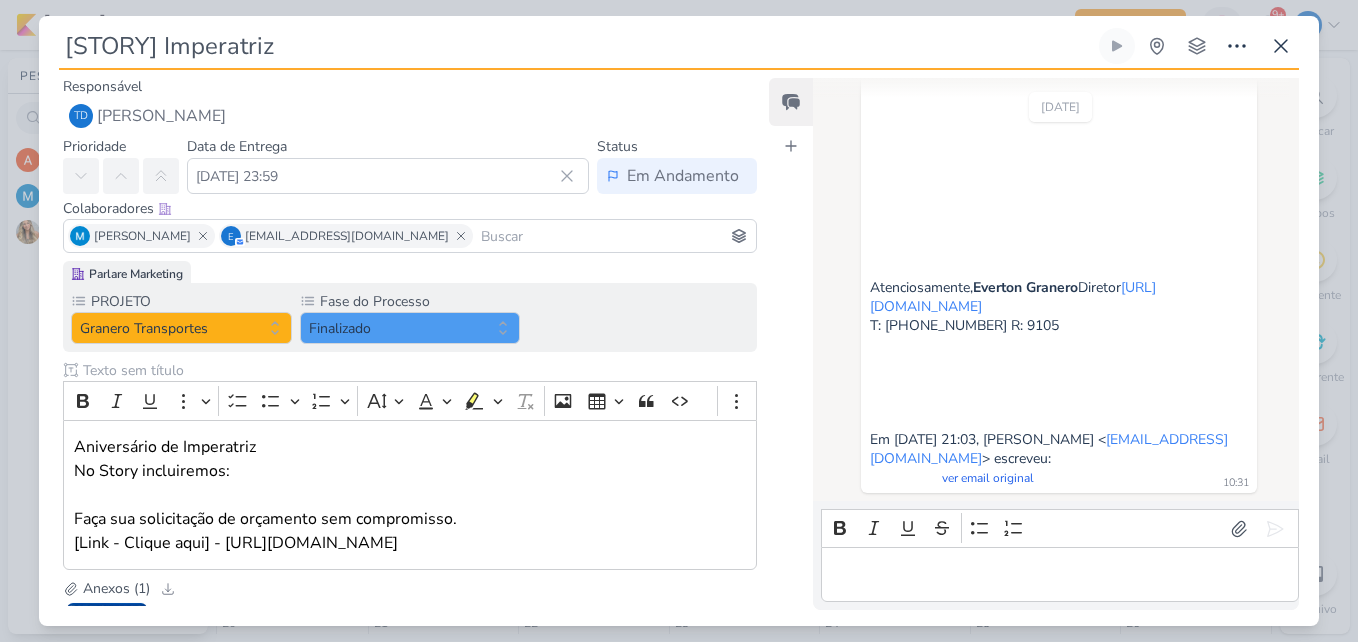 scroll, scrollTop: 192, scrollLeft: 0, axis: vertical 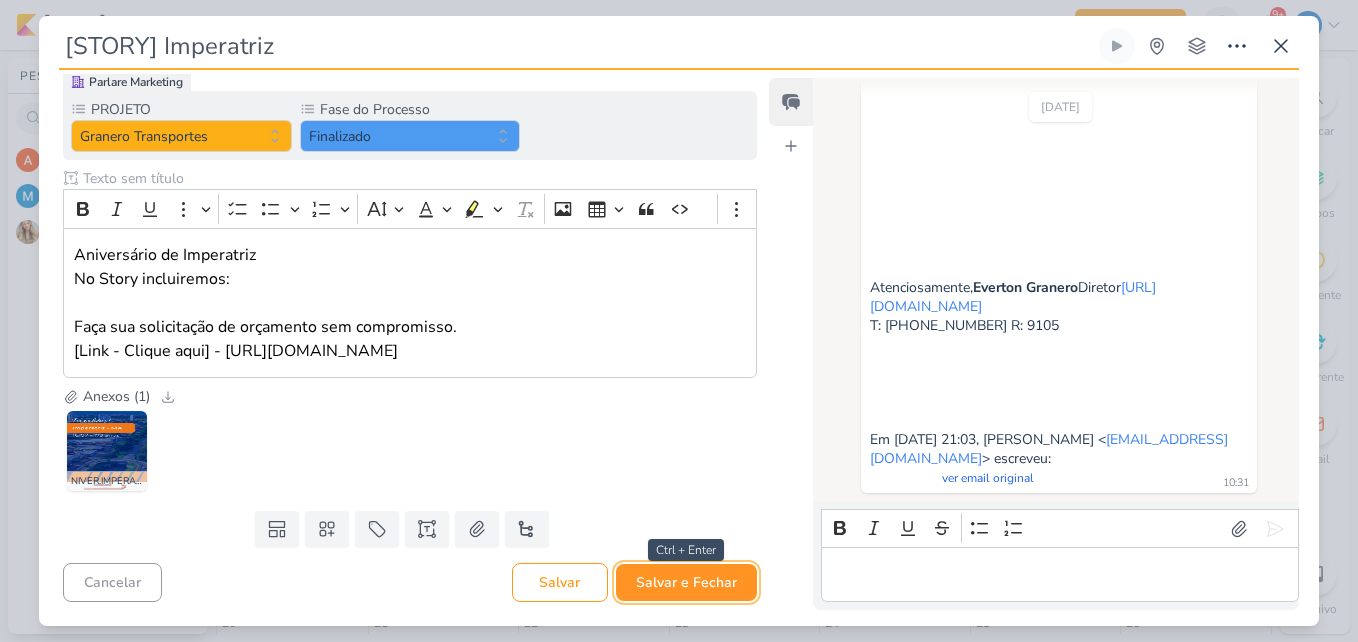 click on "Salvar e Fechar" at bounding box center (686, 582) 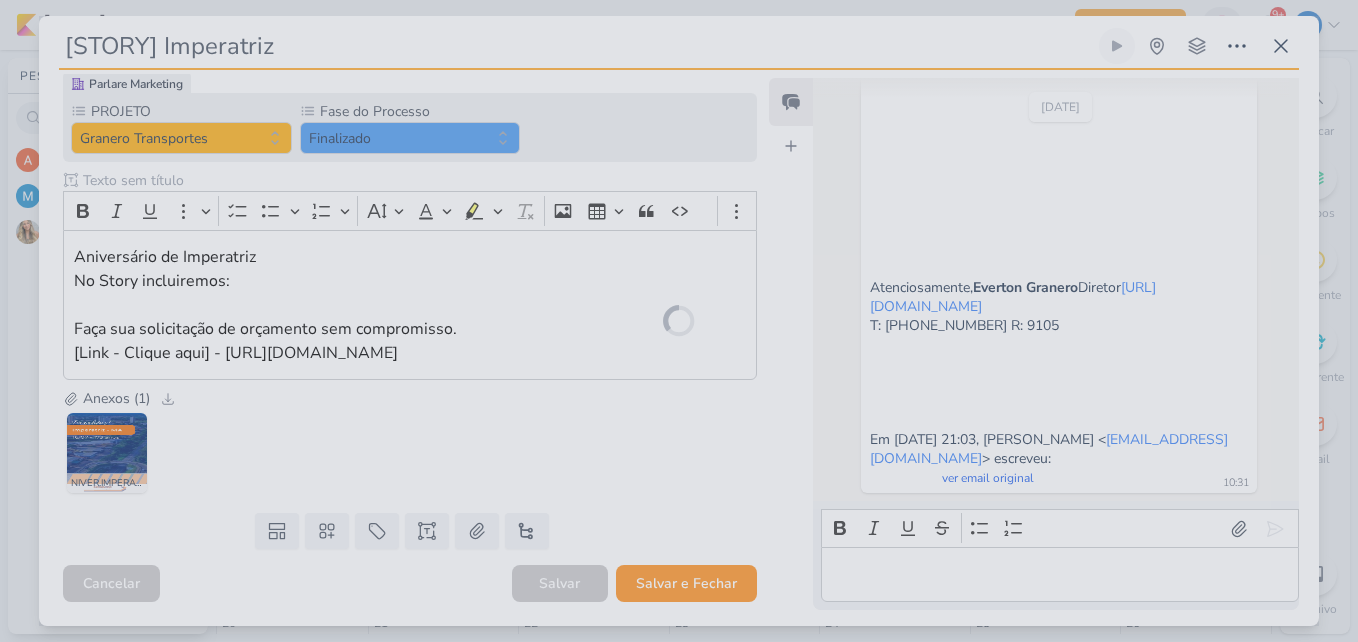scroll, scrollTop: 190, scrollLeft: 0, axis: vertical 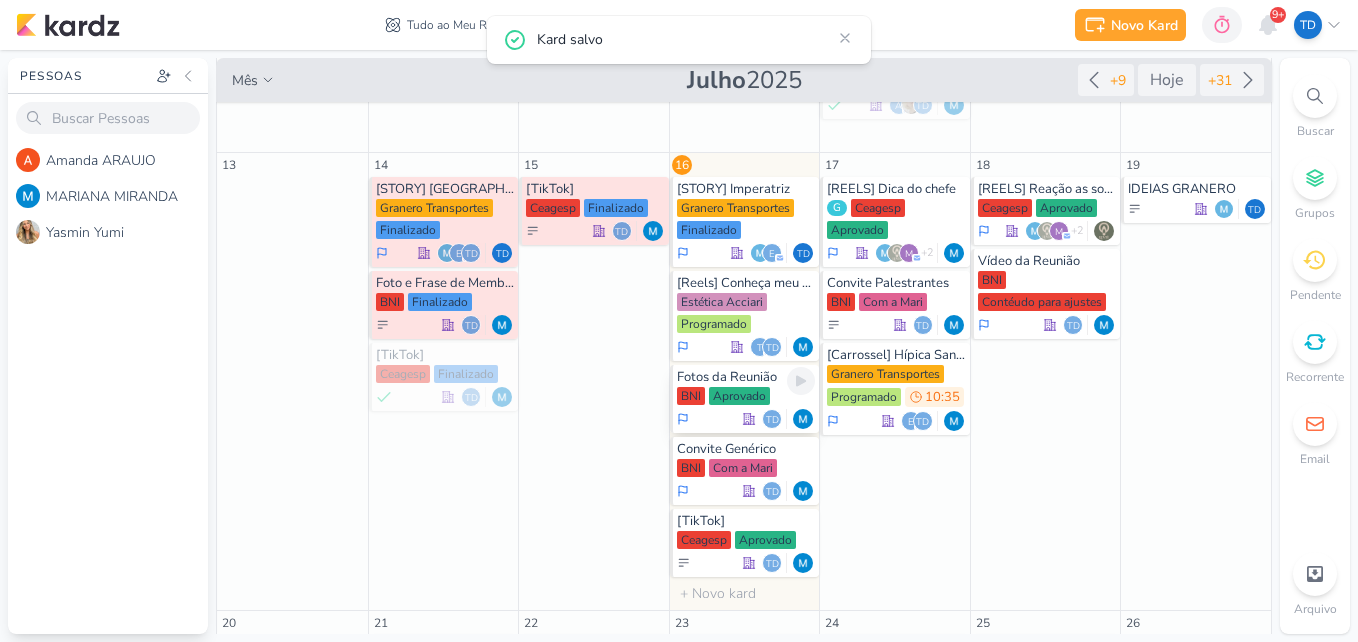 click on "Aprovado" at bounding box center [739, 396] 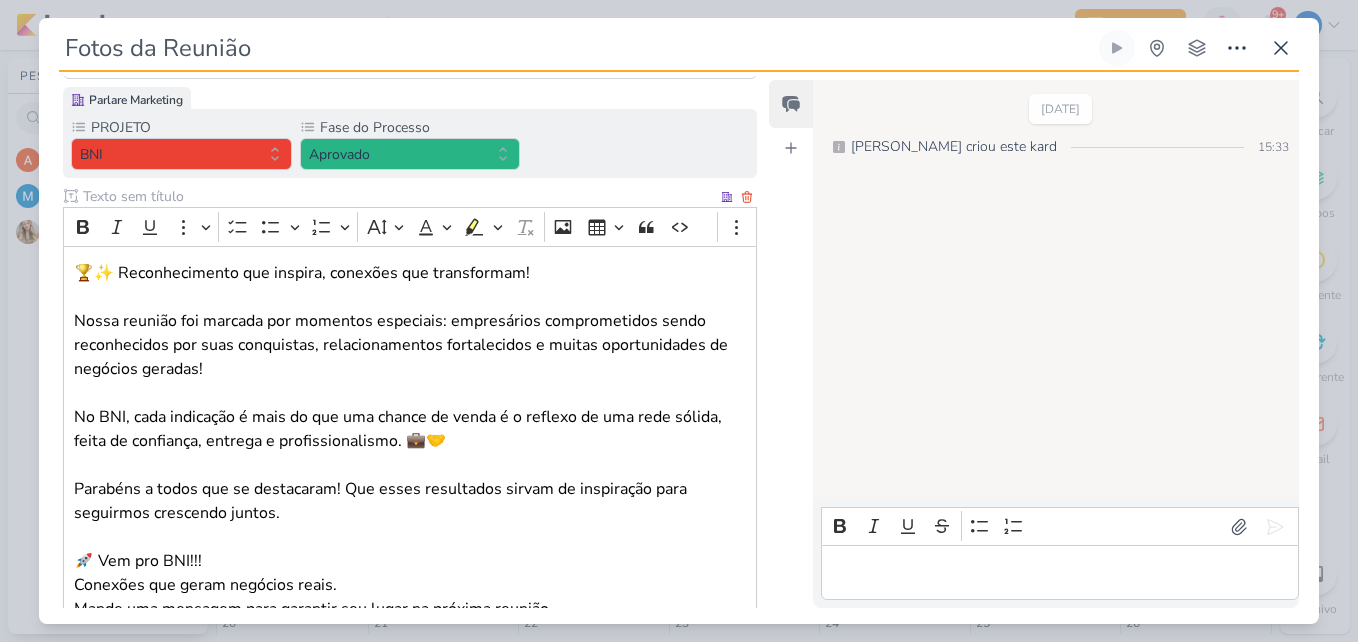 scroll, scrollTop: 0, scrollLeft: 0, axis: both 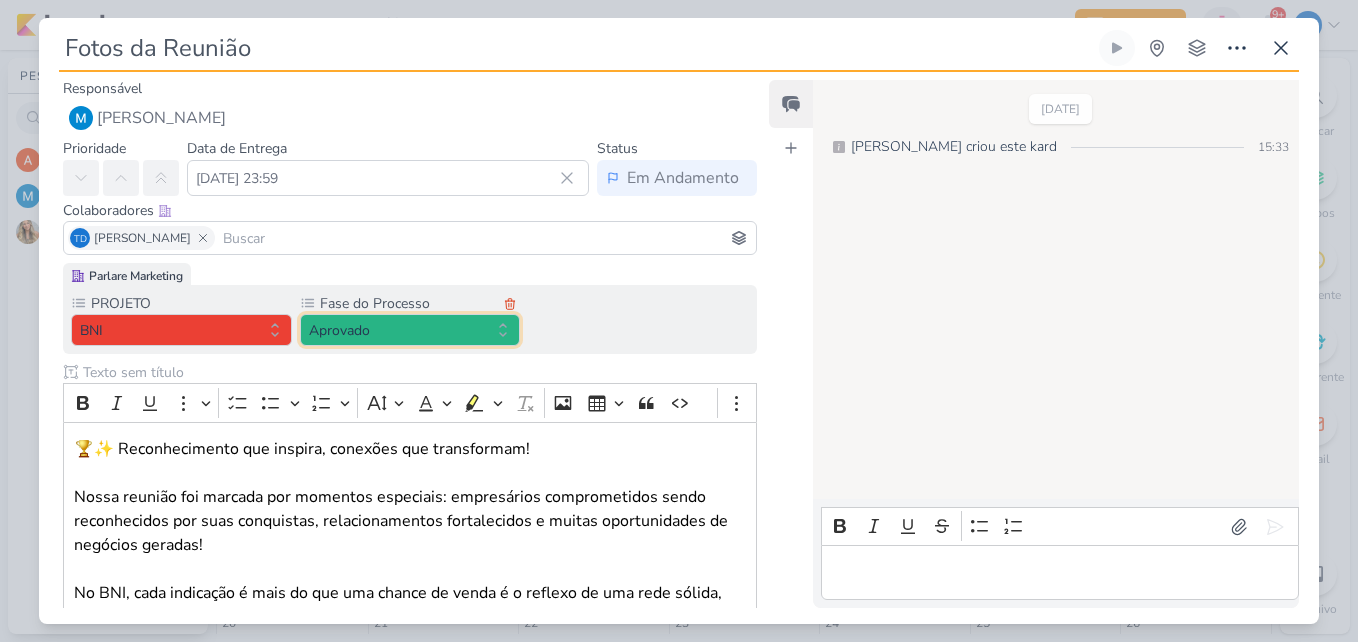 click on "Aprovado" at bounding box center (410, 330) 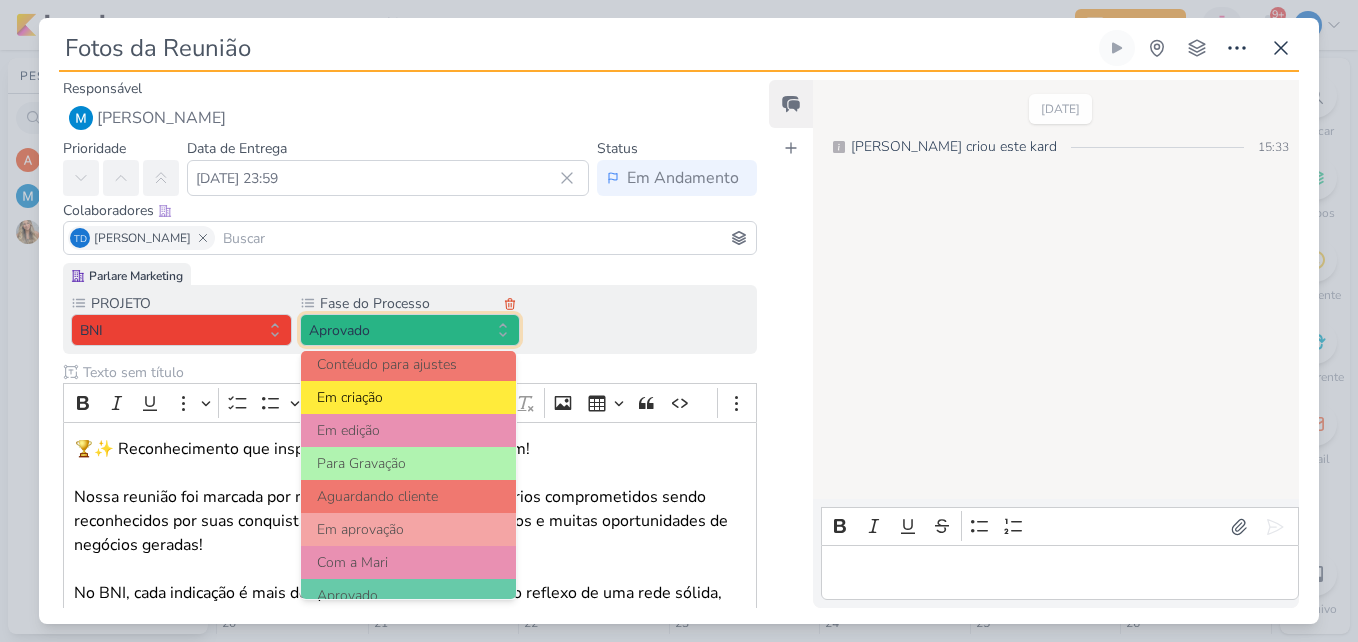 scroll, scrollTop: 193, scrollLeft: 0, axis: vertical 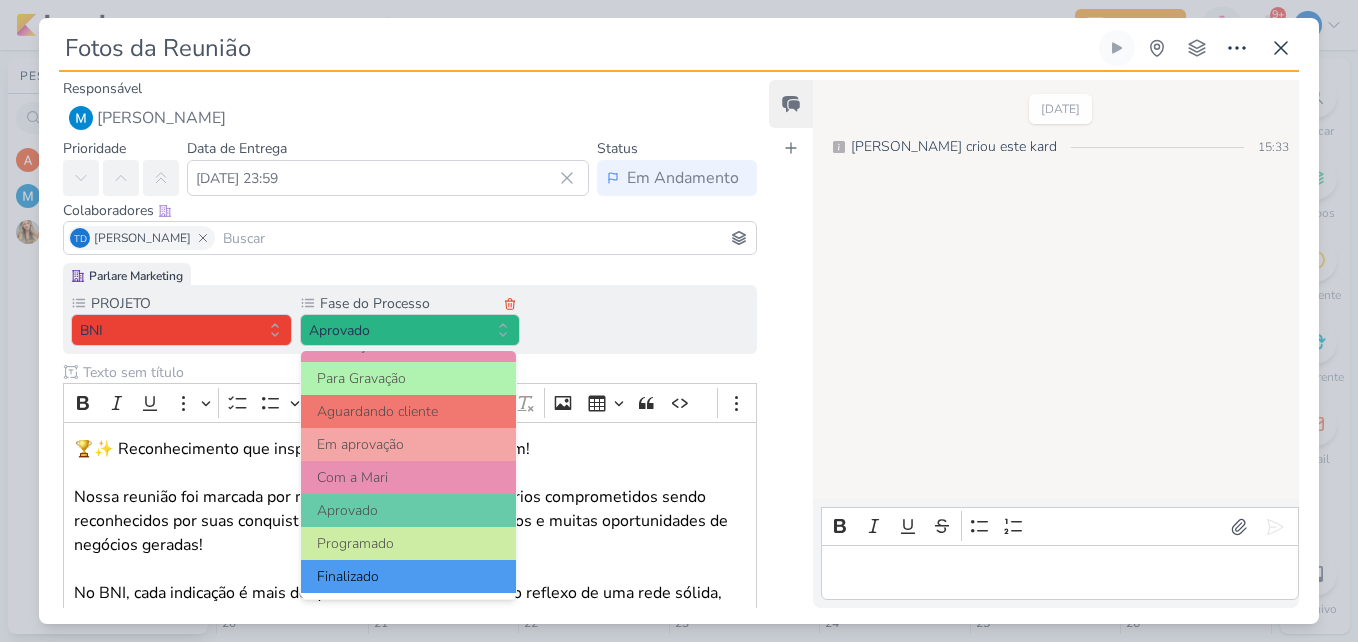 click on "Finalizado" at bounding box center (409, 576) 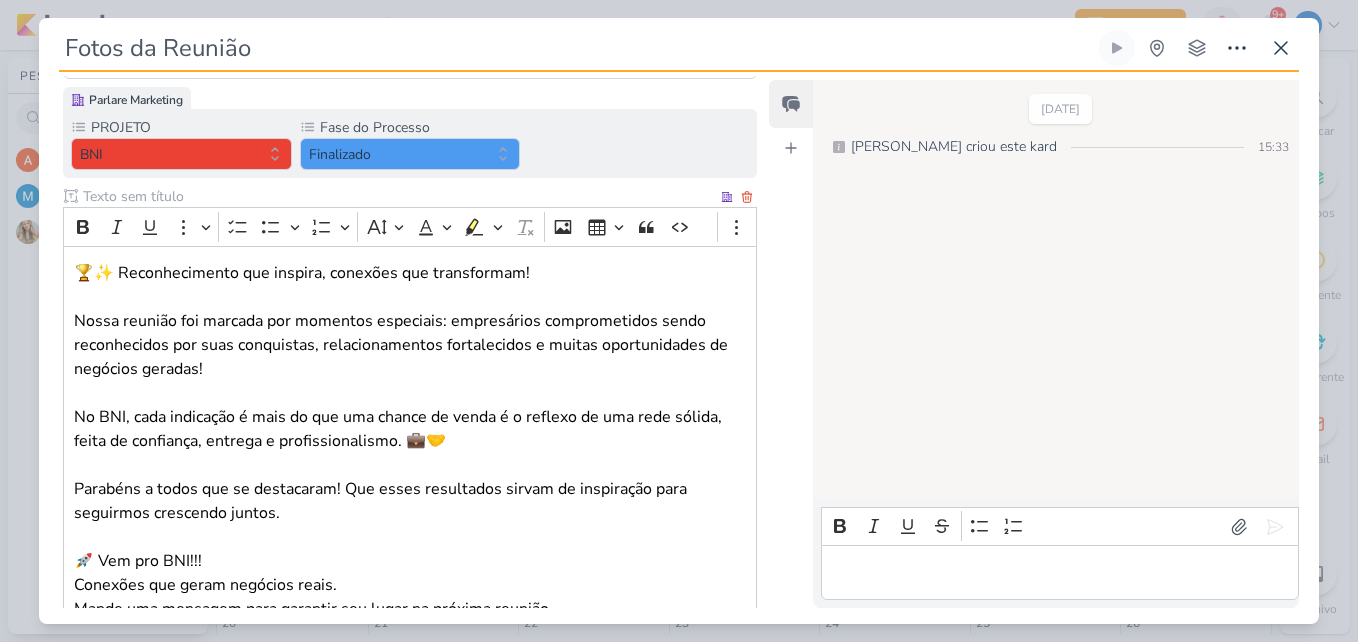 scroll, scrollTop: 387, scrollLeft: 0, axis: vertical 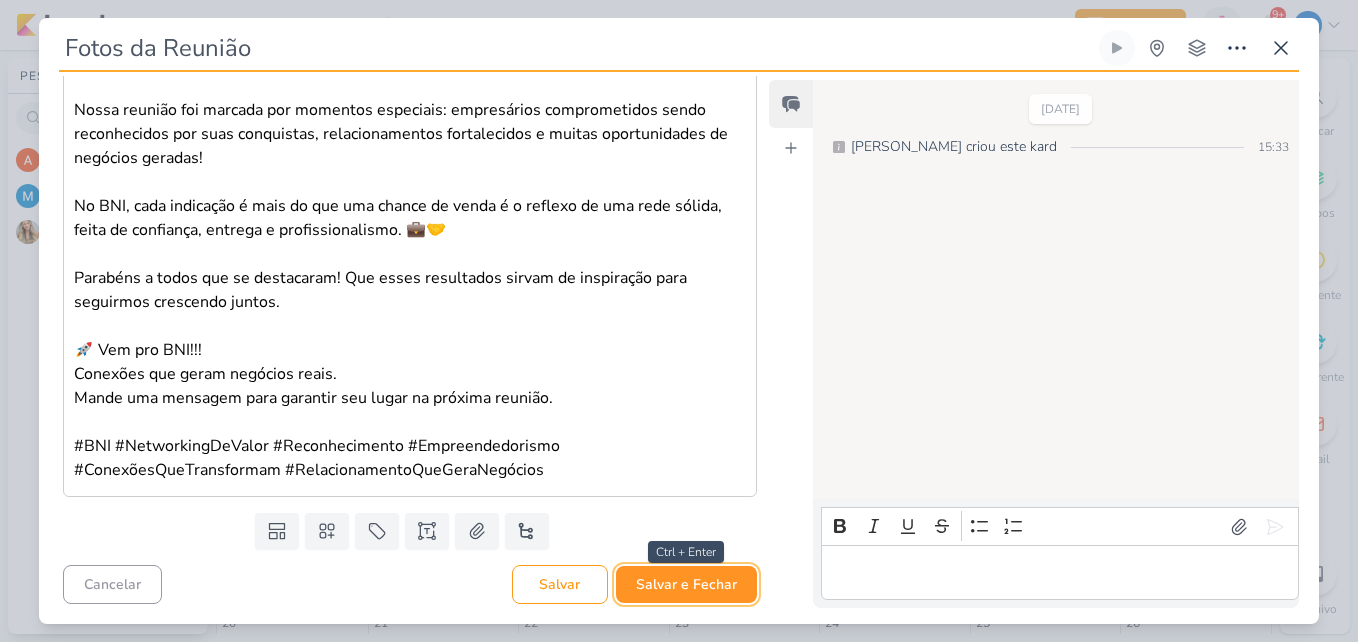 click on "Salvar e Fechar" at bounding box center (686, 584) 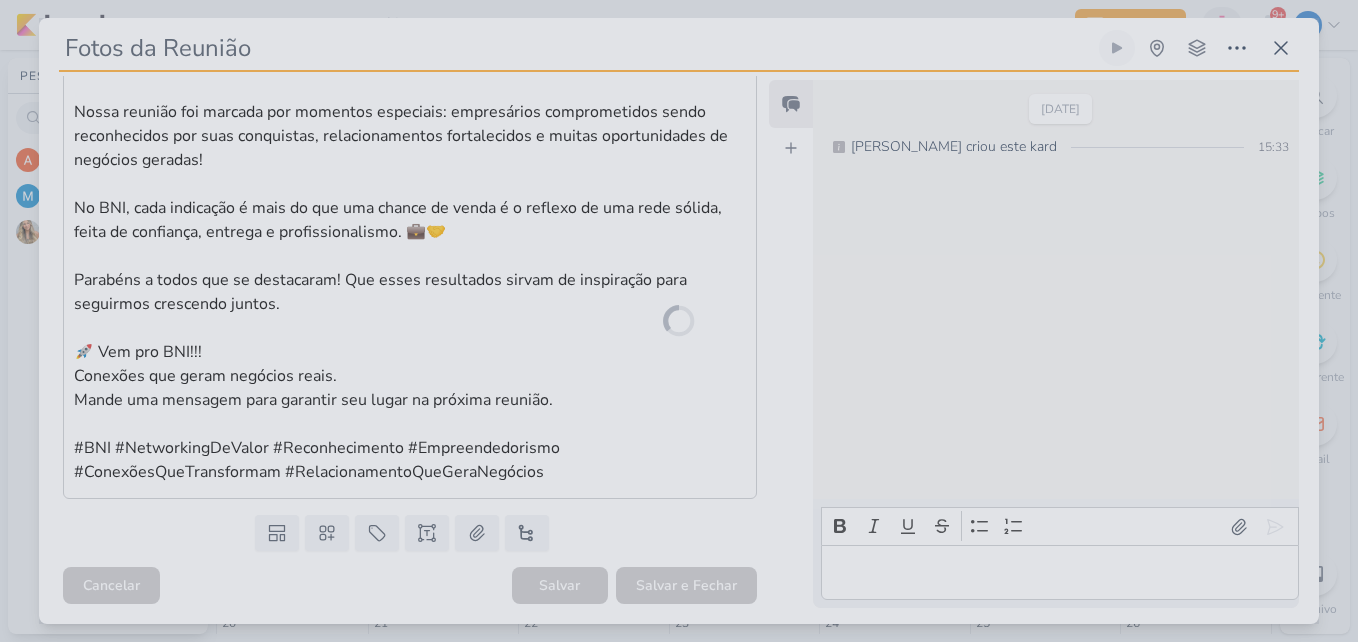scroll, scrollTop: 385, scrollLeft: 0, axis: vertical 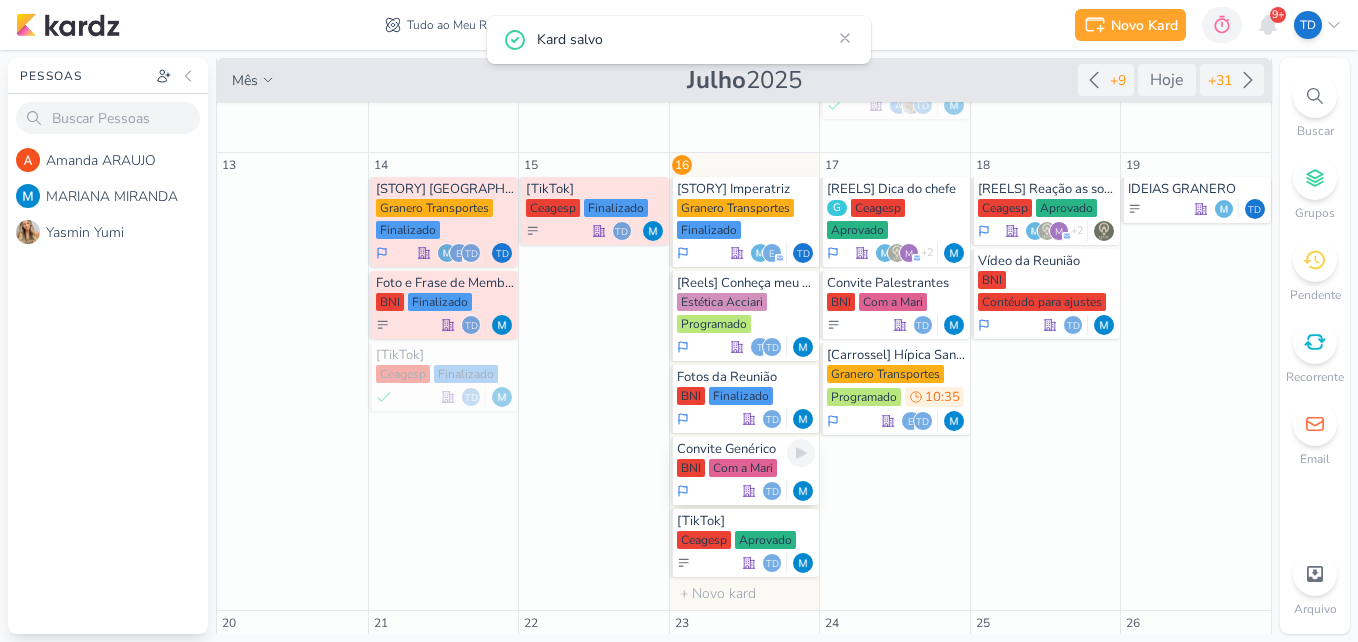 click on "Com a Mari" at bounding box center (743, 468) 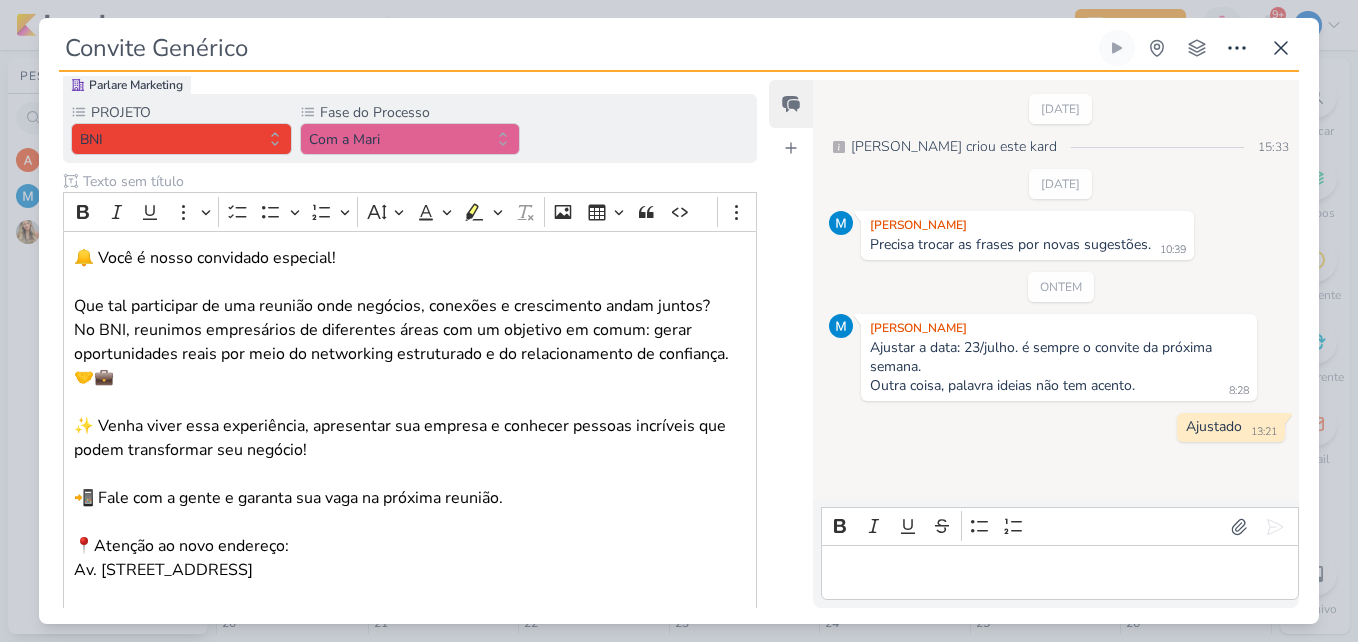scroll, scrollTop: 0, scrollLeft: 0, axis: both 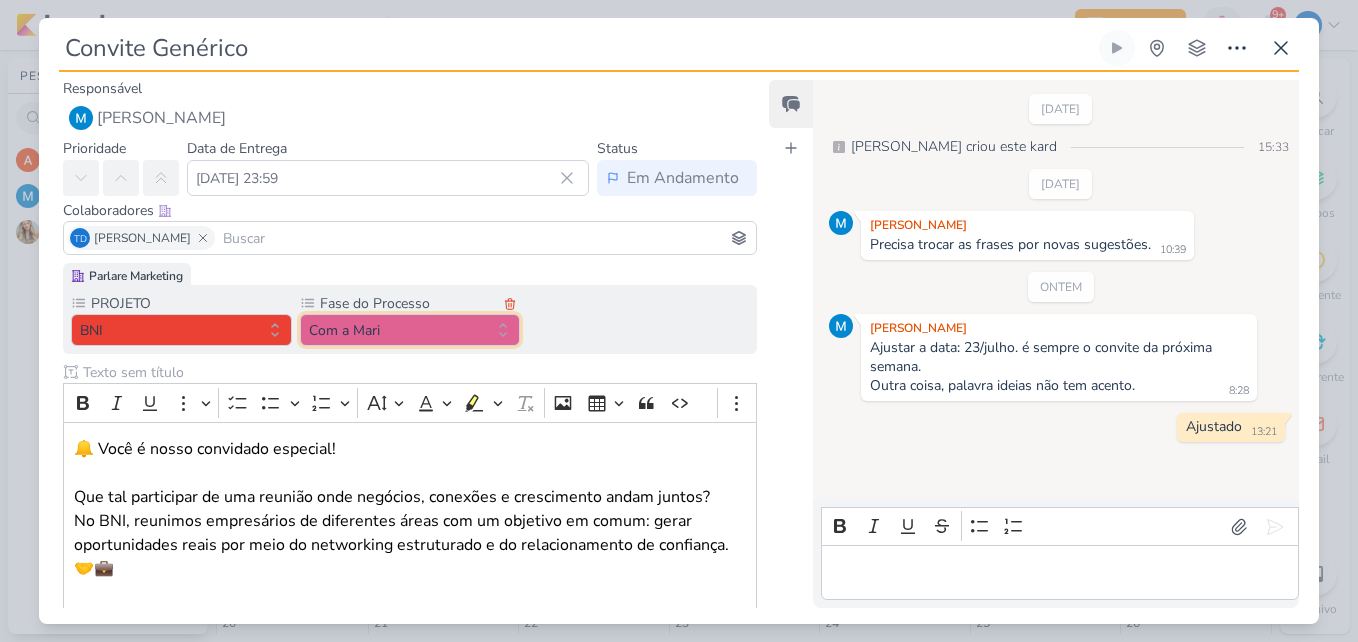 click on "Com a Mari" at bounding box center (410, 330) 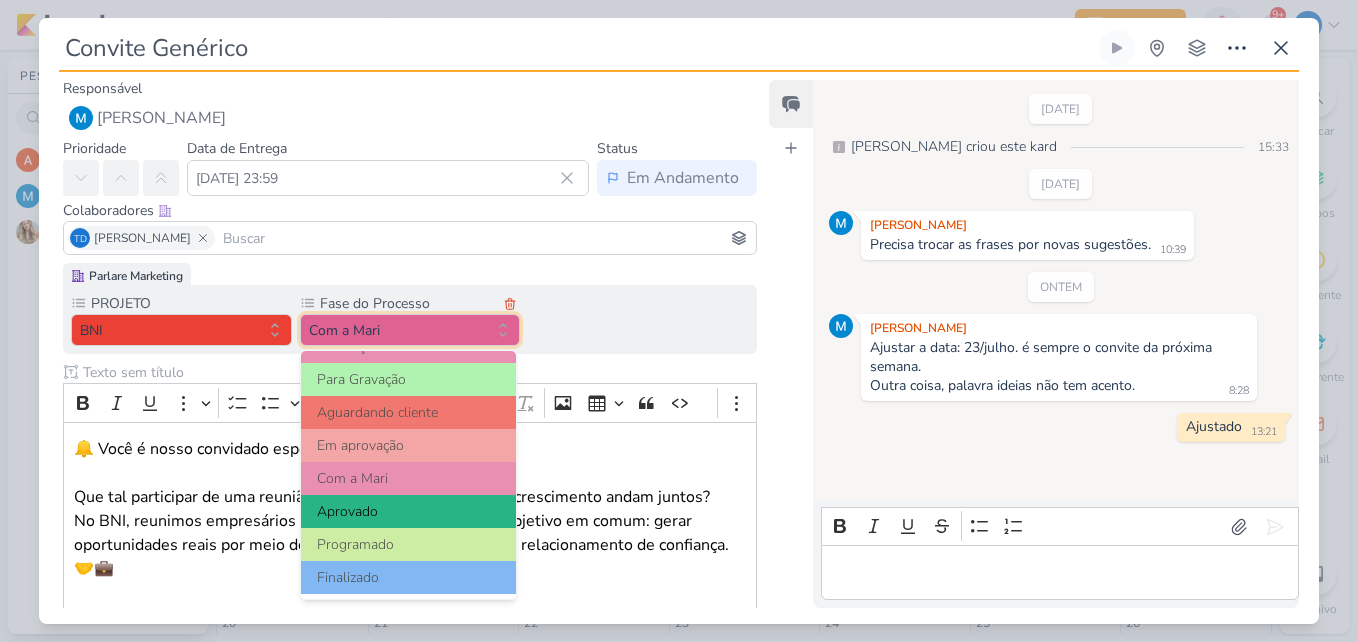 scroll, scrollTop: 193, scrollLeft: 0, axis: vertical 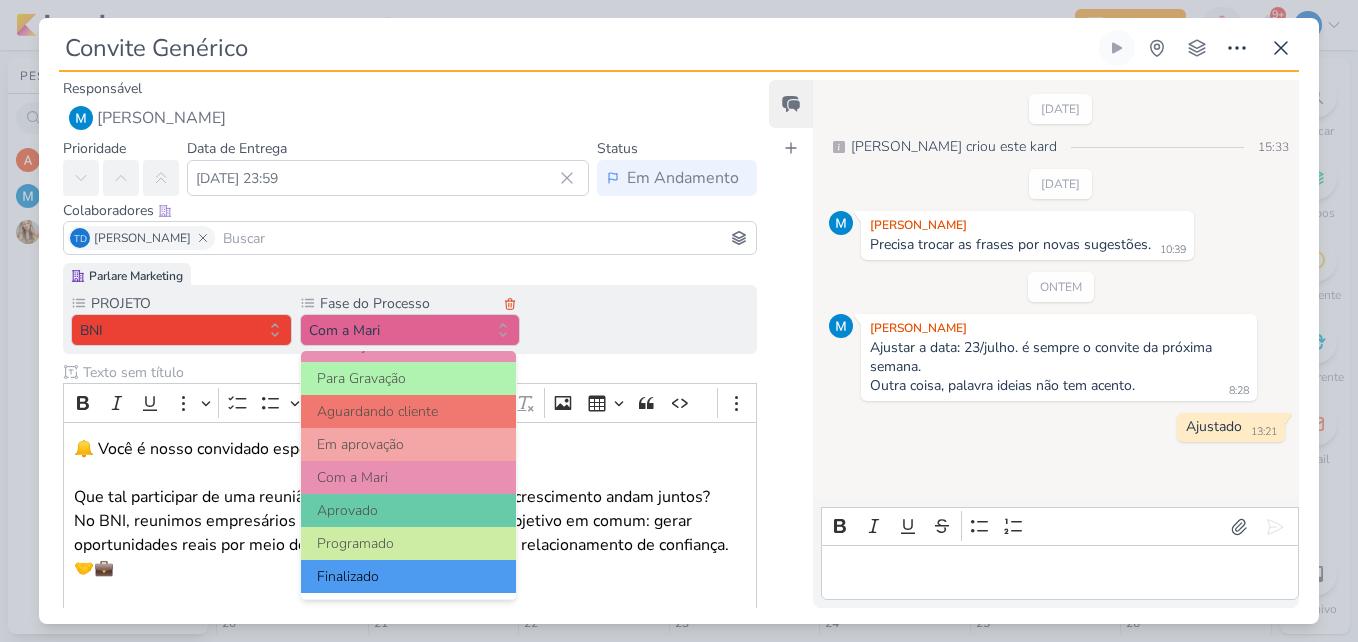 click on "Finalizado" at bounding box center [409, 576] 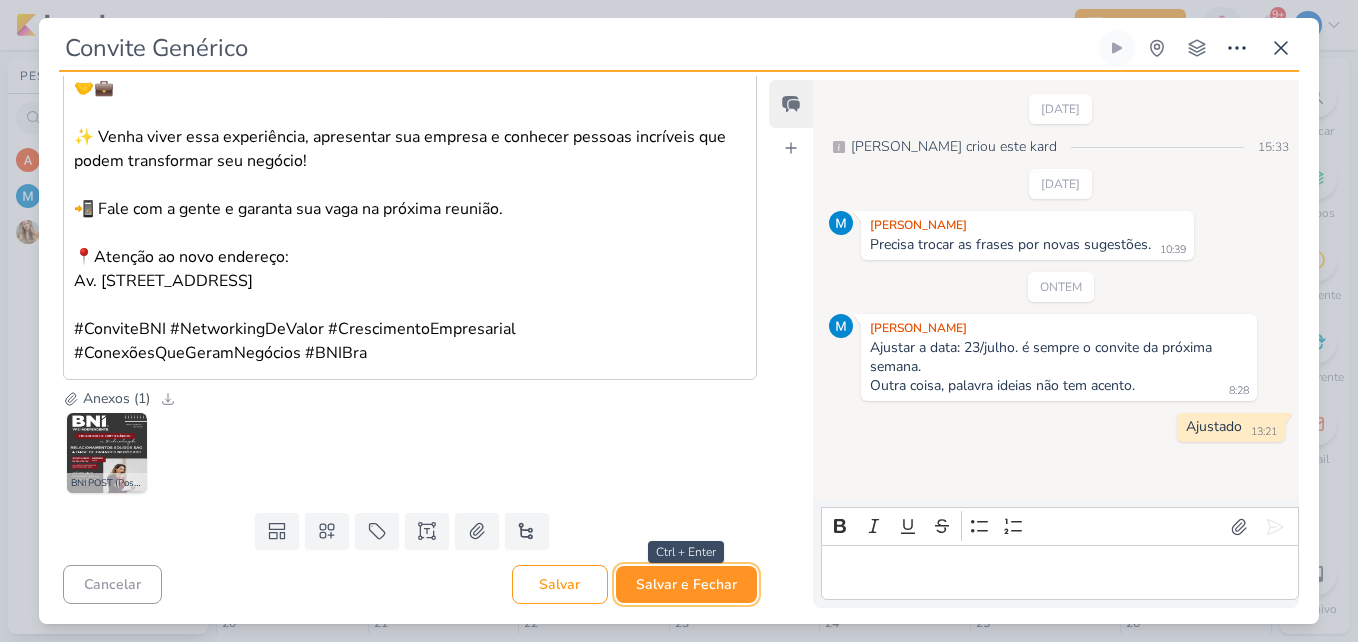 click on "Salvar e Fechar" at bounding box center (686, 584) 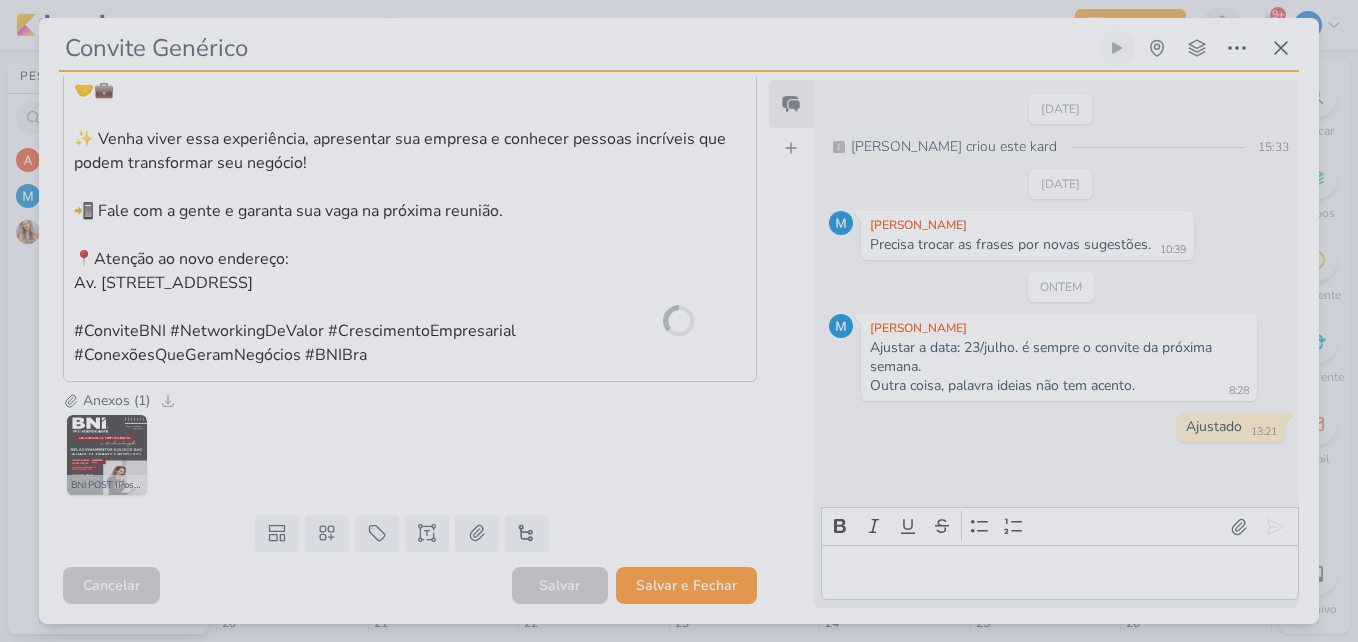 scroll, scrollTop: 478, scrollLeft: 0, axis: vertical 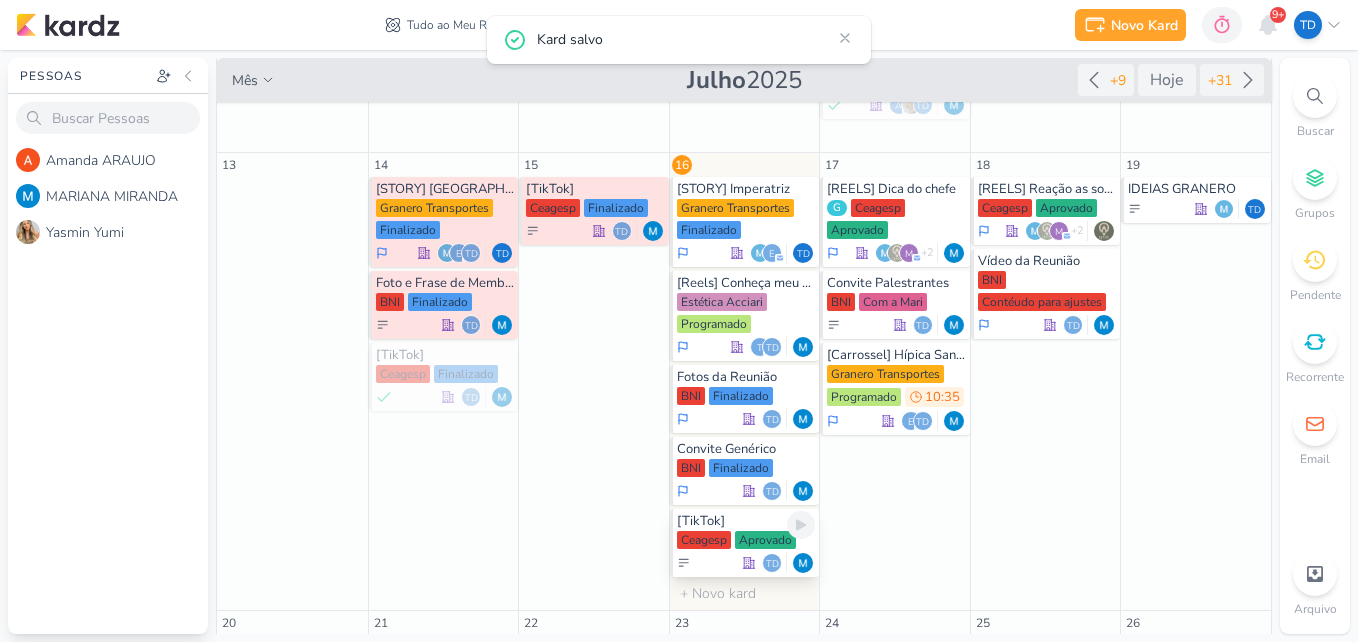 click on "[TikTok]" at bounding box center [746, 521] 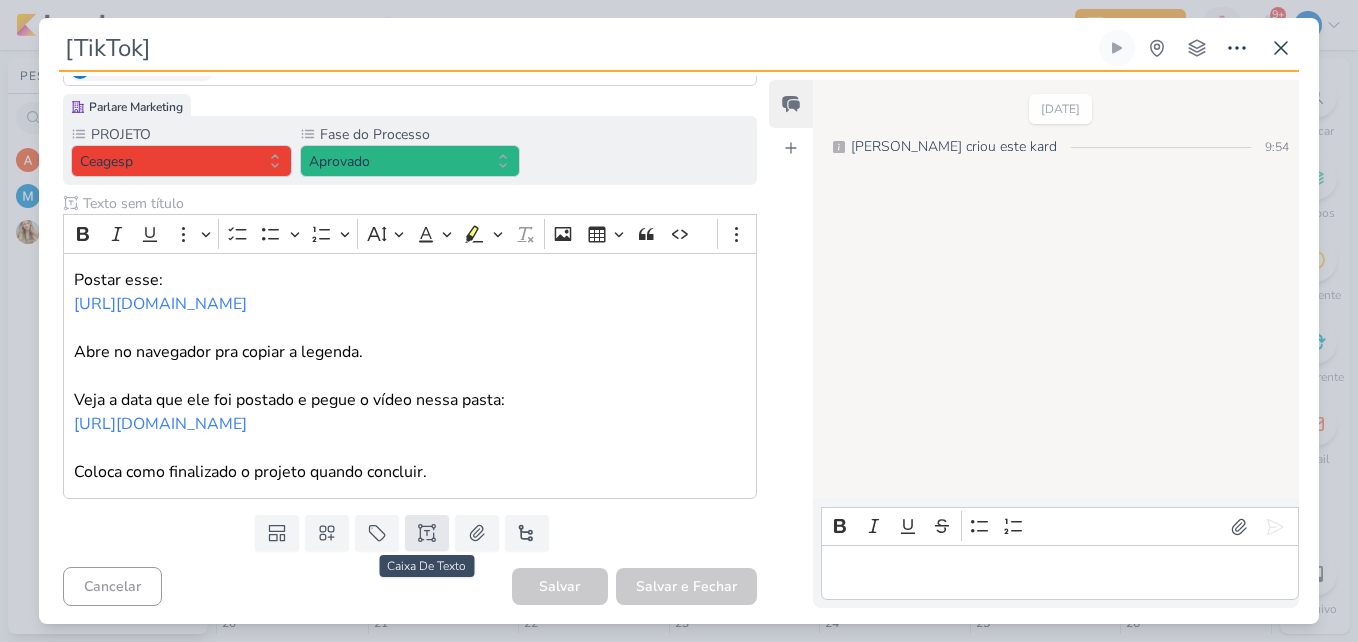 scroll, scrollTop: 171, scrollLeft: 0, axis: vertical 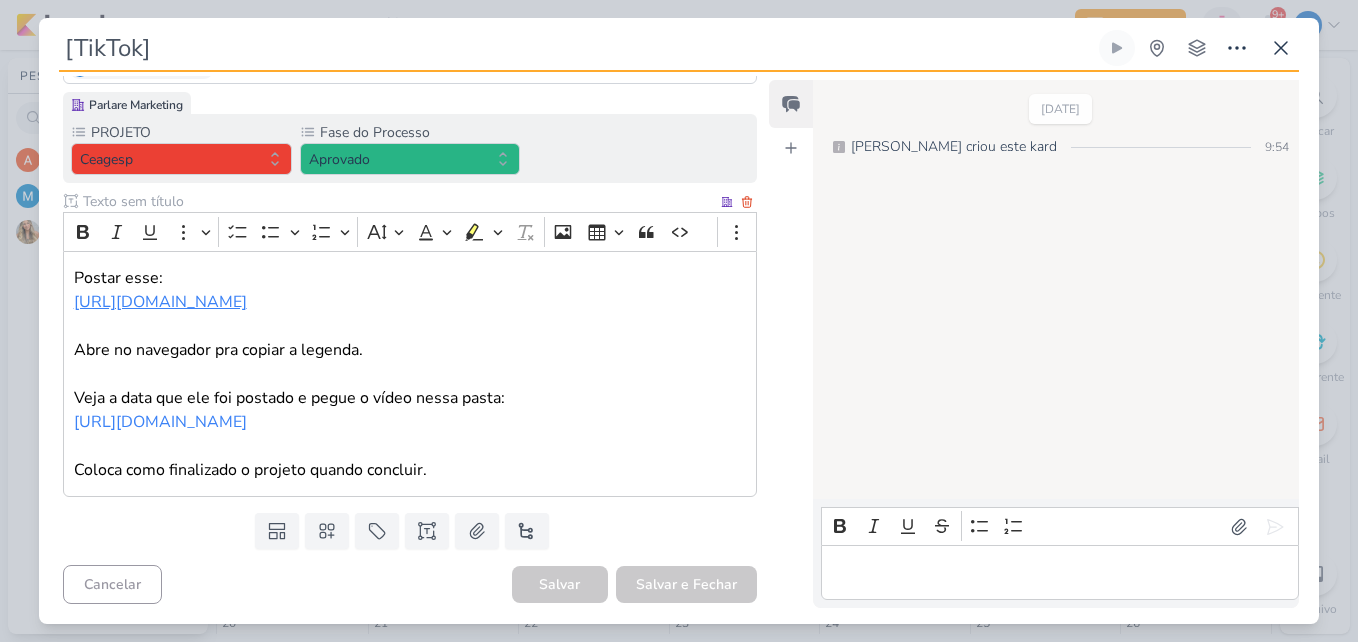 click on "https://www.instagram.com/reel/DK4-u7pujXR/?igsh=aWY1Zm1nMWcyampo" at bounding box center [160, 302] 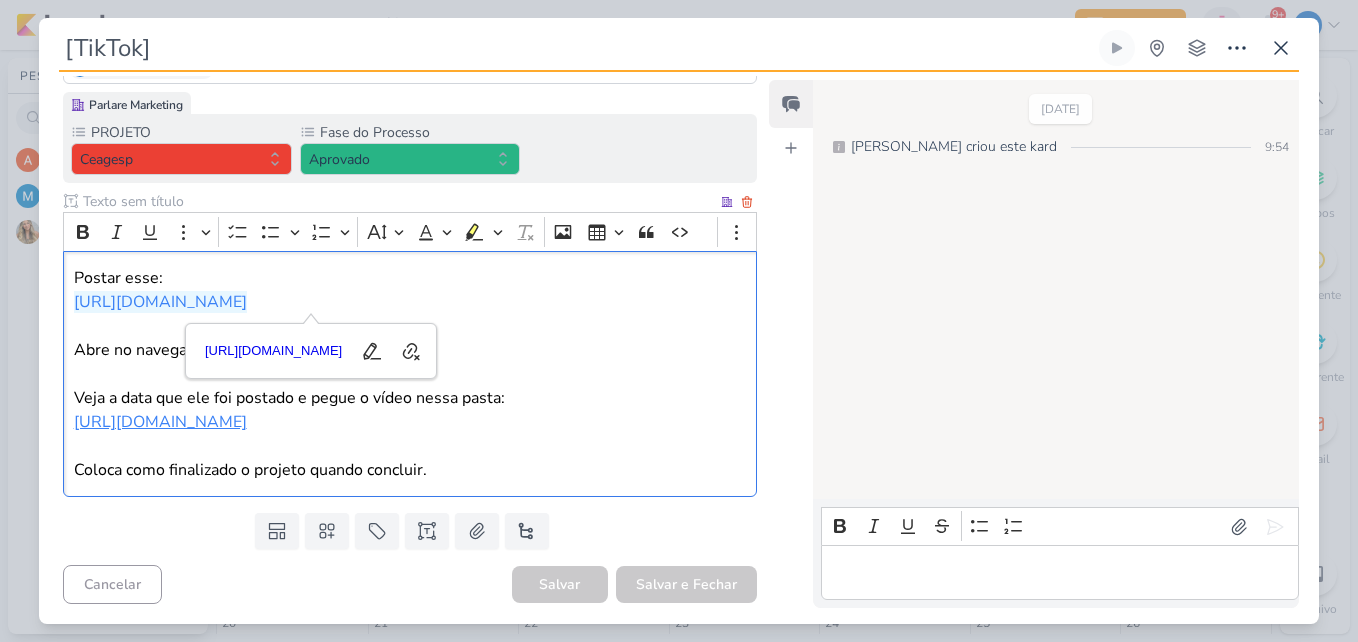 click on "https://drive.google.com/drive/folders/1BrqoB8dDUkXq8mIgtK4LT3MMs5-Es31n" at bounding box center (160, 422) 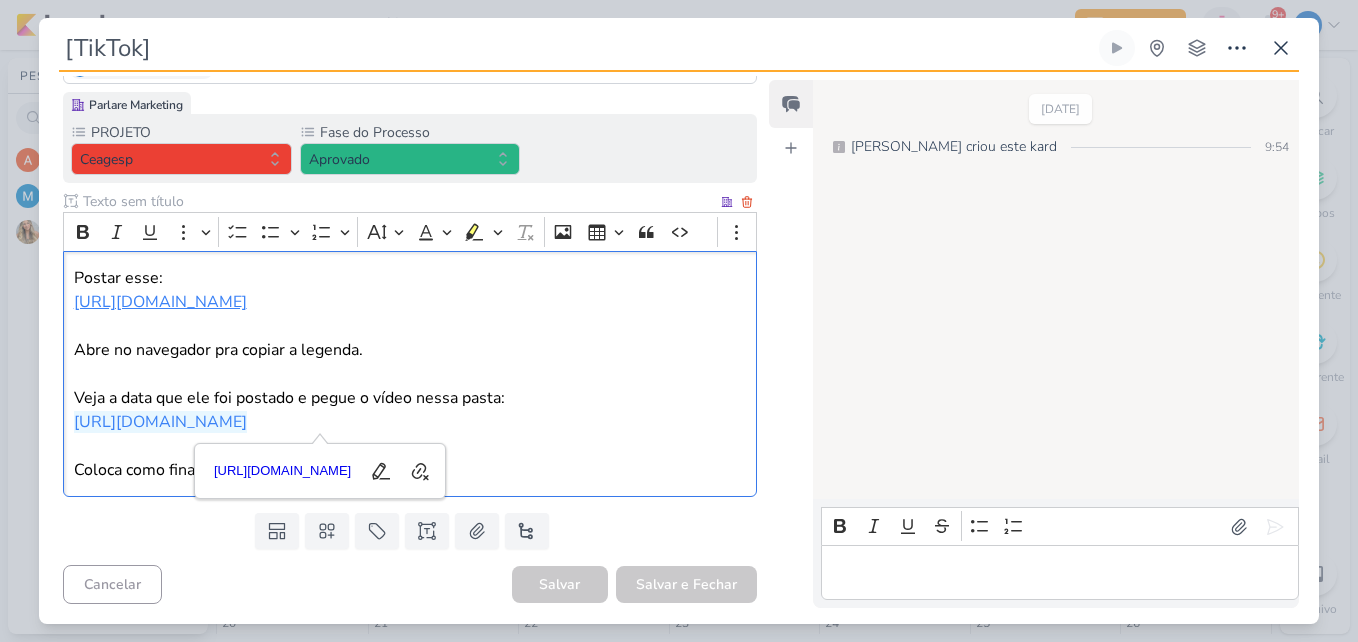 click on "https://www.instagram.com/reel/DK4-u7pujXR/?igsh=aWY1Zm1nMWcyampo" at bounding box center [160, 302] 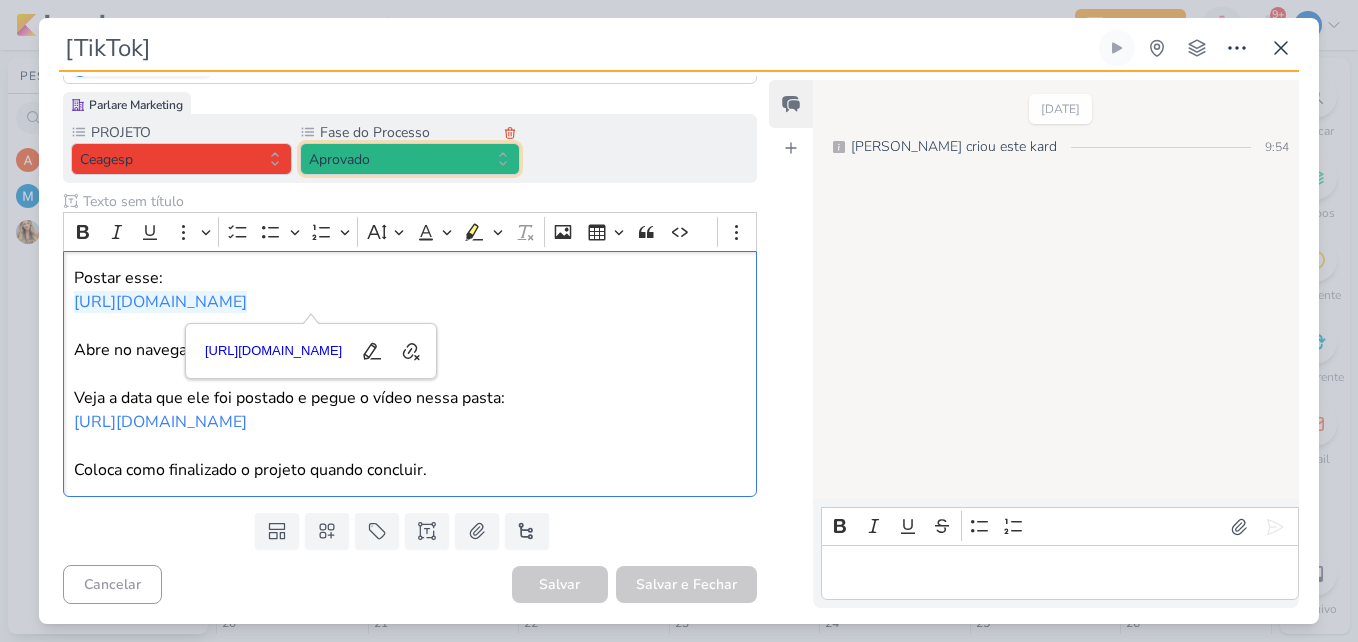 click on "Aprovado" at bounding box center [410, 159] 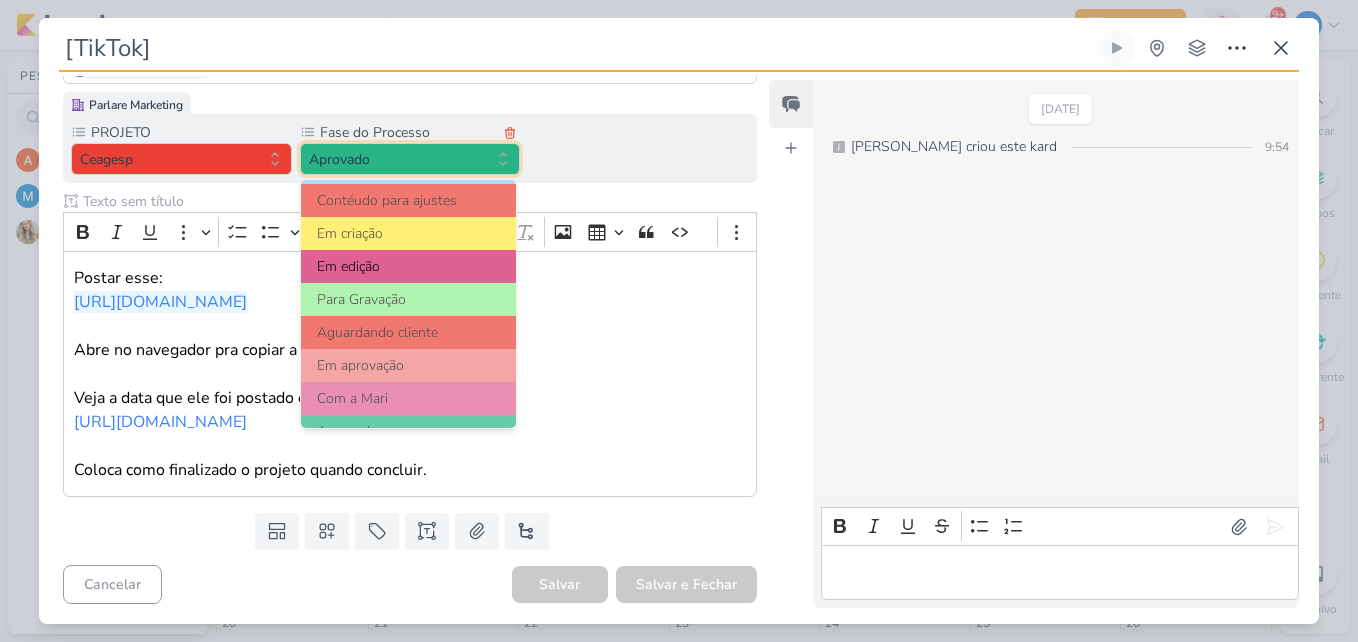 scroll, scrollTop: 193, scrollLeft: 0, axis: vertical 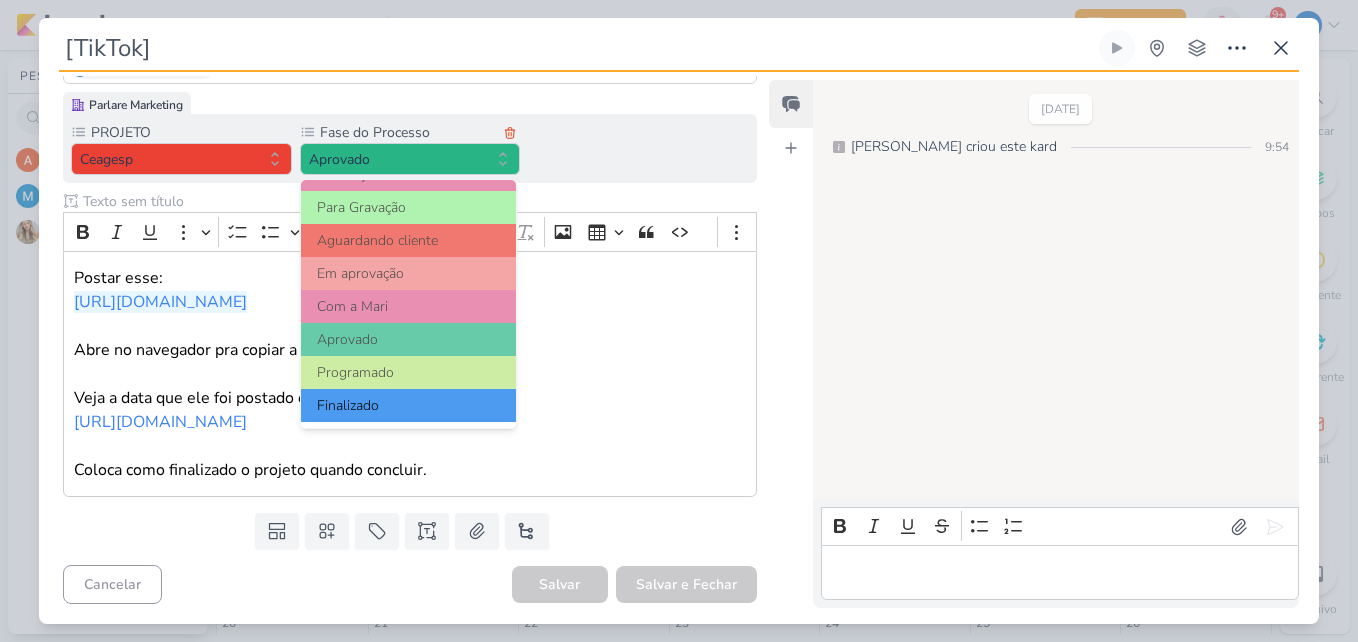 click on "Finalizado" at bounding box center [409, 405] 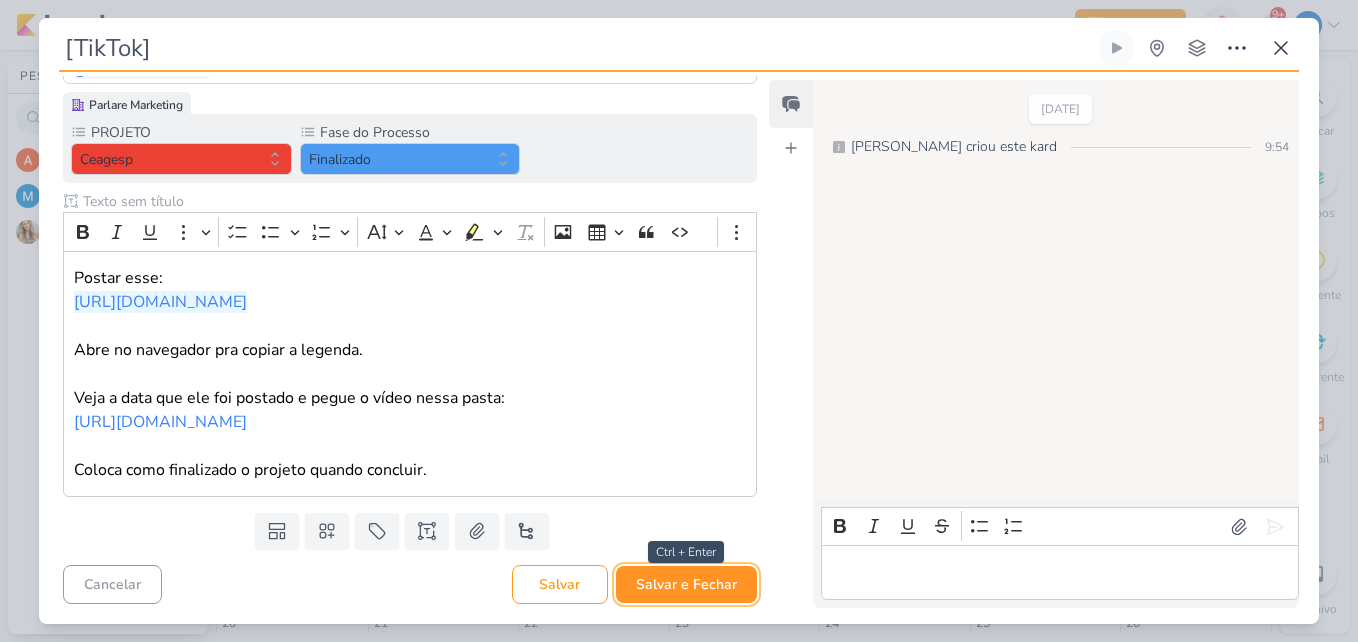 click on "Salvar e Fechar" at bounding box center (686, 584) 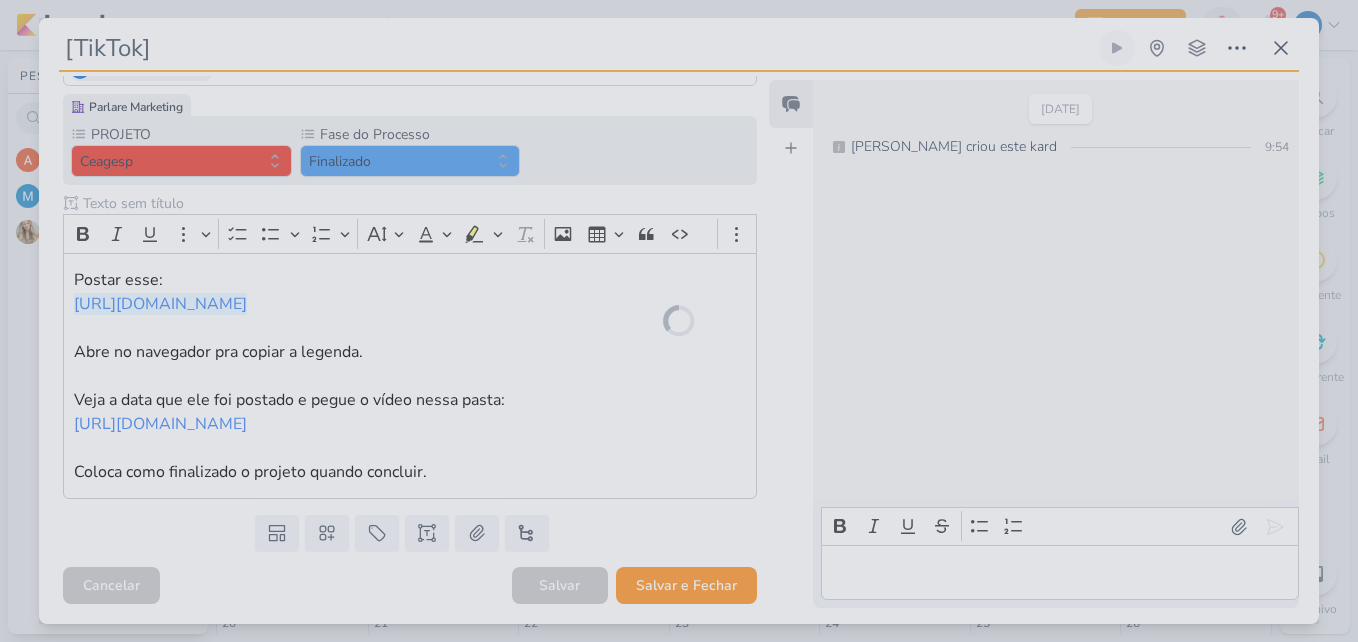 scroll, scrollTop: 169, scrollLeft: 0, axis: vertical 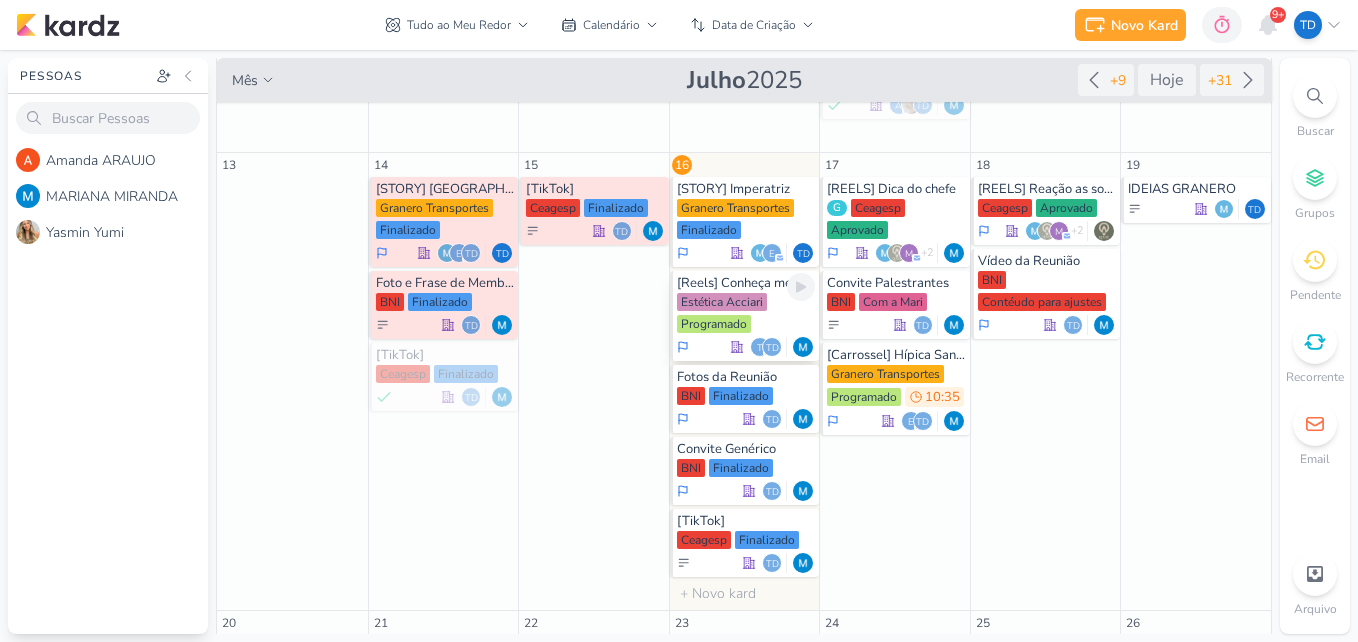click on "Programado" at bounding box center (714, 324) 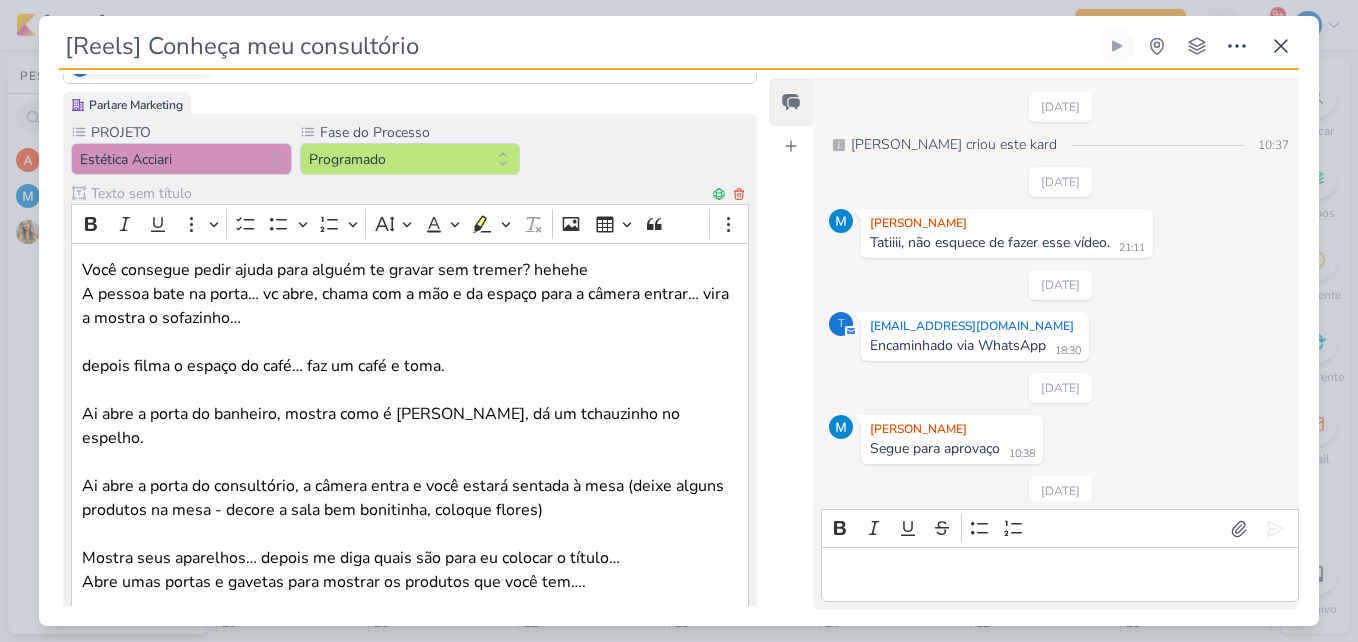 scroll, scrollTop: 0, scrollLeft: 0, axis: both 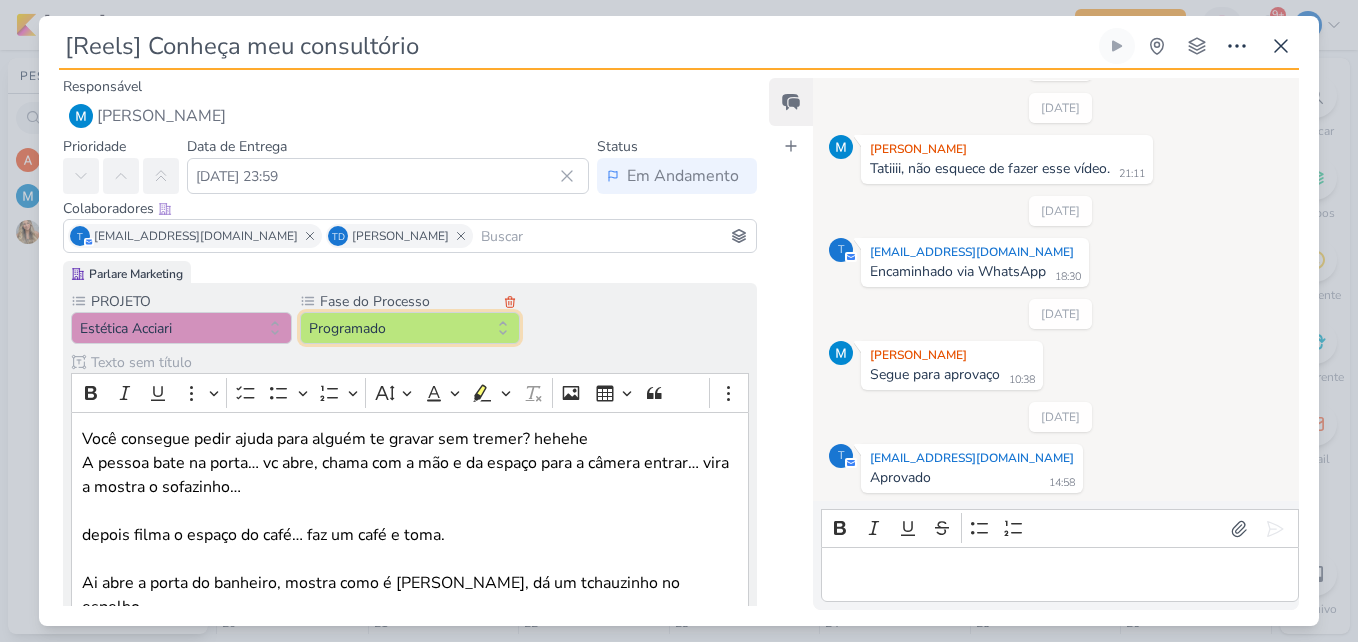 click on "Programado" at bounding box center (410, 328) 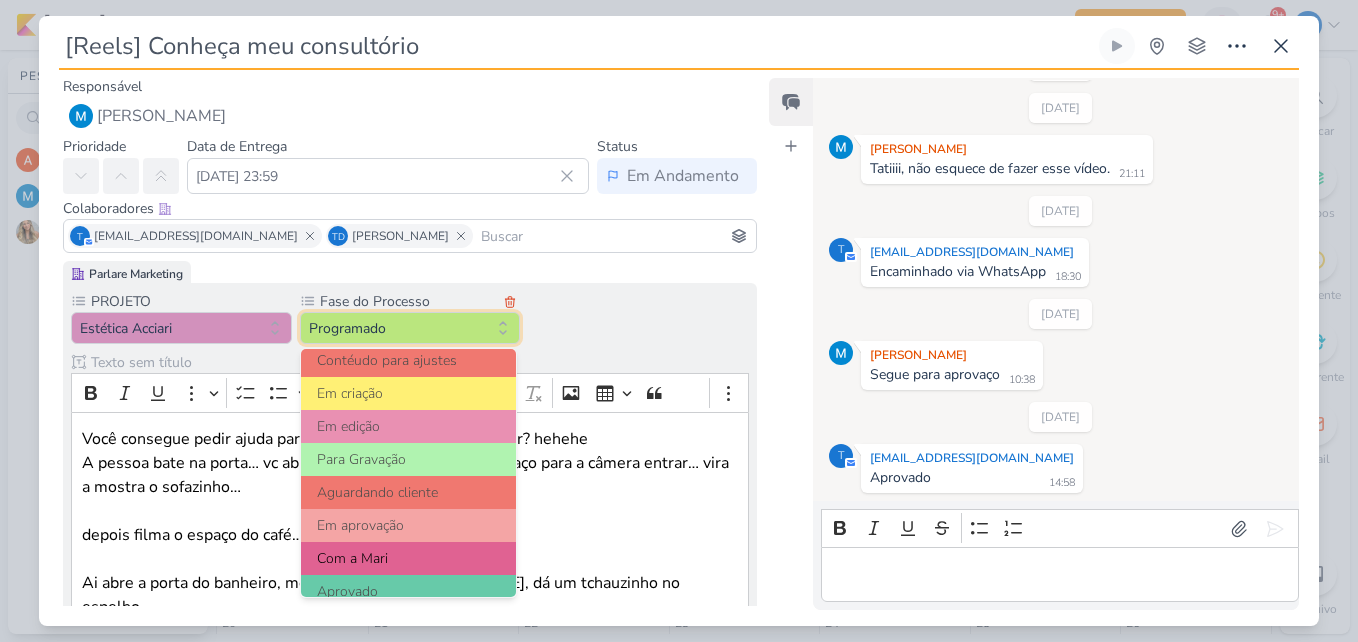 scroll, scrollTop: 193, scrollLeft: 0, axis: vertical 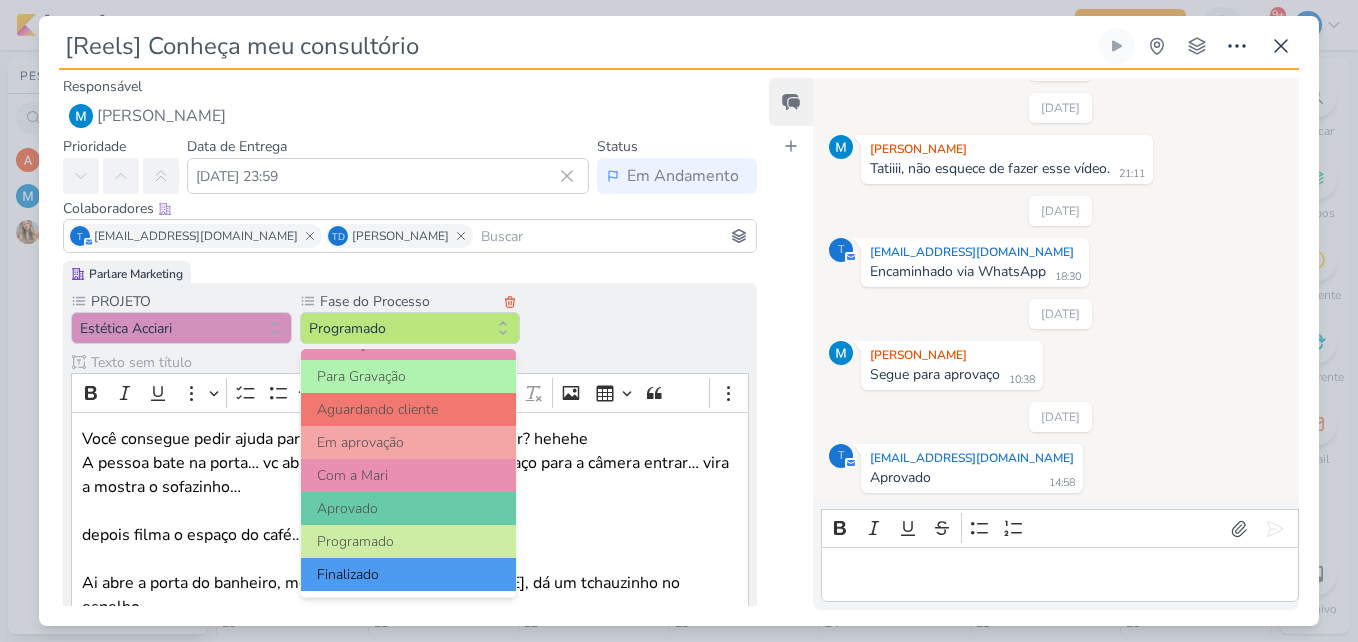 click on "Finalizado" at bounding box center (409, 574) 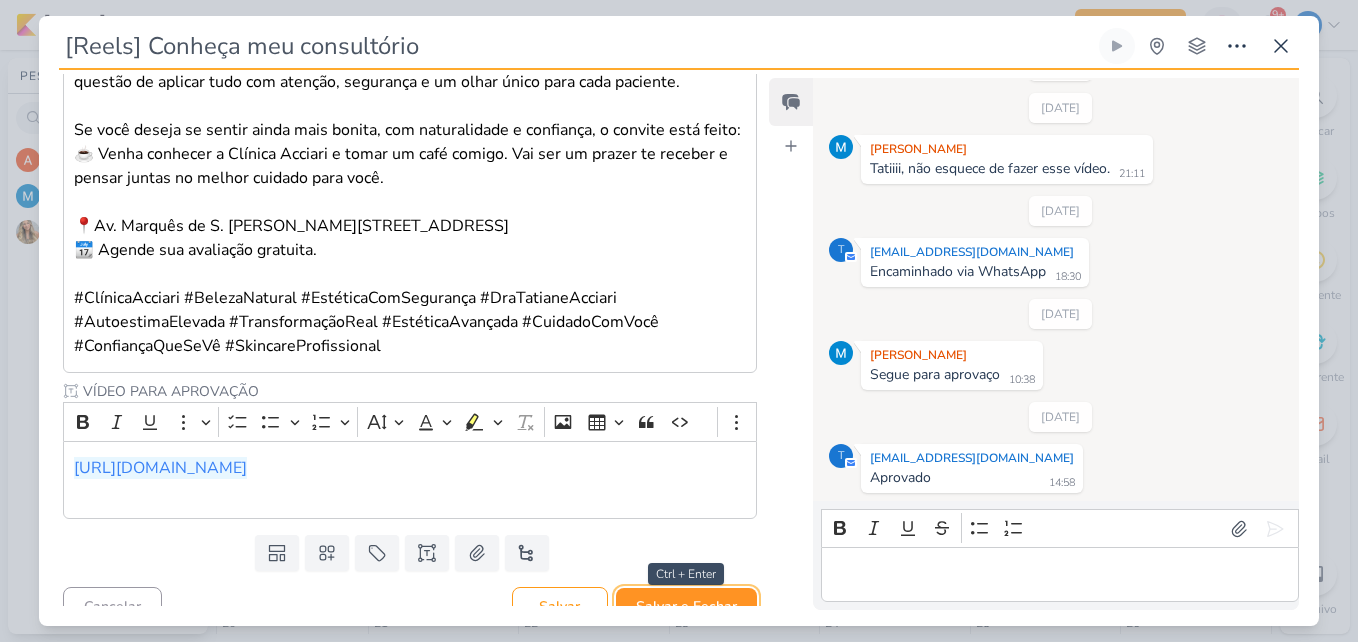 click on "Salvar e Fechar" at bounding box center [686, 606] 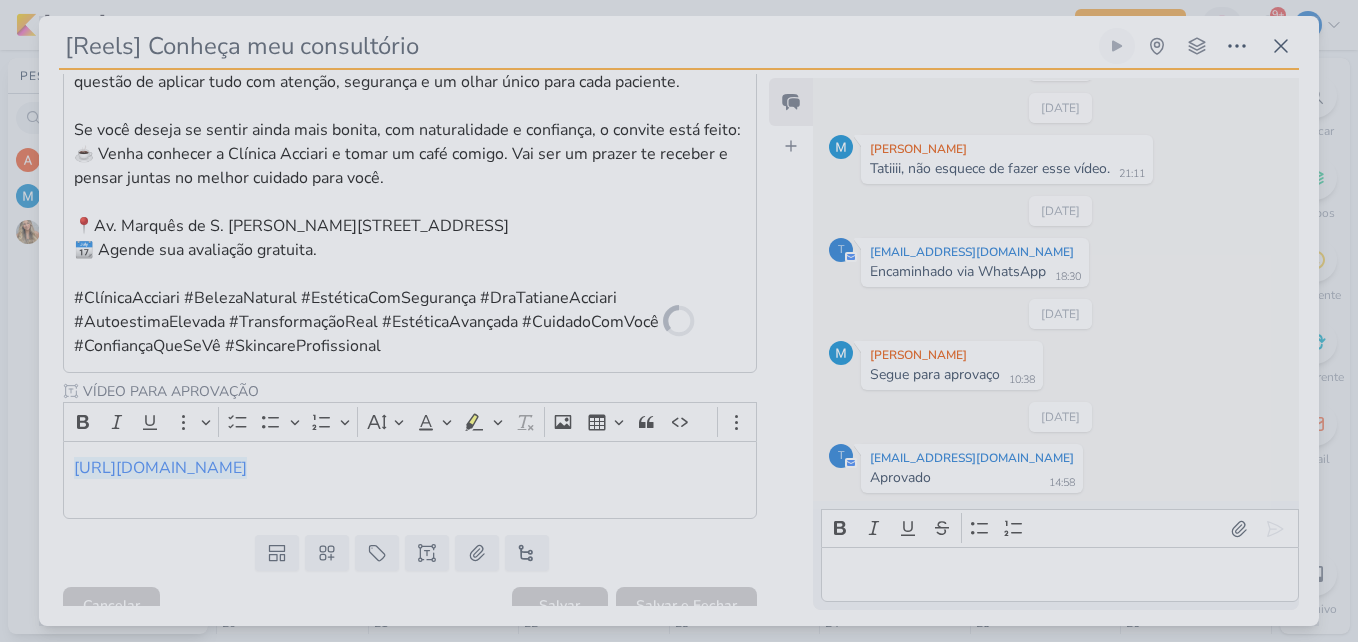 scroll, scrollTop: 1014, scrollLeft: 0, axis: vertical 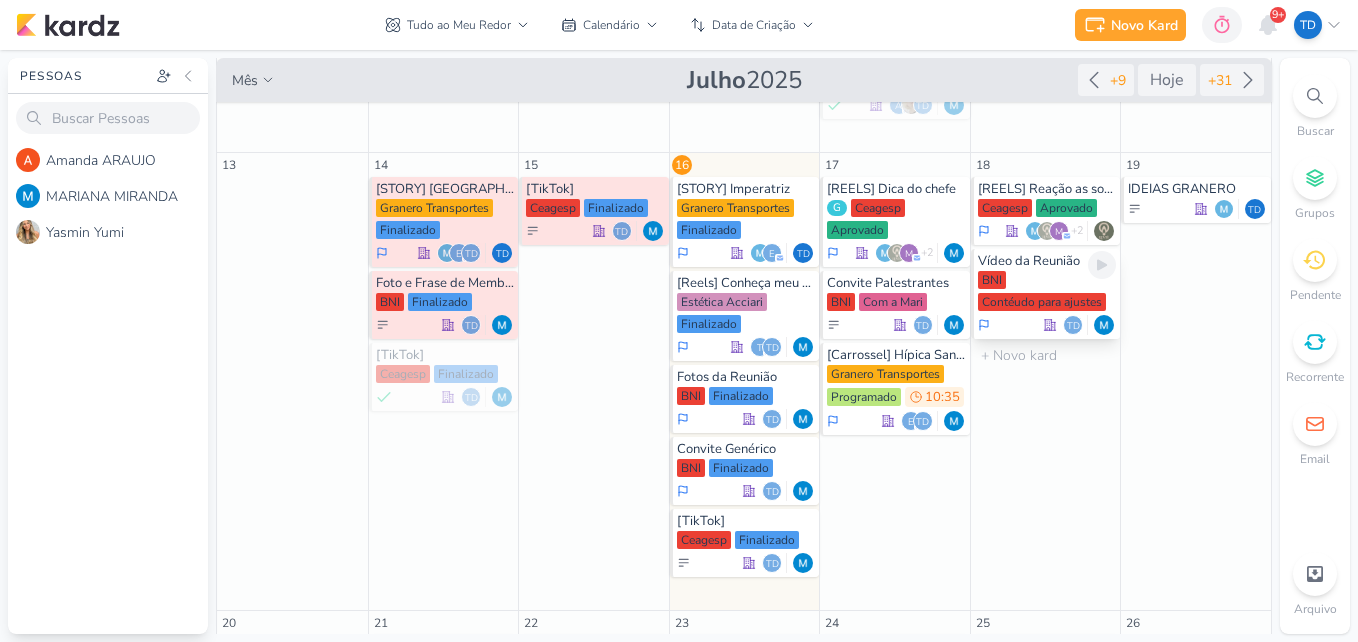 click on "BNI
Contéudo para ajustes" at bounding box center [1047, 292] 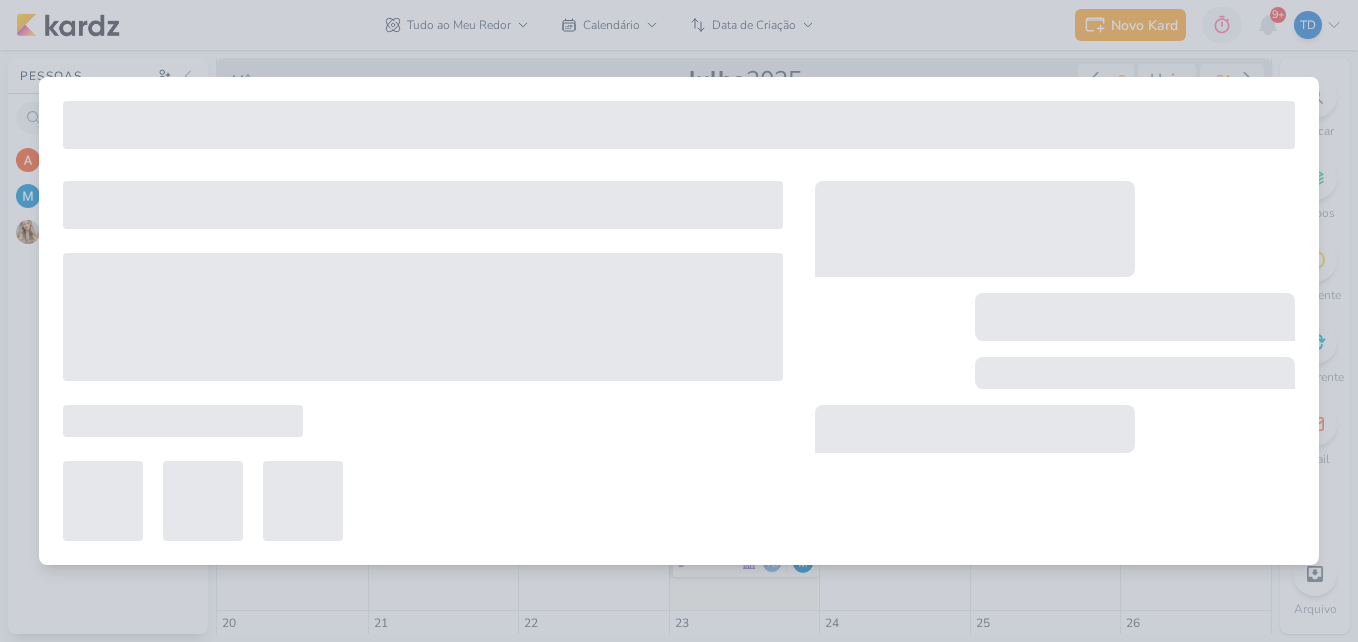 type on "Vídeo da Reunião" 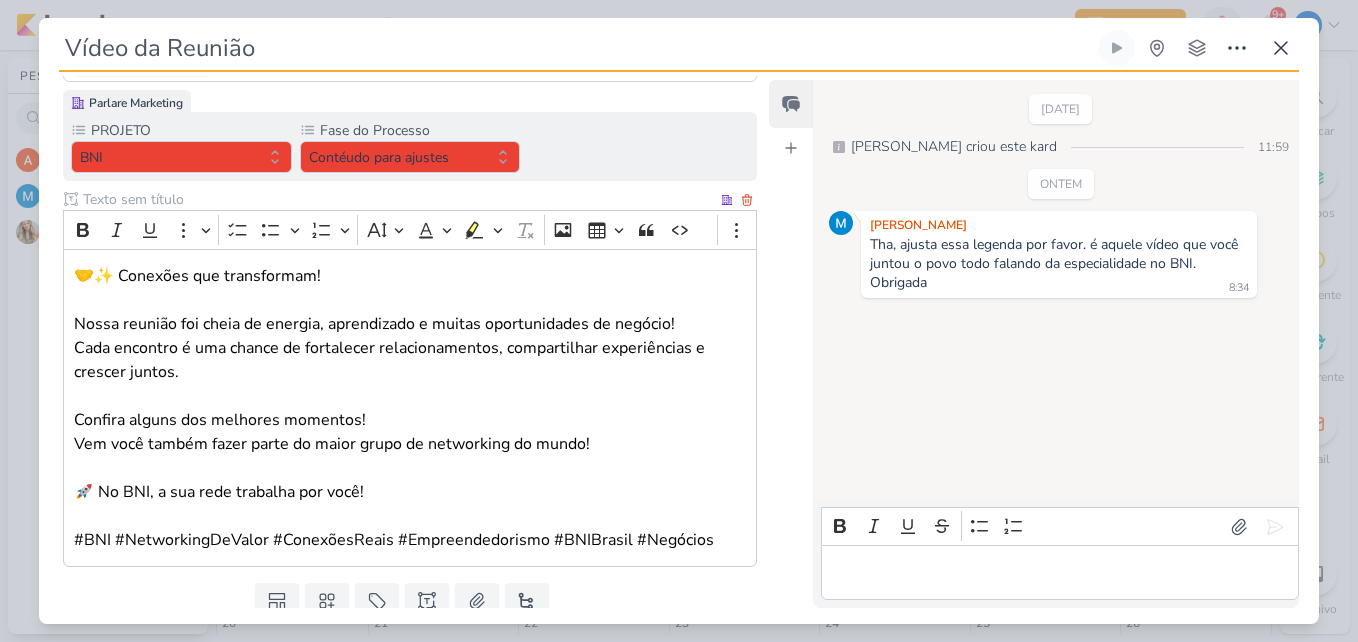scroll, scrollTop: 243, scrollLeft: 0, axis: vertical 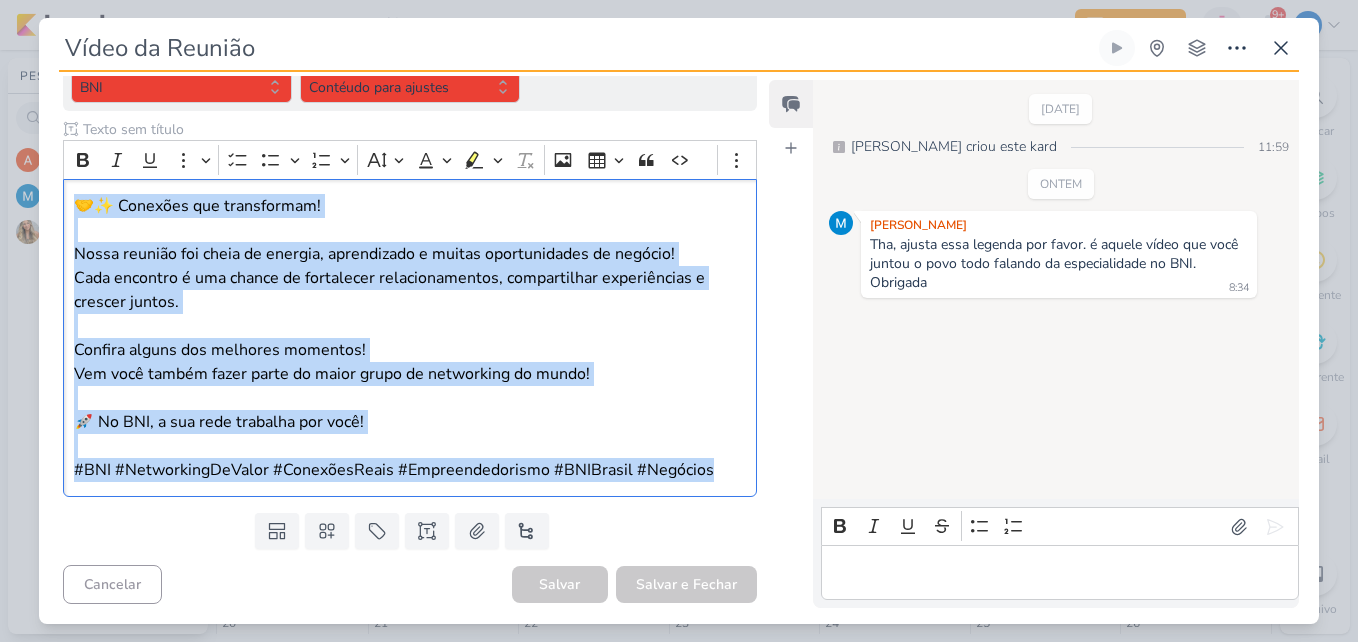 drag, startPoint x: 77, startPoint y: 210, endPoint x: 754, endPoint y: 497, distance: 735.3217 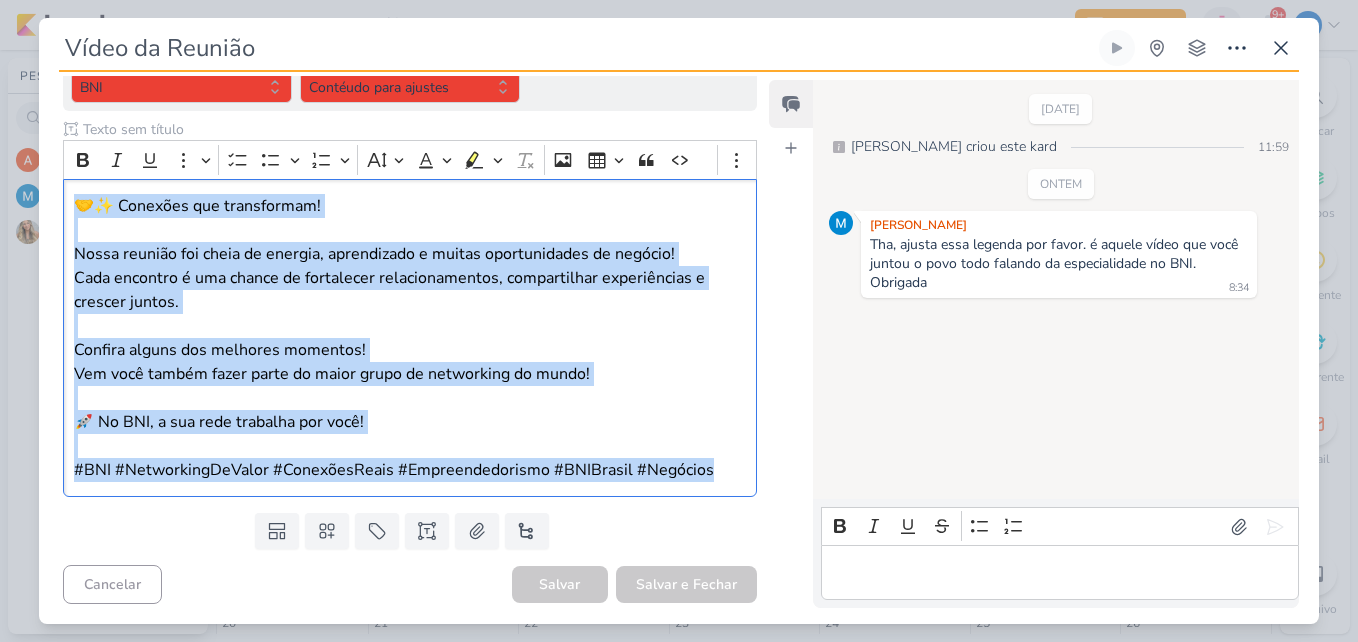 click on "Parlare Marketing
PROJETO
BNI
Fase do Processo" at bounding box center (402, 262) 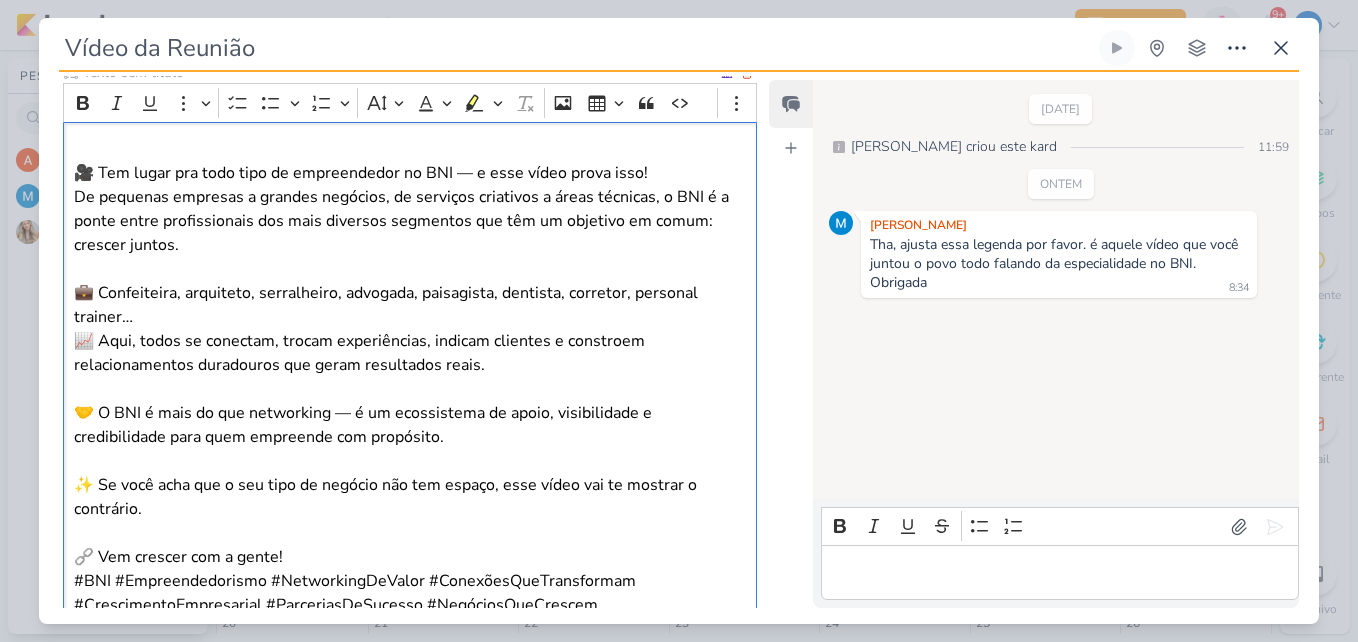 scroll, scrollTop: 333, scrollLeft: 0, axis: vertical 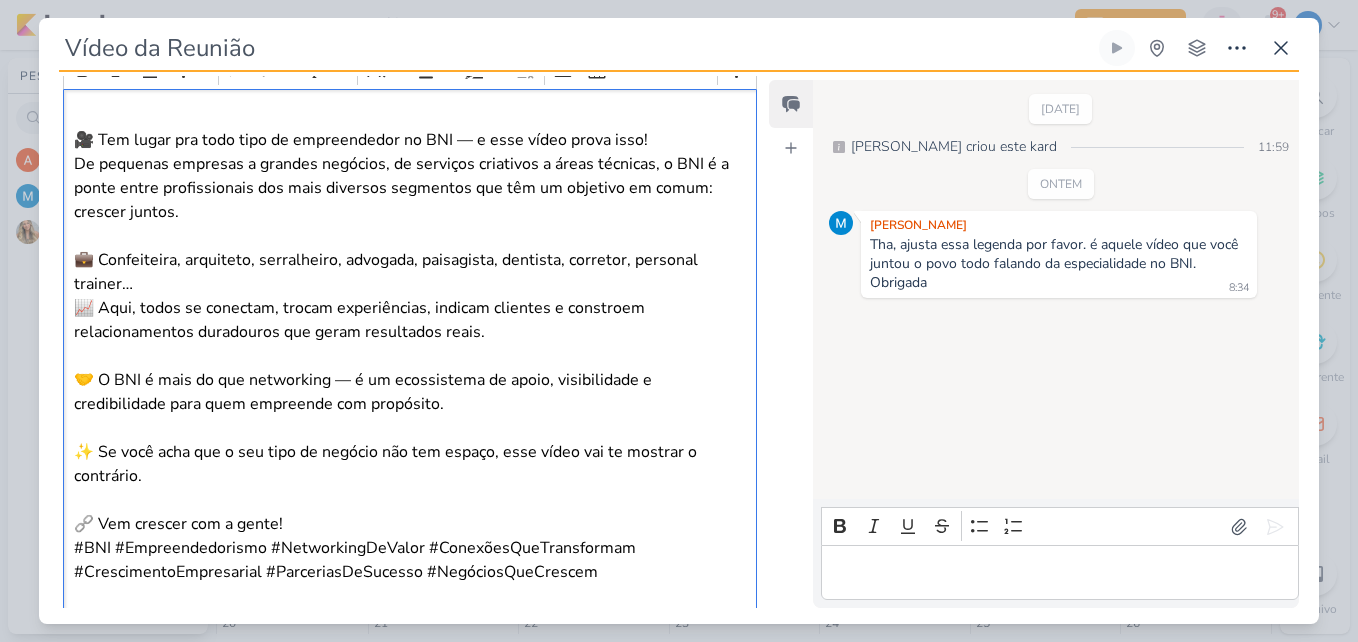 click on "🎥 Tem lugar pra todo tipo de empreendedor no BNI — e esse vídeo prova isso!" at bounding box center [410, 140] 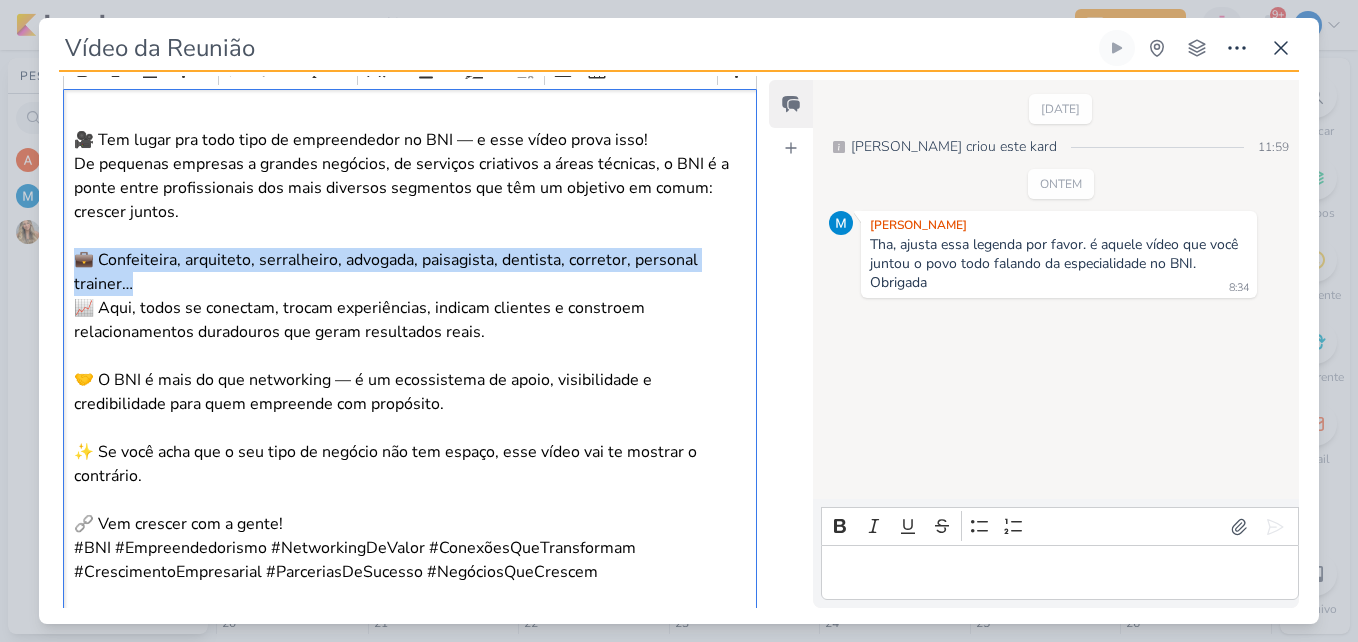 drag, startPoint x: 145, startPoint y: 272, endPoint x: 79, endPoint y: 261, distance: 66.910385 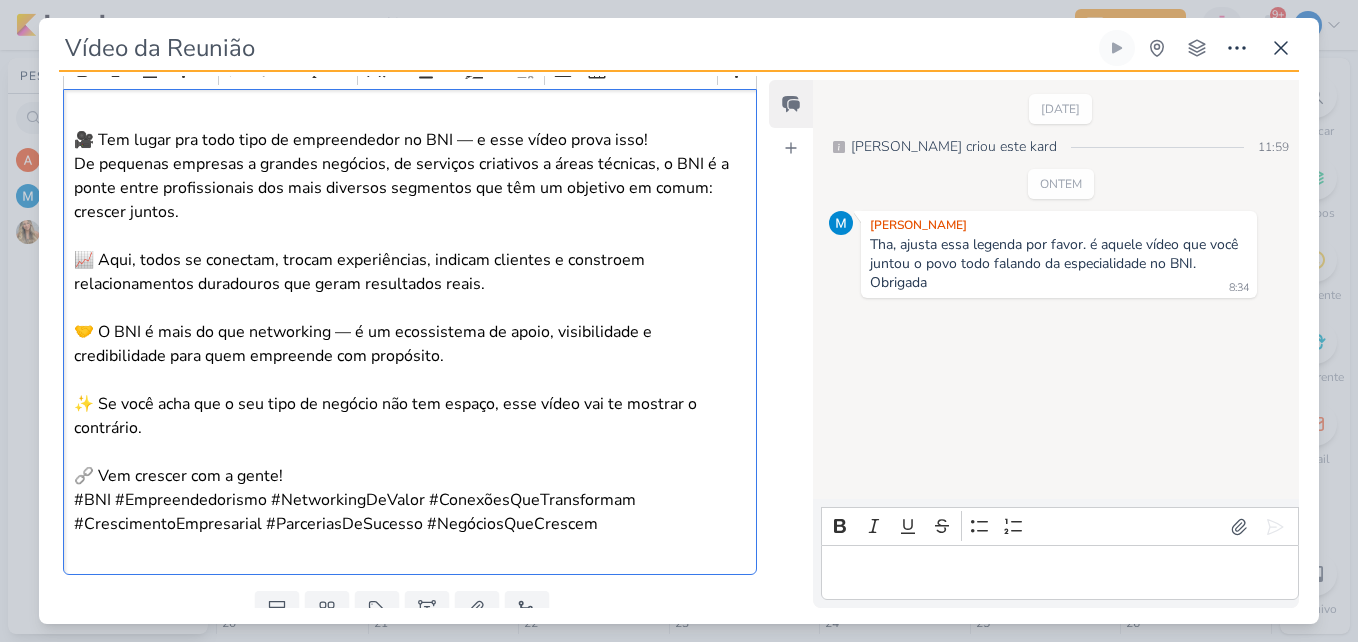 click on "⁠⁠⁠⁠⁠⁠⁠ 📈 Aqui, todos se conectam, trocam experiências, indicam clientes e constroem relacionamentos duradouros que geram resultados reais. 🤝 O BNI é mais do que networking — é um ecossistema de apoio, visibilidade e credibilidade para quem empreende com propósito. ✨ Se você acha que o seu tipo de negócio não tem espaço, esse vídeo vai te mostrar o contrário. 🔗 Vem crescer com a gente!" at bounding box center (410, 356) 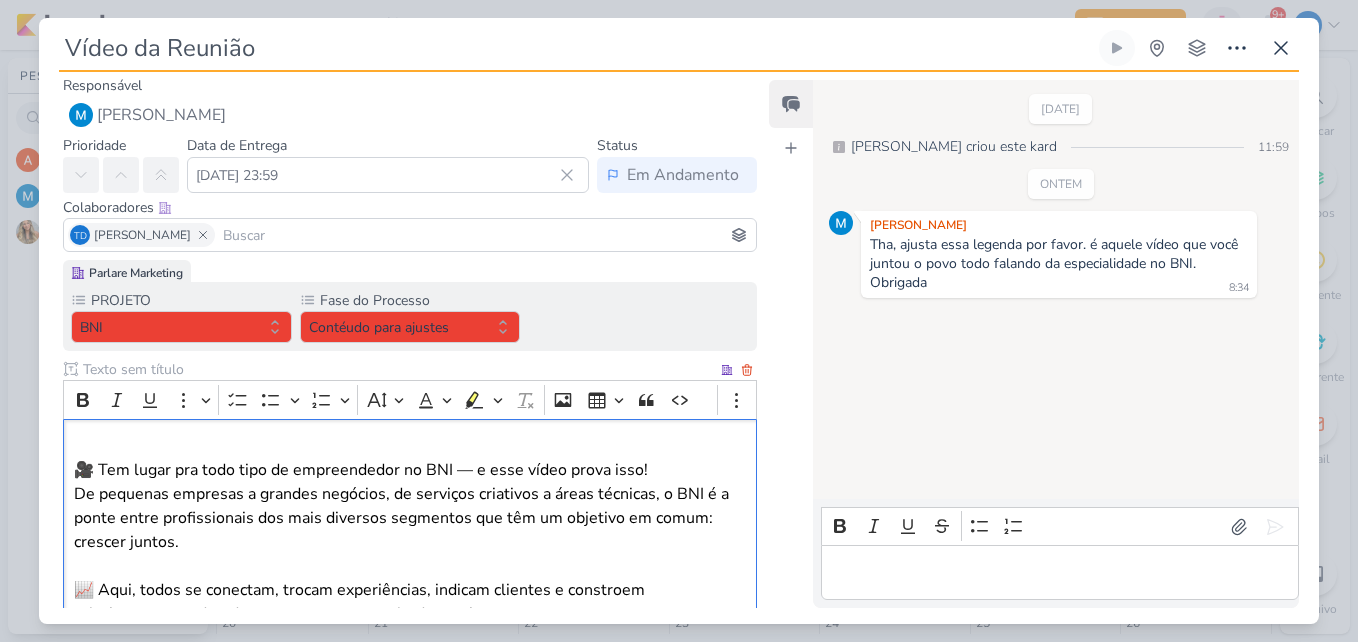 scroll, scrollTop: 0, scrollLeft: 0, axis: both 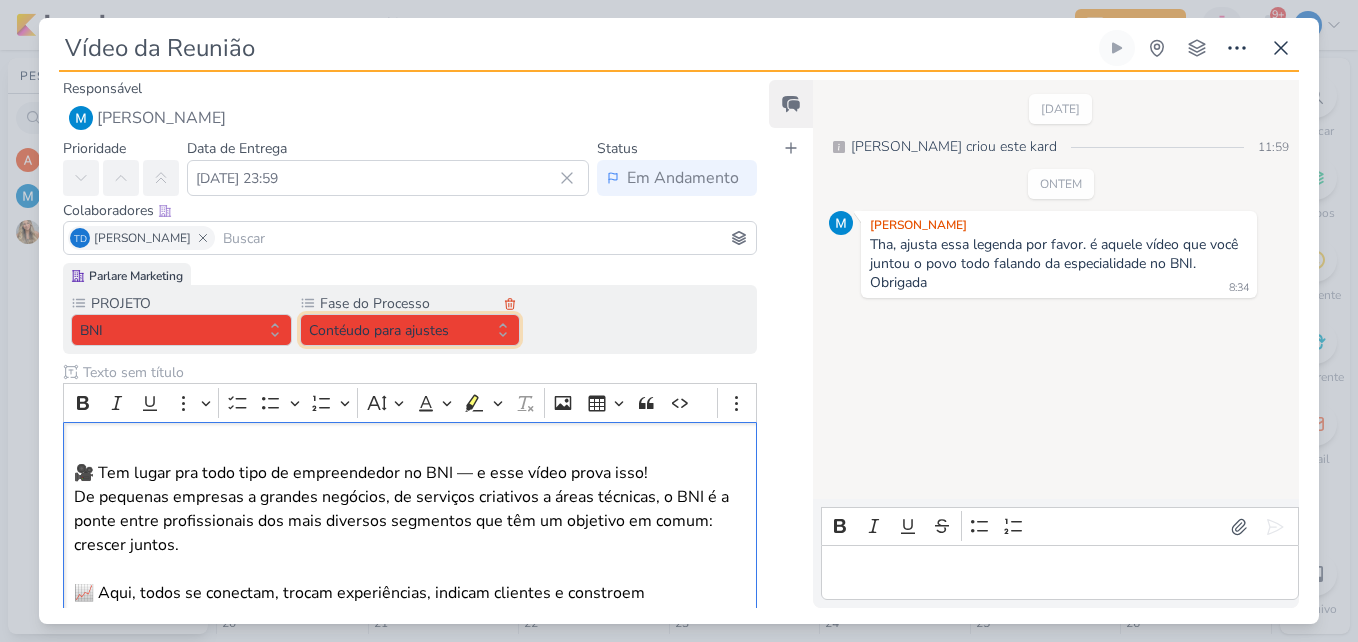 click on "Contéudo para ajustes" at bounding box center (410, 330) 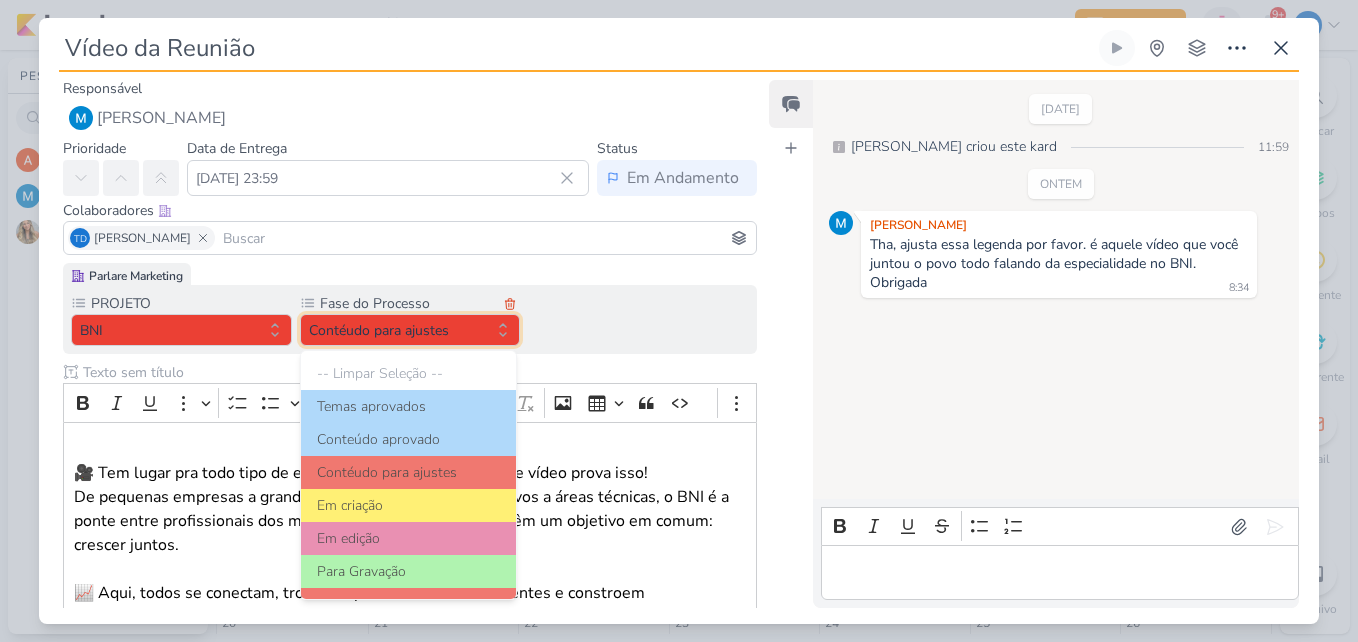 scroll, scrollTop: 193, scrollLeft: 0, axis: vertical 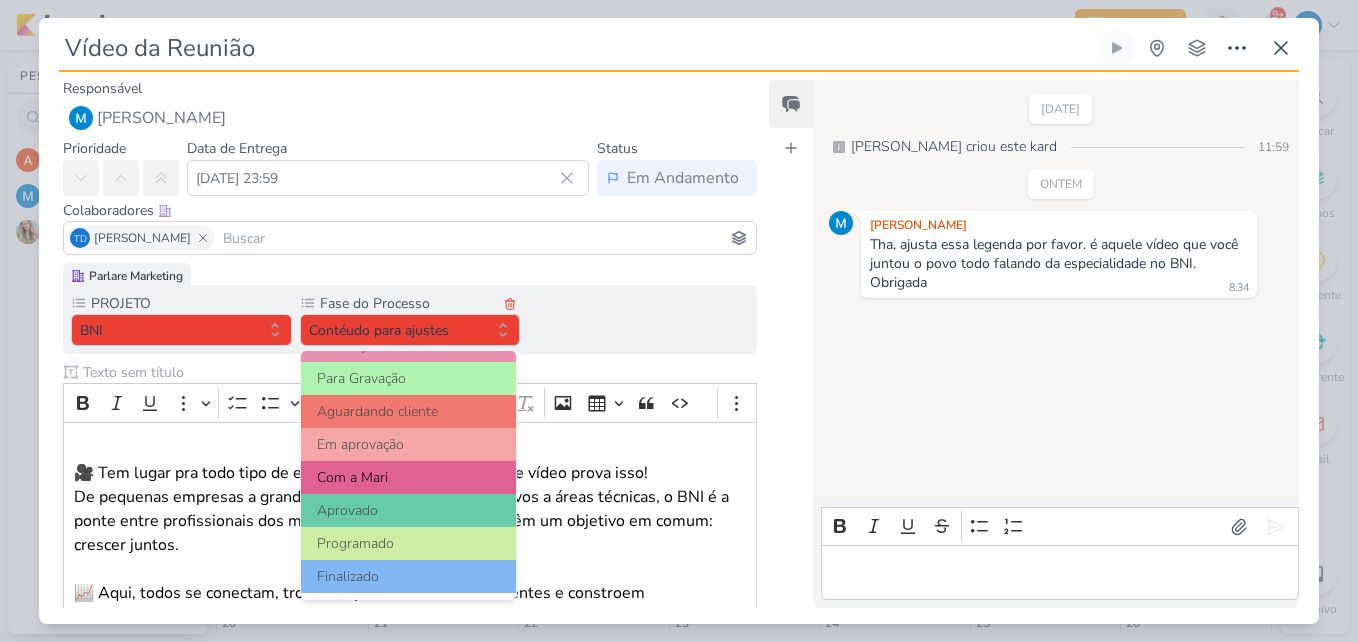 click on "Com a Mari" at bounding box center (409, 477) 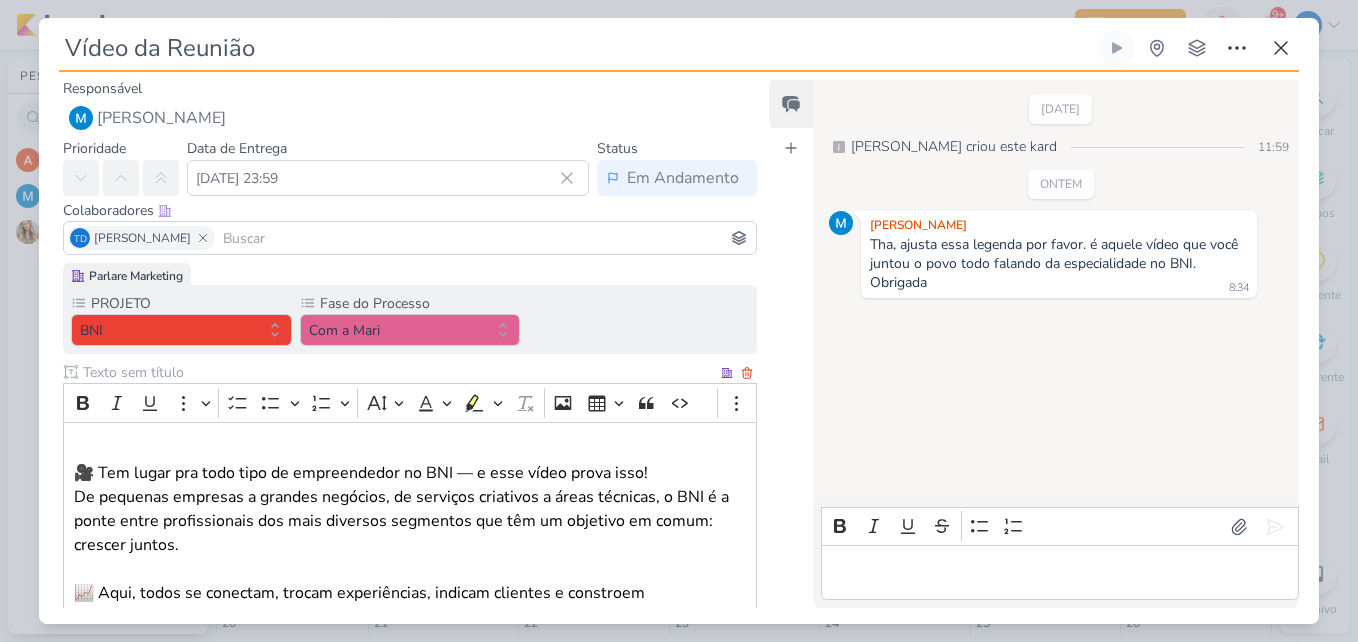 scroll, scrollTop: 411, scrollLeft: 0, axis: vertical 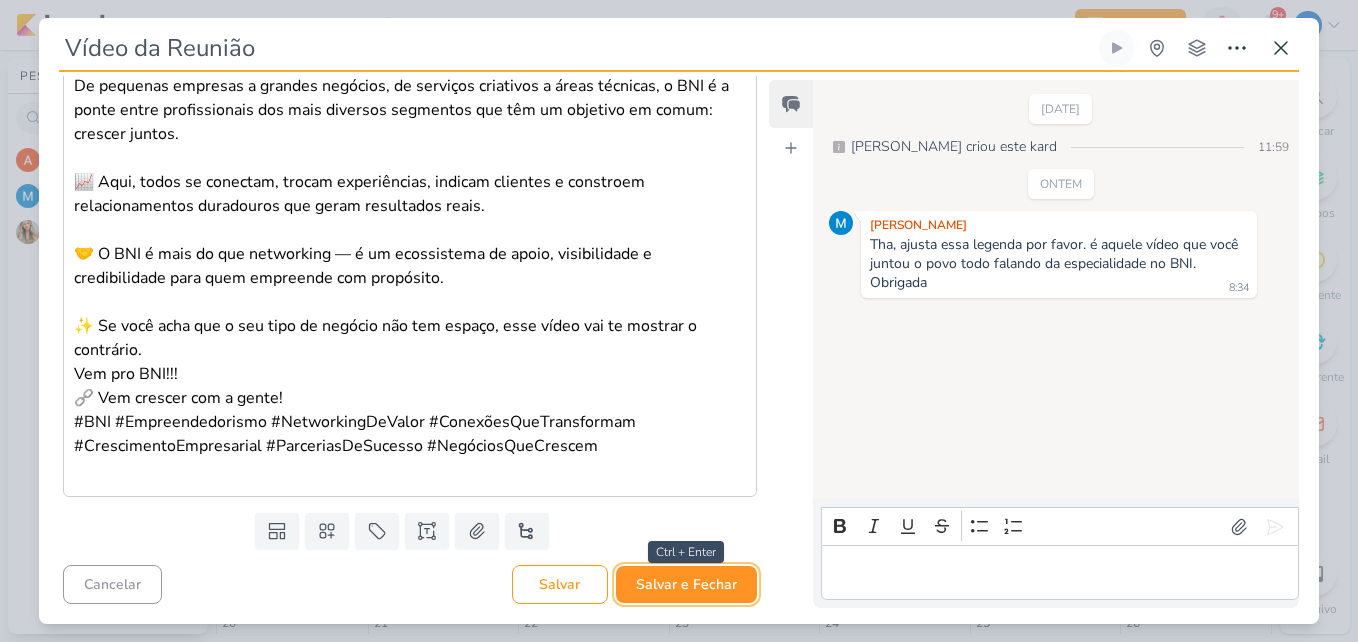 click on "Salvar e Fechar" at bounding box center (686, 584) 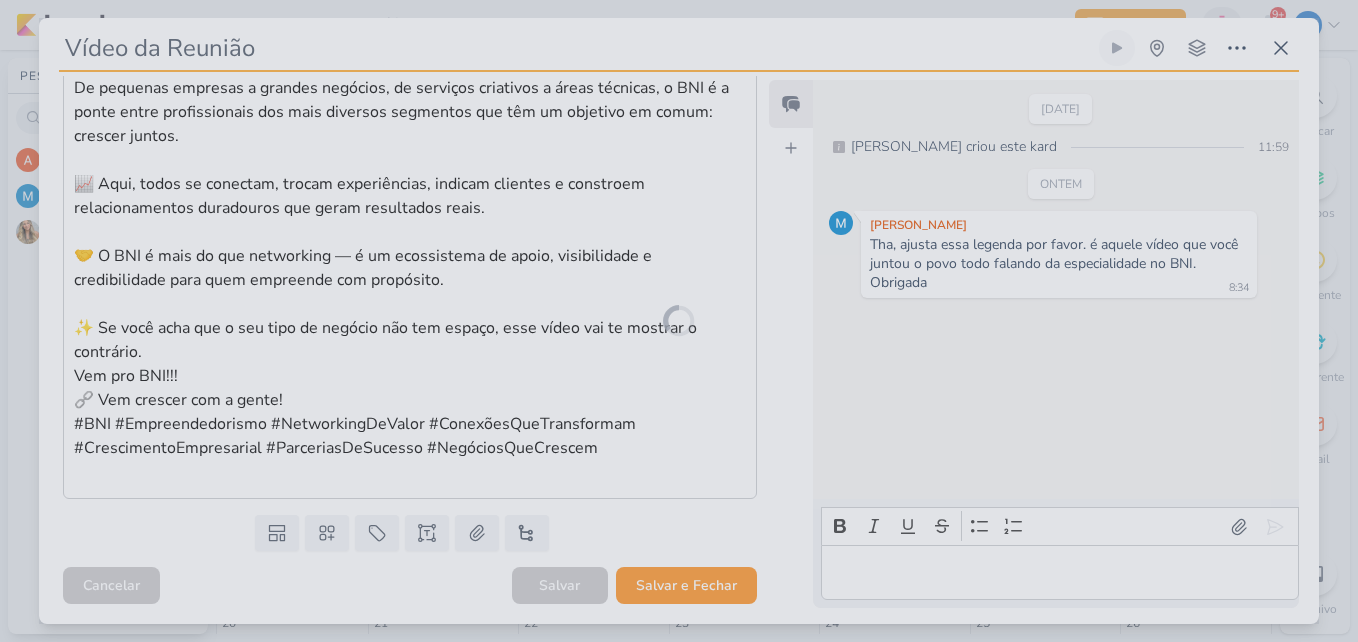 scroll, scrollTop: 409, scrollLeft: 0, axis: vertical 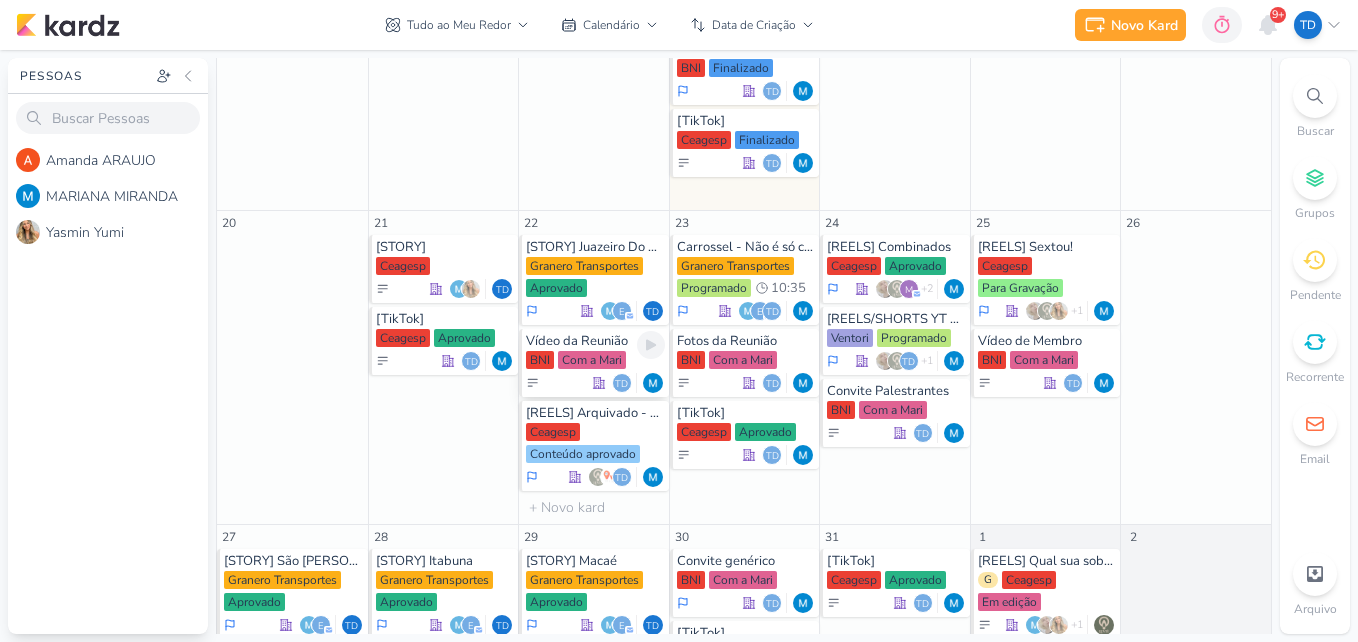 click on "Vídeo da Reunião
BNI
Com a Mari
Td" at bounding box center (594, 363) 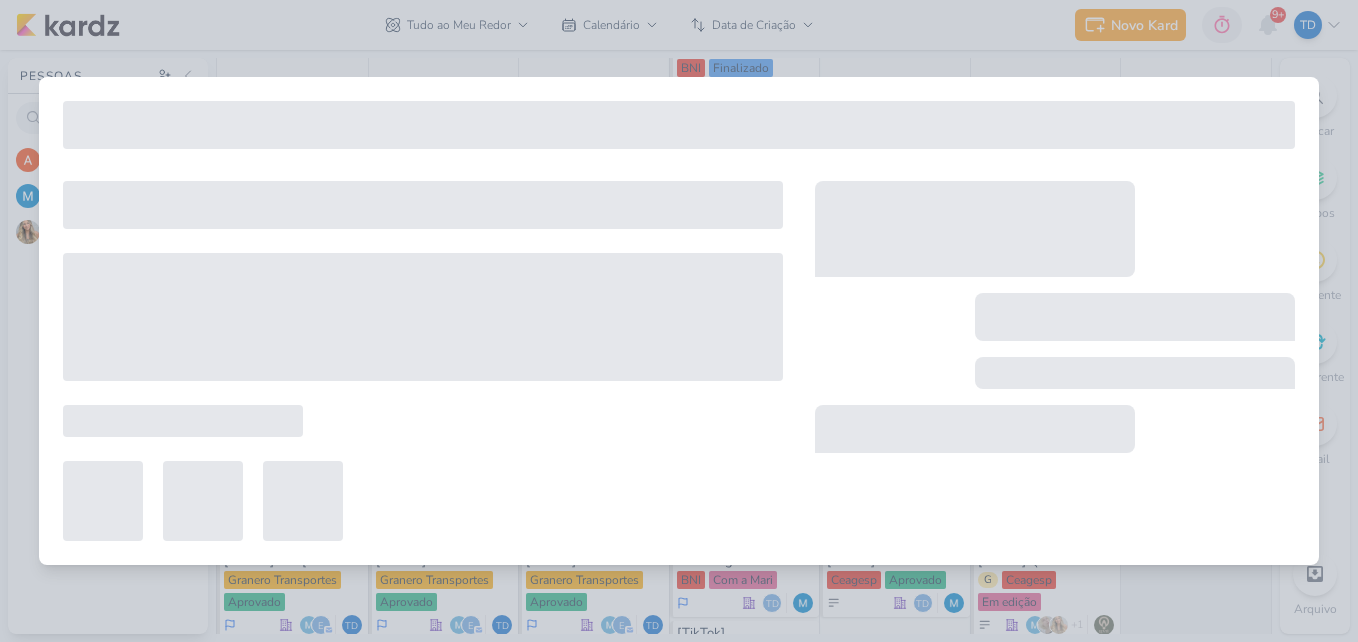 type on "[DATE] 23:59" 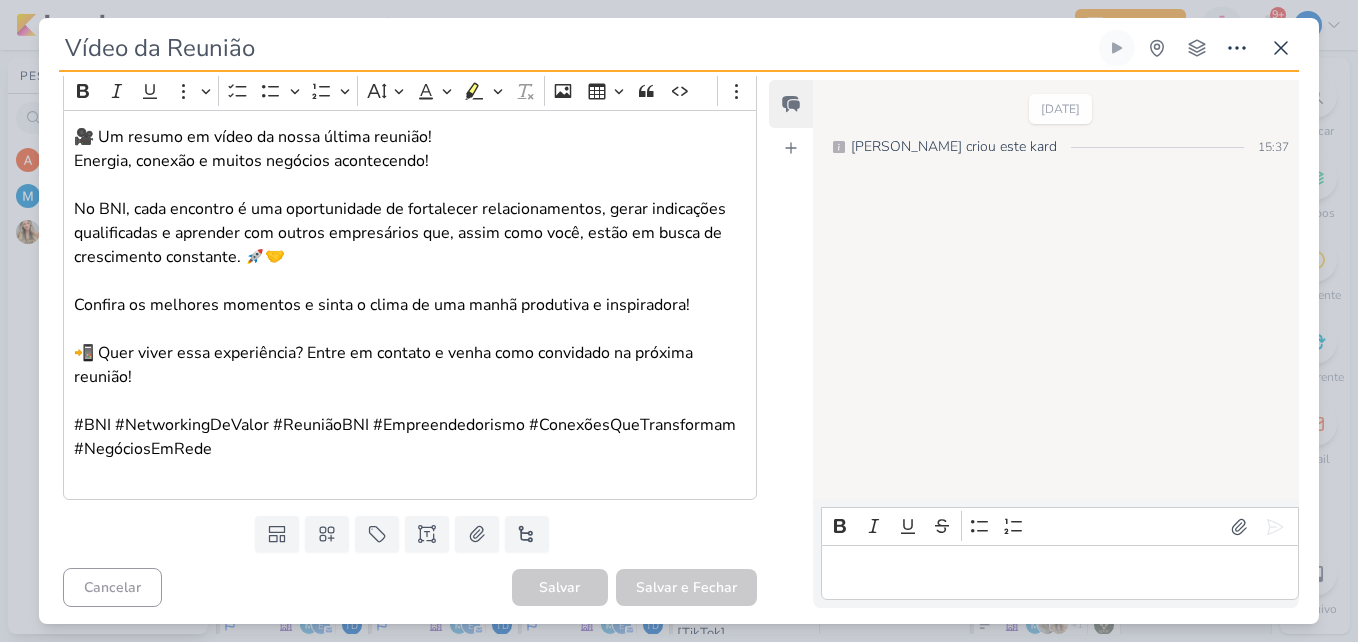 scroll, scrollTop: 315, scrollLeft: 0, axis: vertical 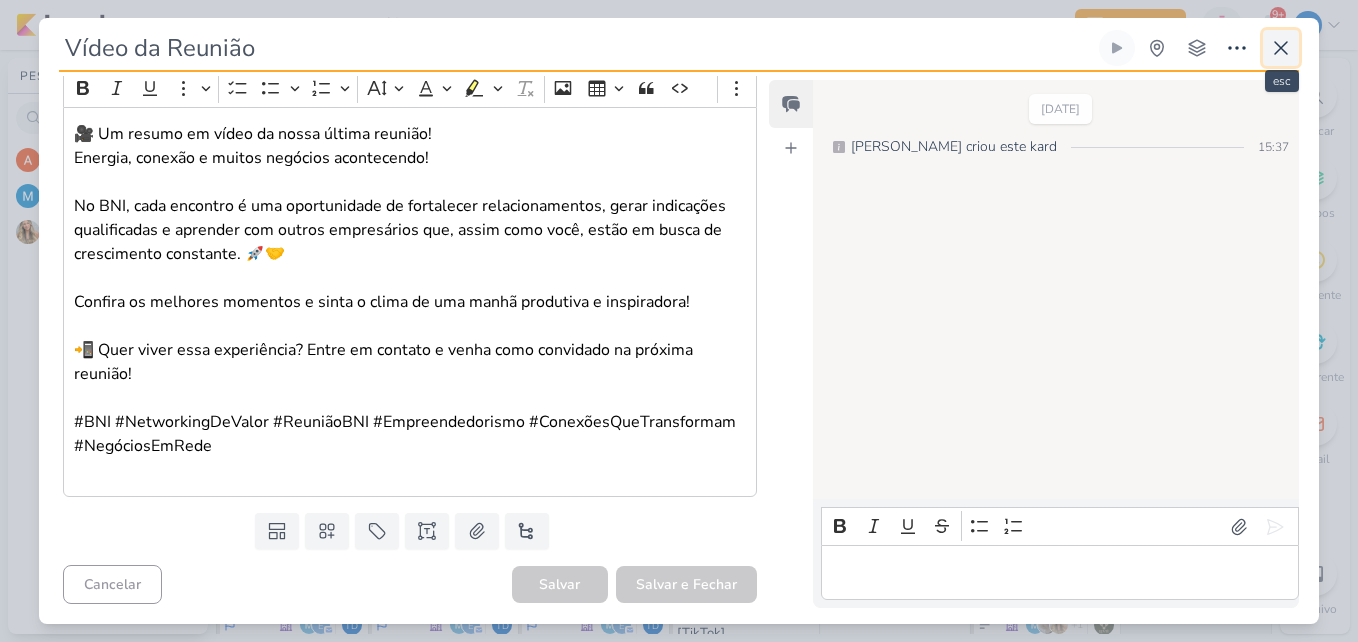 click 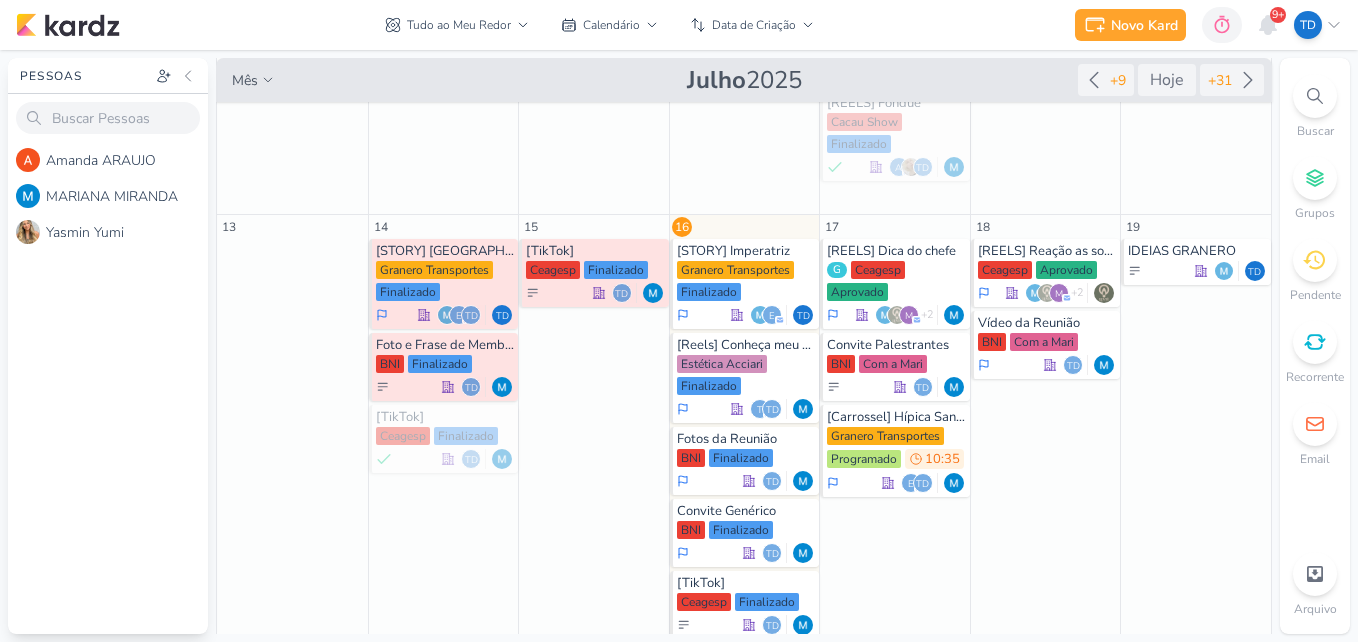 scroll, scrollTop: 400, scrollLeft: 0, axis: vertical 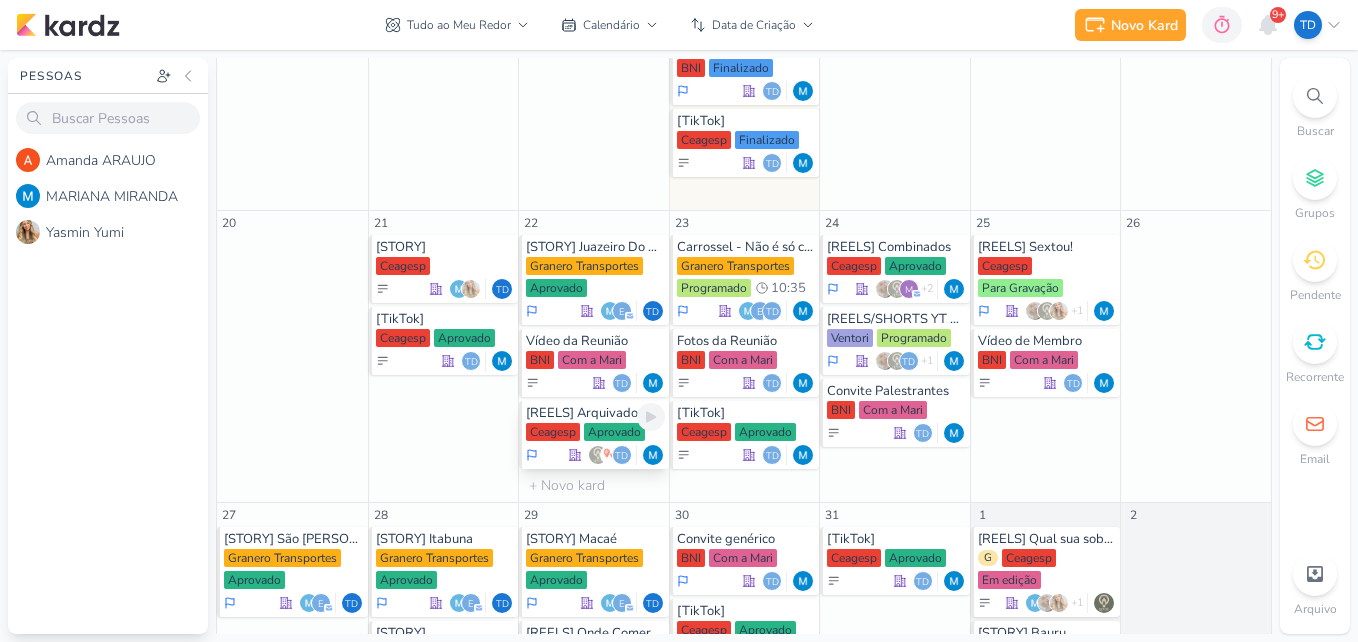 click on "[REELS] Arquivado -  Do caldo...." at bounding box center (595, 413) 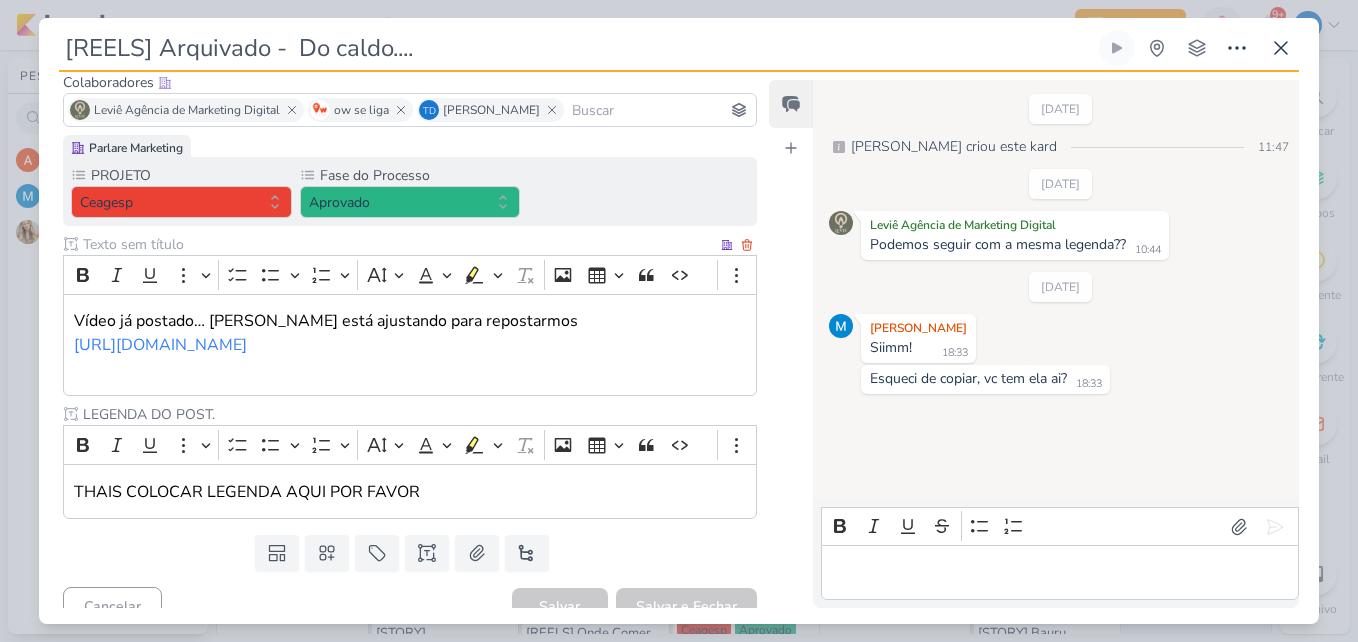 scroll, scrollTop: 150, scrollLeft: 0, axis: vertical 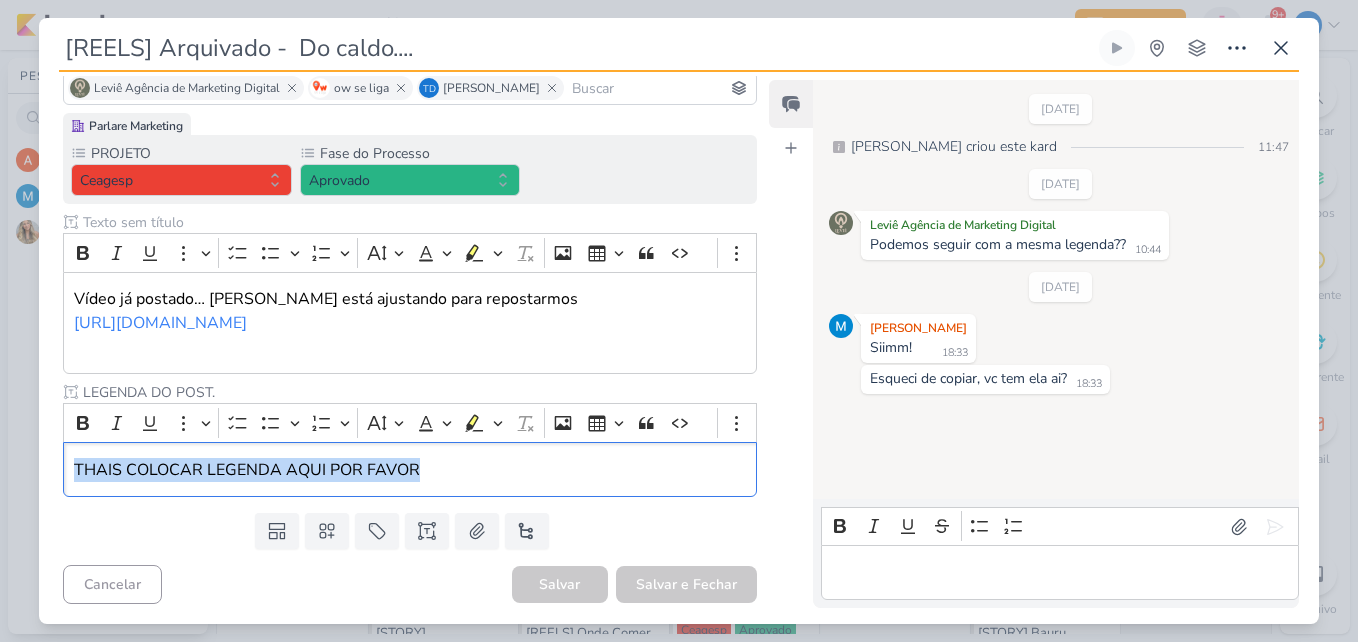 drag, startPoint x: 461, startPoint y: 481, endPoint x: -4, endPoint y: 478, distance: 465.00967 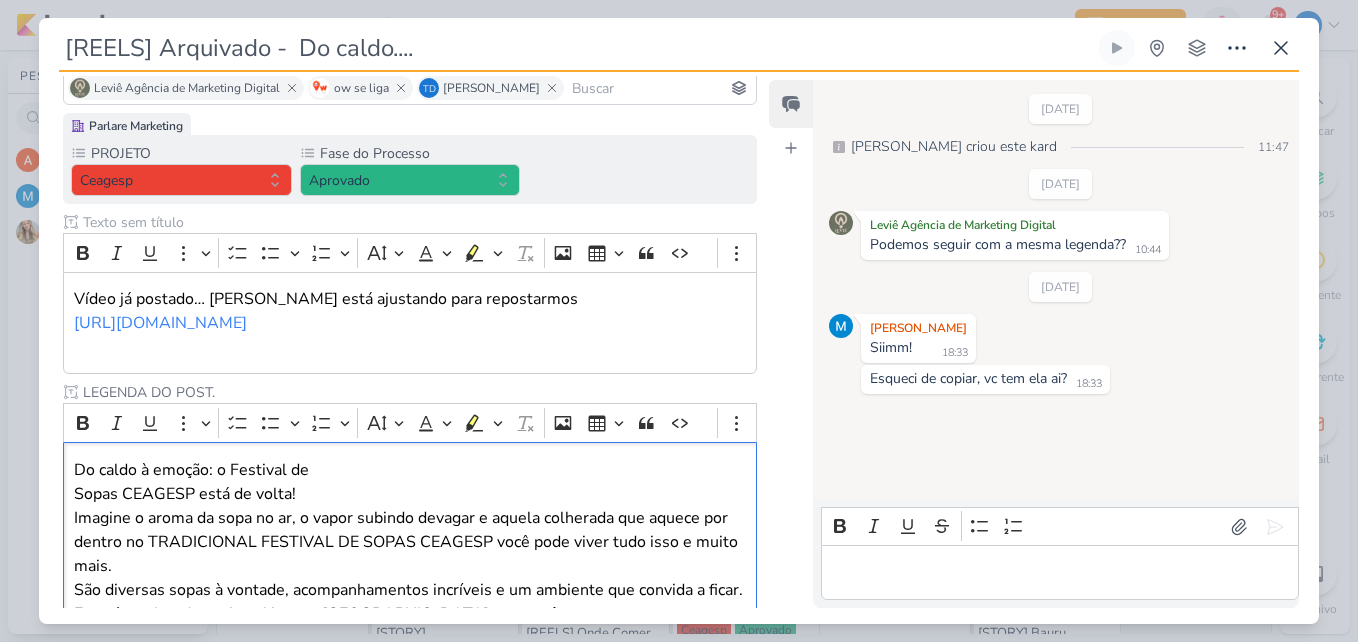 scroll, scrollTop: 287, scrollLeft: 0, axis: vertical 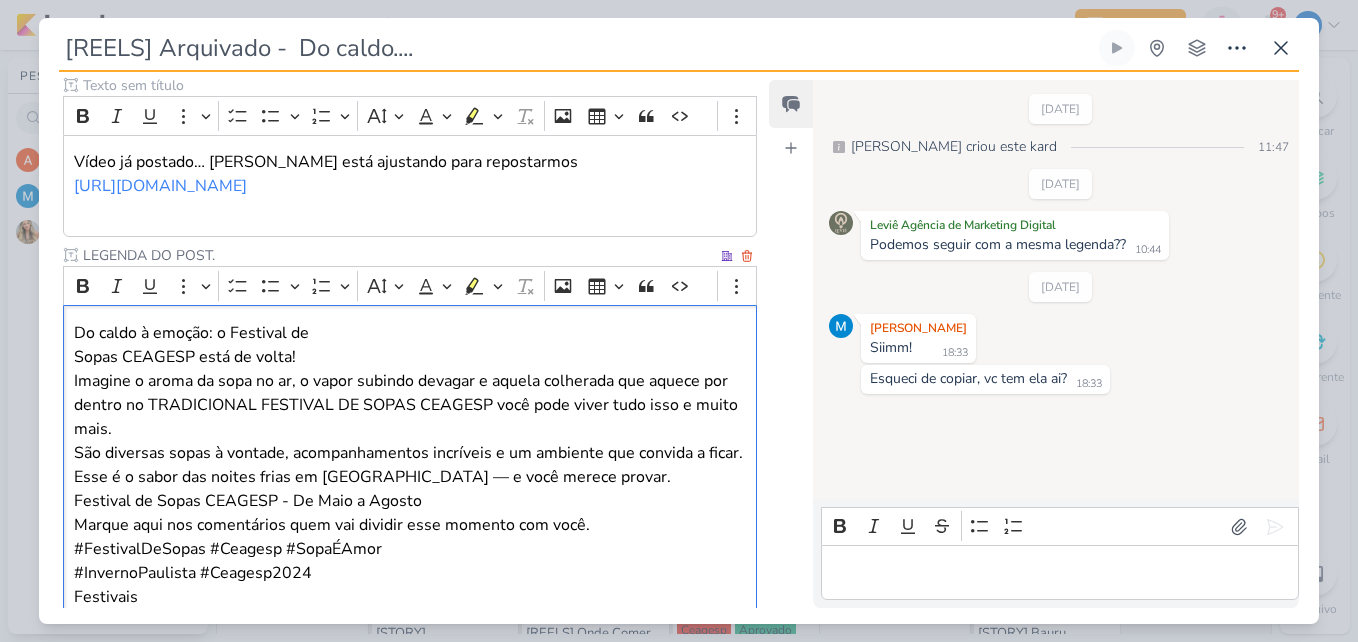 click on "Do caldo à emoção: o Festival de Sopas CEAGESP está de volta! Imagine o aroma da sopa no ar, o vapor subindo devagar e aquela colherada que aquece por dentro no TRADICIONAL FESTIVAL DE SOPAS CEAGESP você pode viver tudo isso e muito mais. São diversas sopas à vontade, acompanhamentos incríveis e um ambiente que convida a ficar. Esse é o sabor das noites frias em [GEOGRAPHIC_DATA] — e você merece provar. Festival de Sopas CEAGESP - De Maio a Agosto Marque aqui nos comentários quem vai dividir esse momento com você. #FestivalDeSopas #Ceagesp #SopaÉAmor #InvernoPaulista #Ceagesp2024 Festivais" at bounding box center (410, 464) 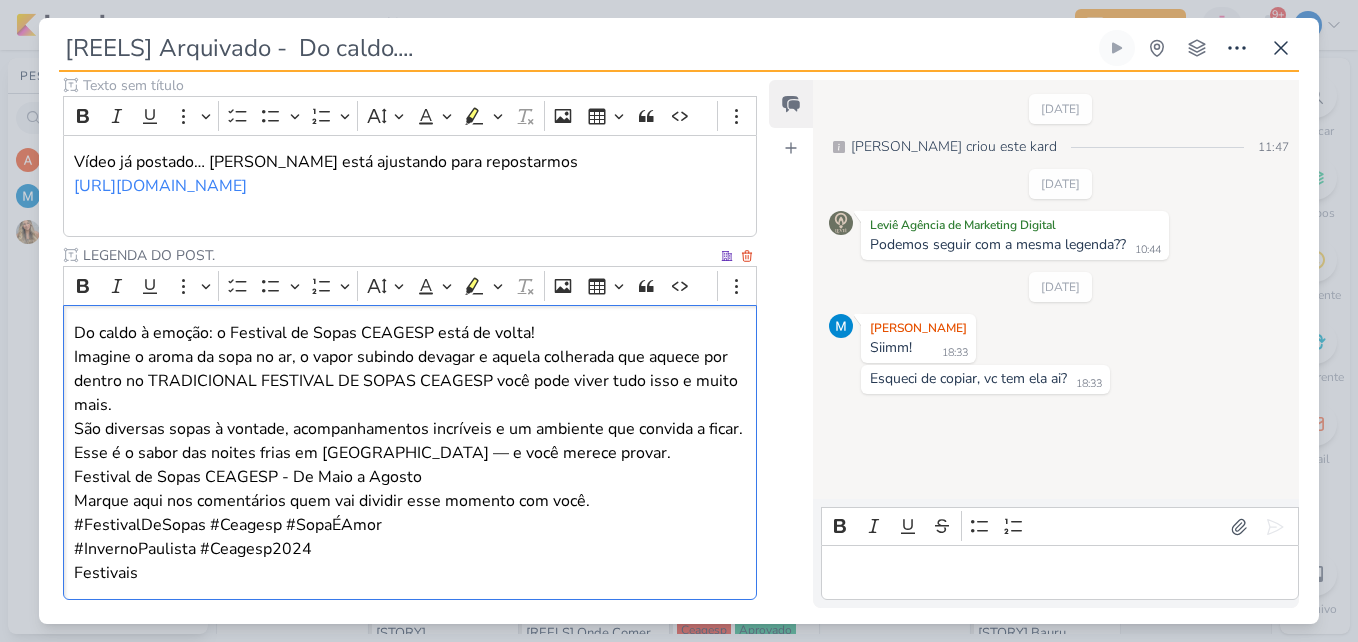 click on "Do caldo à emoção: o Festival de Sopas CEAGESP está de volta! Imagine o aroma da sopa no ar, o vapor subindo devagar e aquela colherada que aquece por dentro no TRADICIONAL FESTIVAL DE SOPAS CEAGESP você pode viver tudo isso e muito mais. São diversas sopas à vontade, acompanhamentos incríveis e um ambiente que convida a ficar. Esse é o sabor das noites frias em [GEOGRAPHIC_DATA] — e você merece provar. Festival de Sopas CEAGESP - De Maio a Agosto Marque aqui nos comentários quem vai dividir esse momento com você. #FestivalDeSopas #Ceagesp #SopaÉAmor #InvernoPaulista #Ceagesp2024 Festivais" at bounding box center (410, 453) 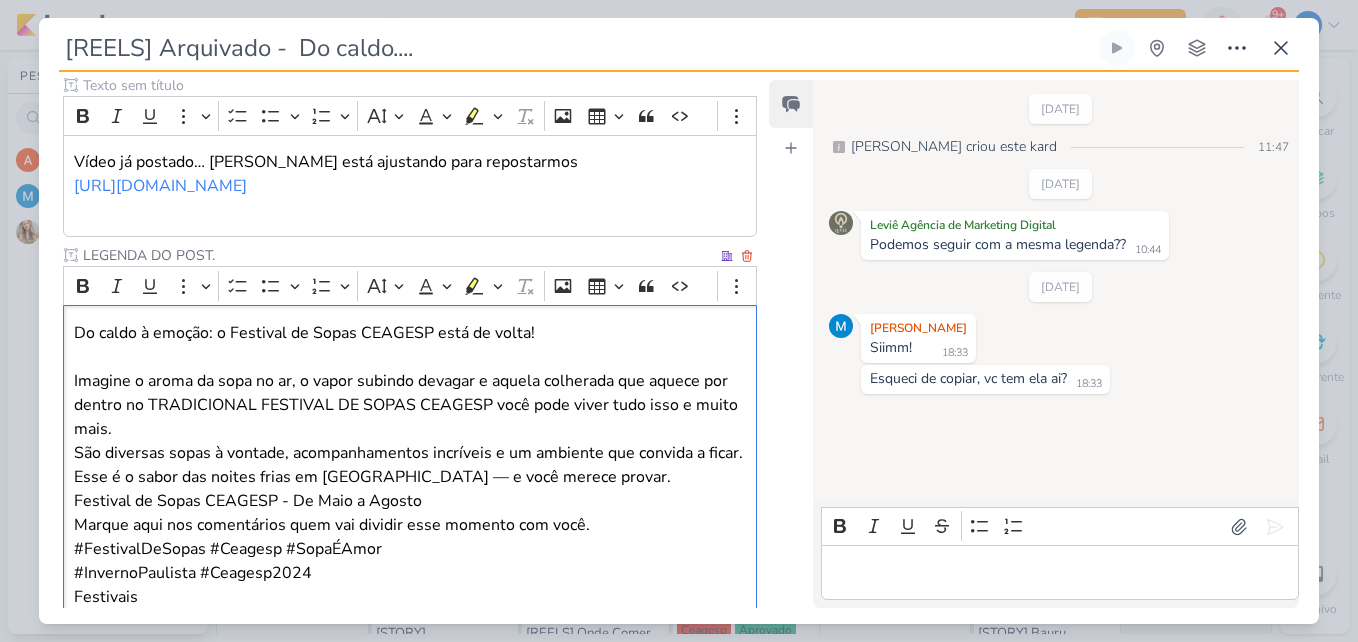 click on "⁠⁠⁠⁠⁠⁠⁠ Imagine o aroma da sopa no ar, o vapor subindo devagar e aquela colherada que aquece por dentro no TRADICIONAL FESTIVAL DE SOPAS CEAGESP você pode viver tudo isso e muito mais. São diversas sopas à vontade, acompanhamentos incríveis e um ambiente que convida a ficar. Esse é o sabor das noites frias em [GEOGRAPHIC_DATA] — e você merece provar. Festival de Sopas CEAGESP - De Maio a Agosto Marque aqui nos comentários quem vai dividir esse momento com você. #FestivalDeSopas #Ceagesp #SopaÉAmor #InvernoPaulista #Ceagesp2024 Festivais" at bounding box center [410, 477] 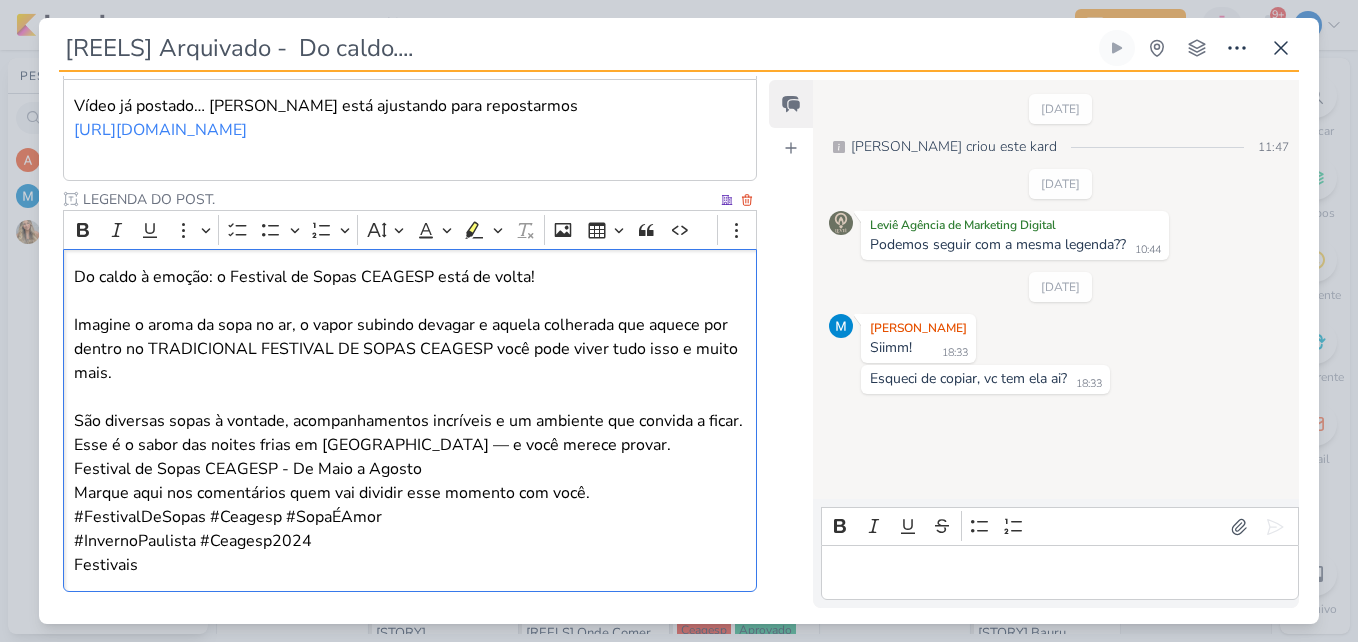 scroll, scrollTop: 387, scrollLeft: 0, axis: vertical 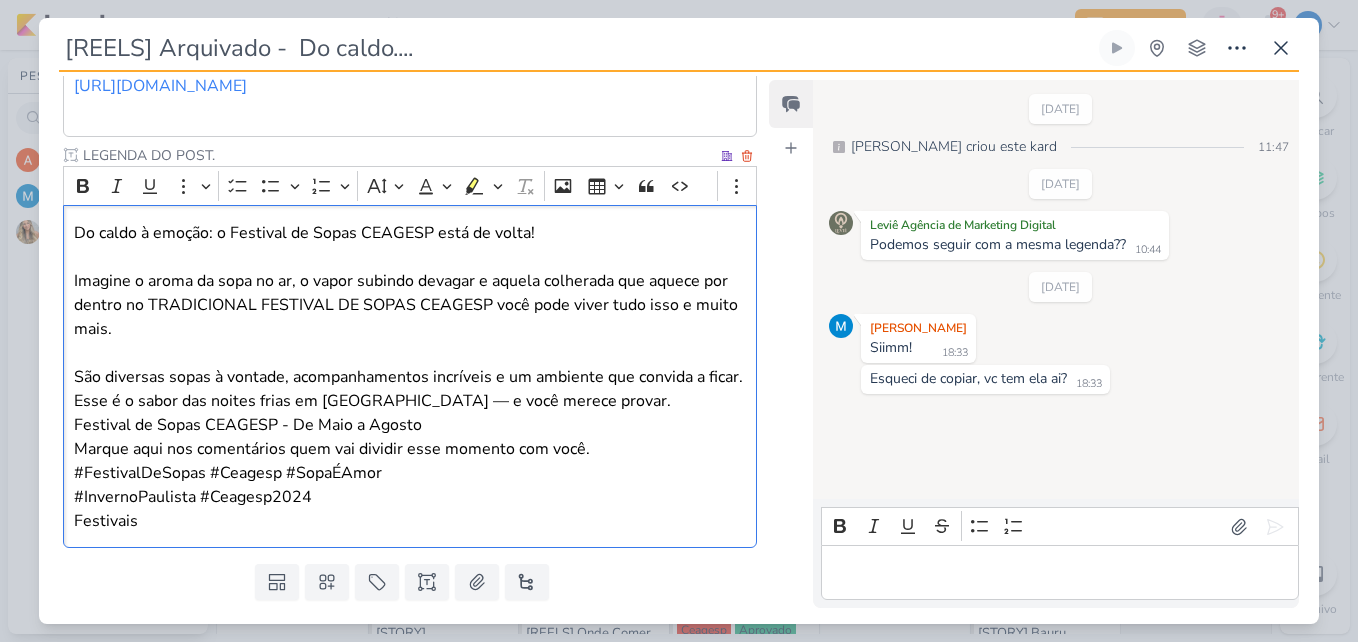 click on "⁠⁠⁠⁠⁠⁠⁠ São diversas sopas à vontade, acompanhamentos incríveis e um ambiente que convida a ficar. Esse é o sabor das noites frias em [GEOGRAPHIC_DATA] — e você merece provar. Festival de Sopas CEAGESP - De Maio a Agosto Marque aqui nos comentários quem vai dividir esse momento com você. #FestivalDeSopas #Ceagesp #SopaÉAmor #InvernoPaulista #Ceagesp2024 Festivais" at bounding box center [410, 437] 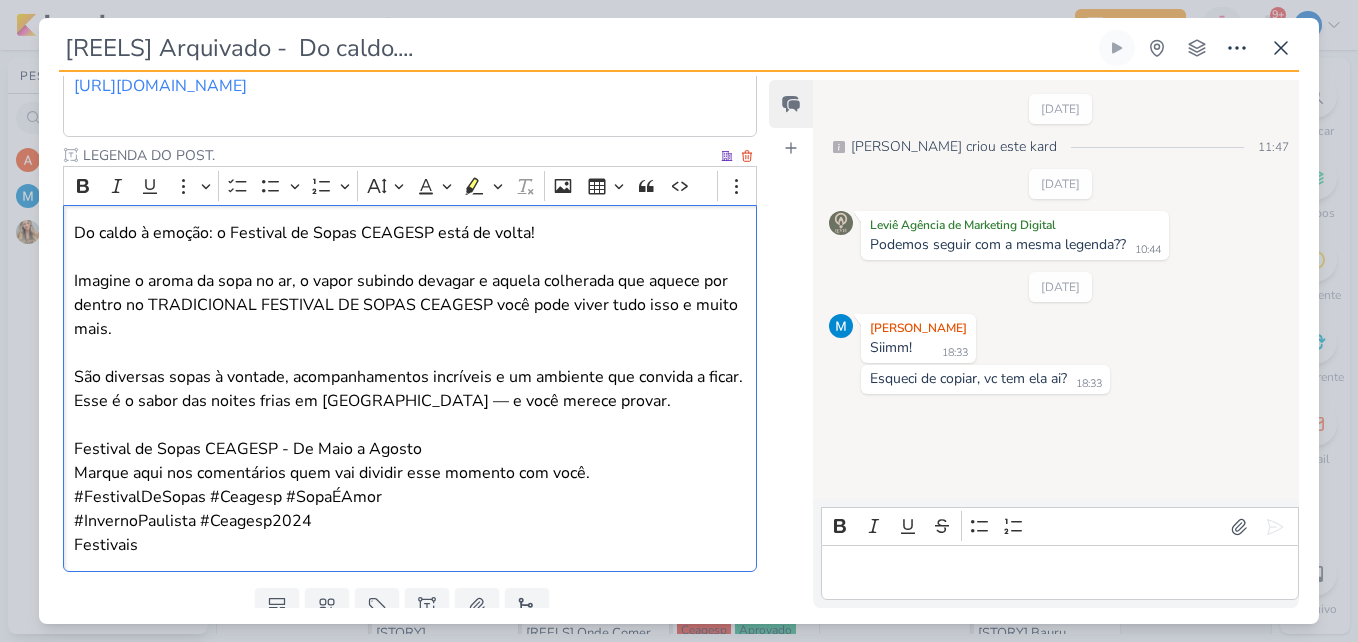 click on "⁠⁠⁠⁠⁠⁠⁠ Festival de Sopas CEAGESP - De Maio a Agosto Marque aqui nos comentários quem vai dividir esse momento com você. #FestivalDeSopas #Ceagesp #SopaÉAmor #InvernoPaulista #Ceagesp2024 Festivais" at bounding box center [410, 485] 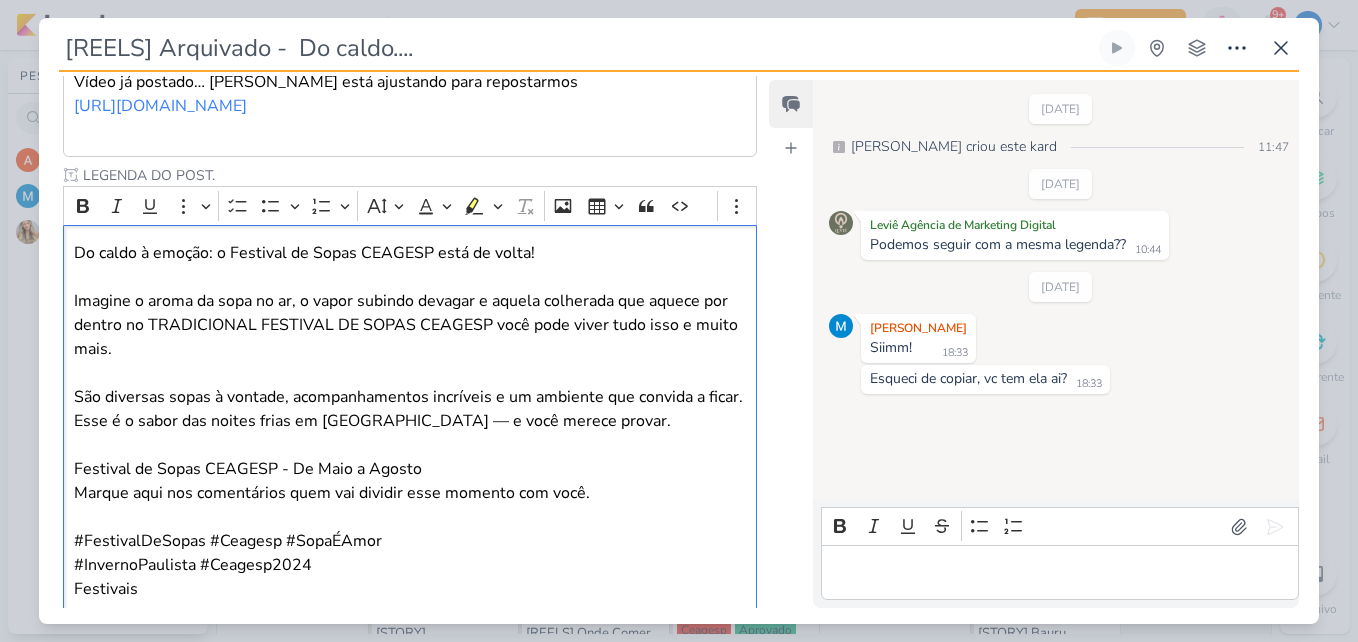 scroll, scrollTop: 486, scrollLeft: 0, axis: vertical 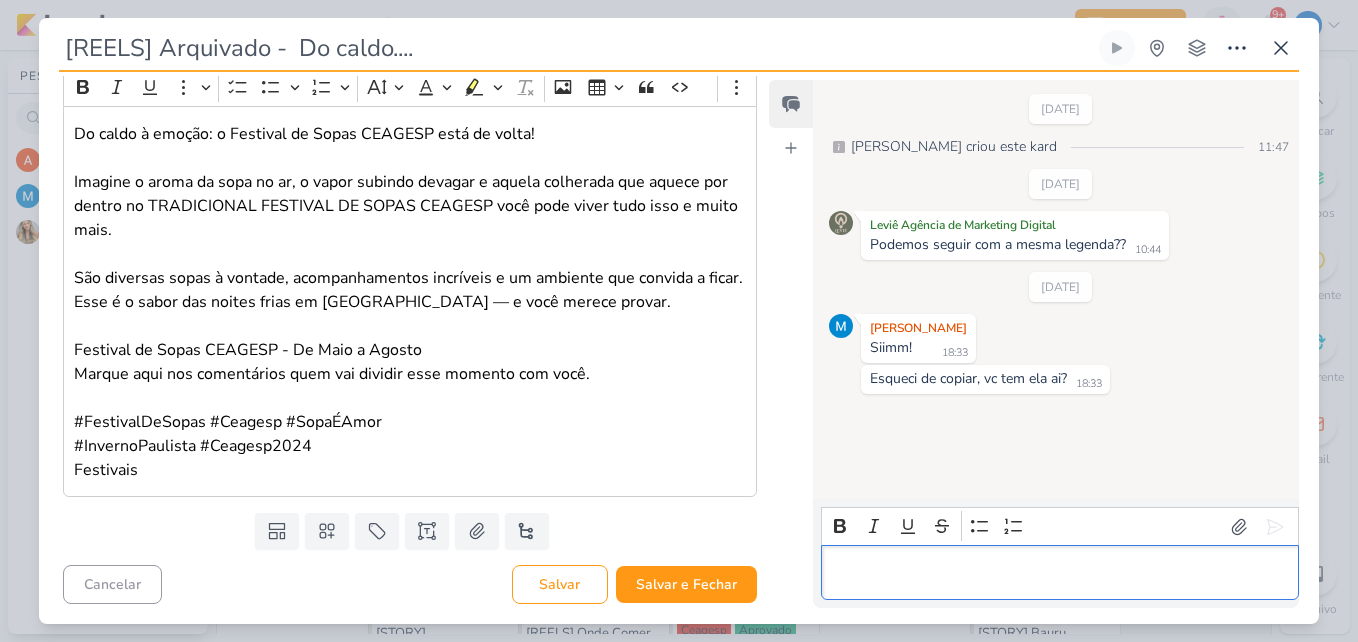 click at bounding box center (1059, 573) 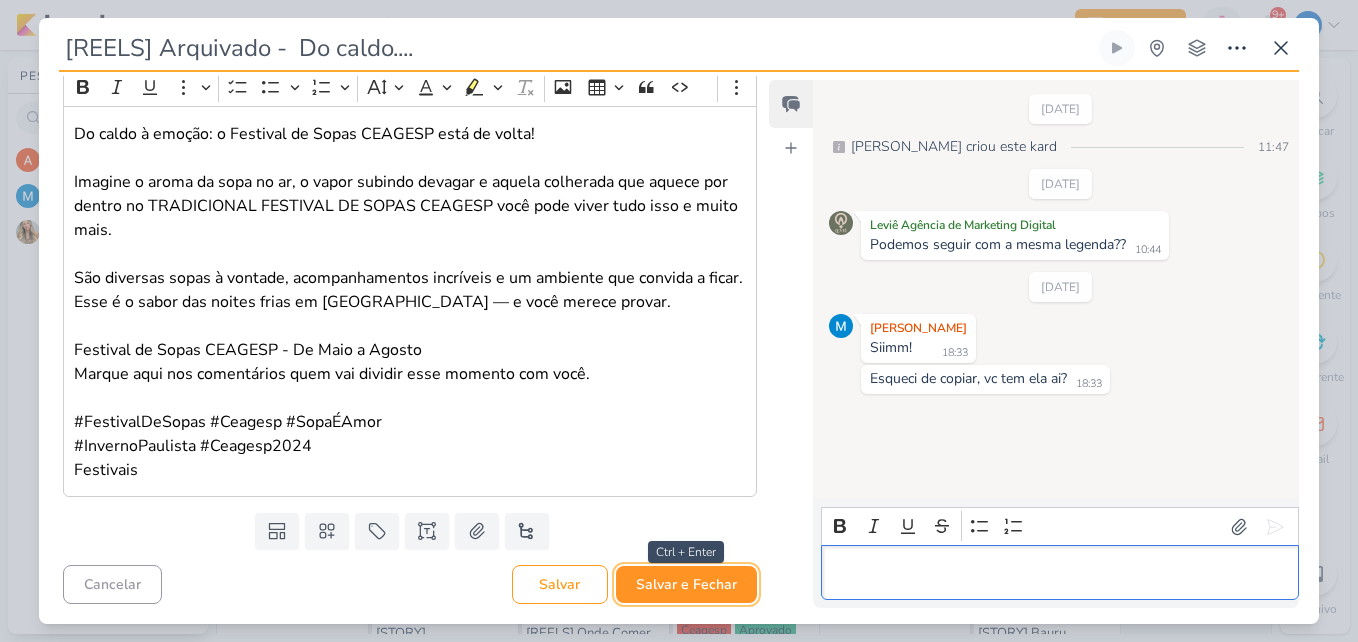 click on "Salvar e Fechar" at bounding box center [686, 584] 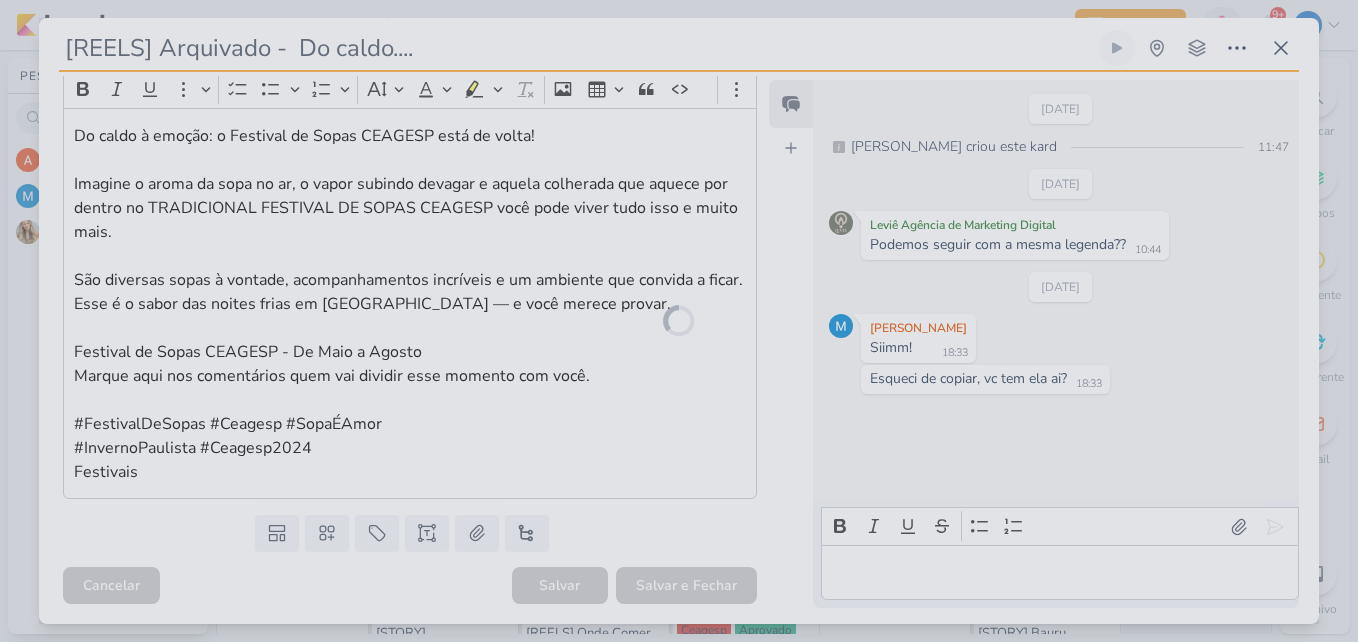scroll, scrollTop: 484, scrollLeft: 0, axis: vertical 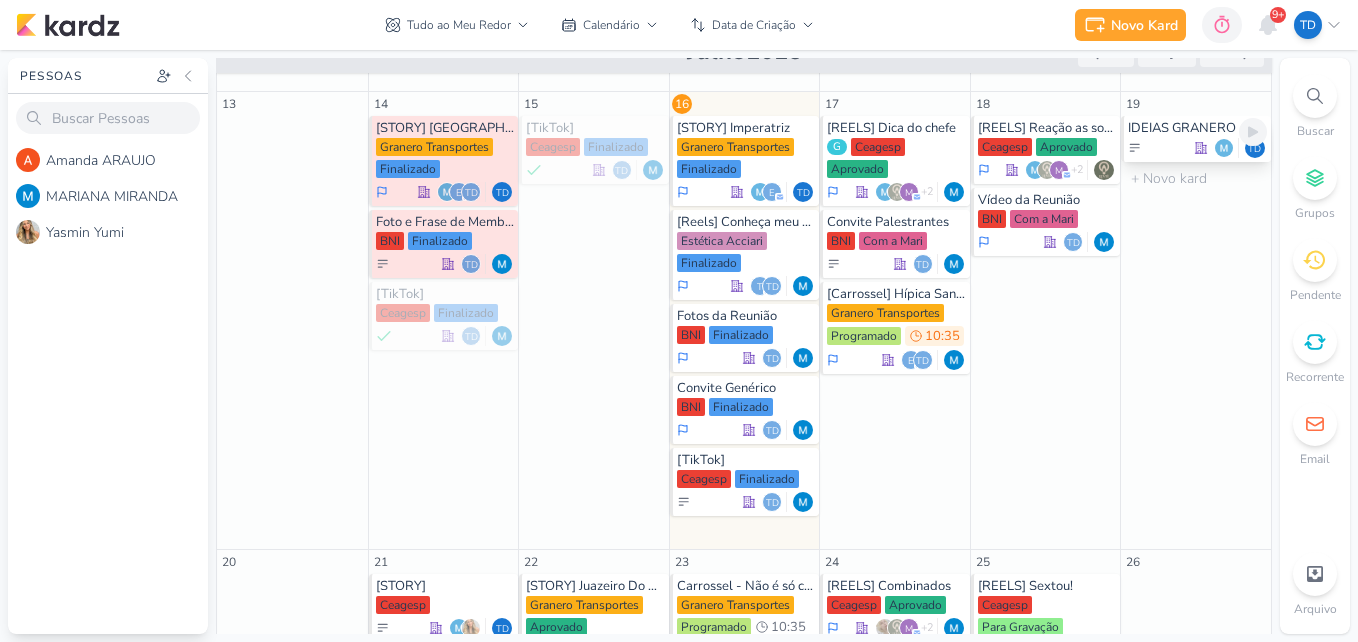click on "IDEIAS GRANERO
Td" at bounding box center [1196, 139] 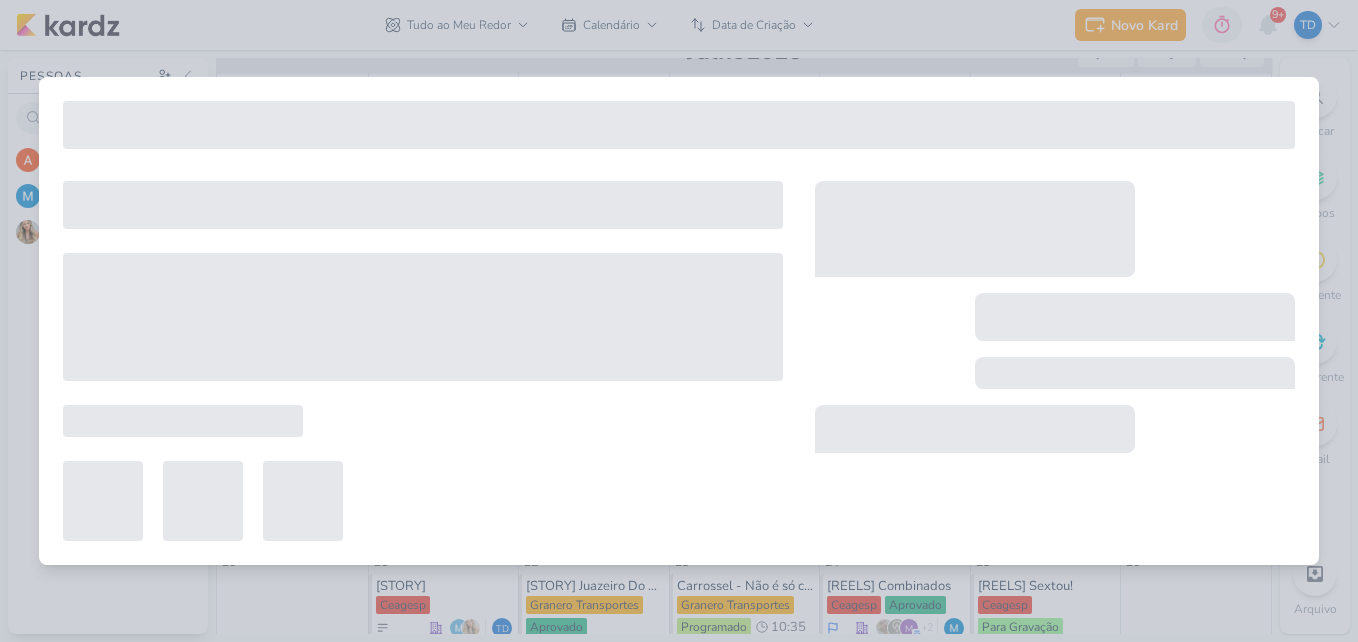 type on "IDEIAS GRANERO" 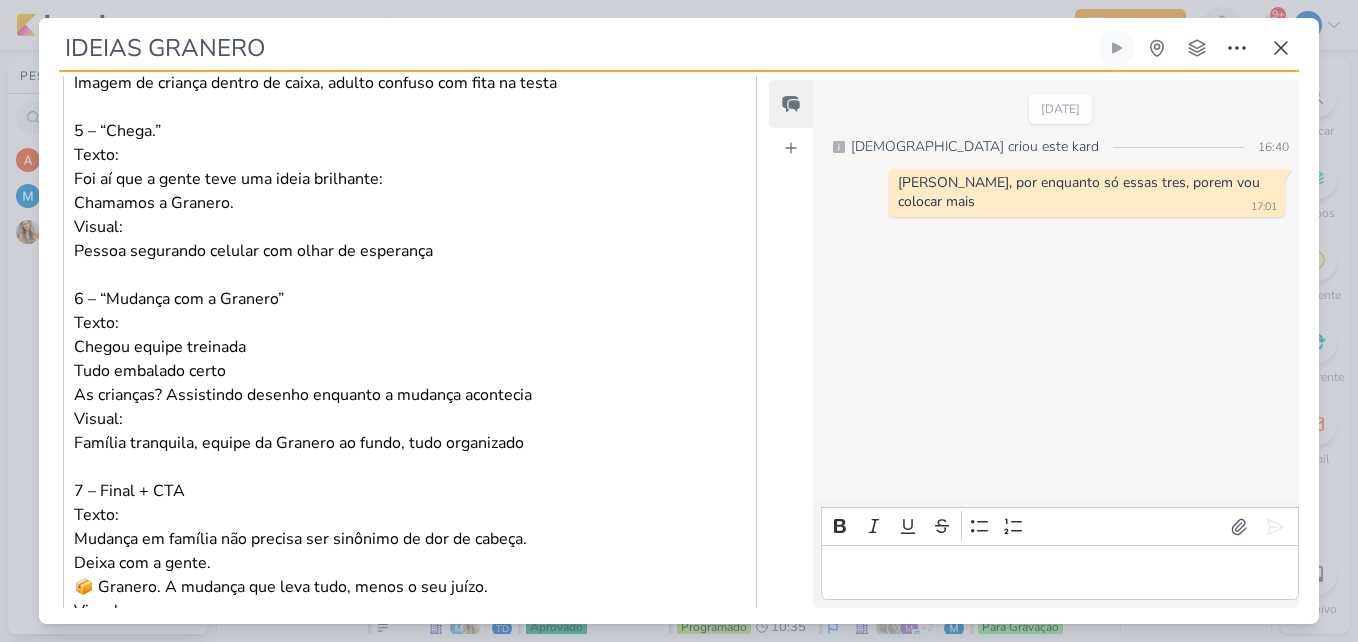 scroll, scrollTop: 3389, scrollLeft: 0, axis: vertical 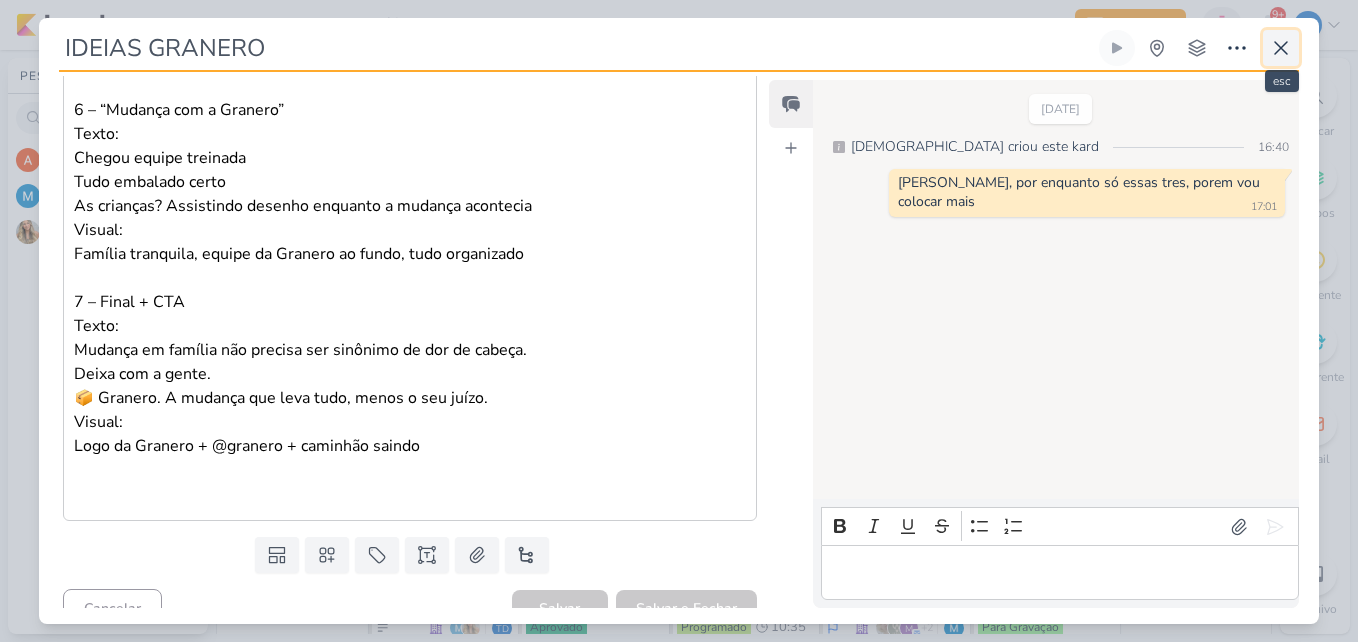 click 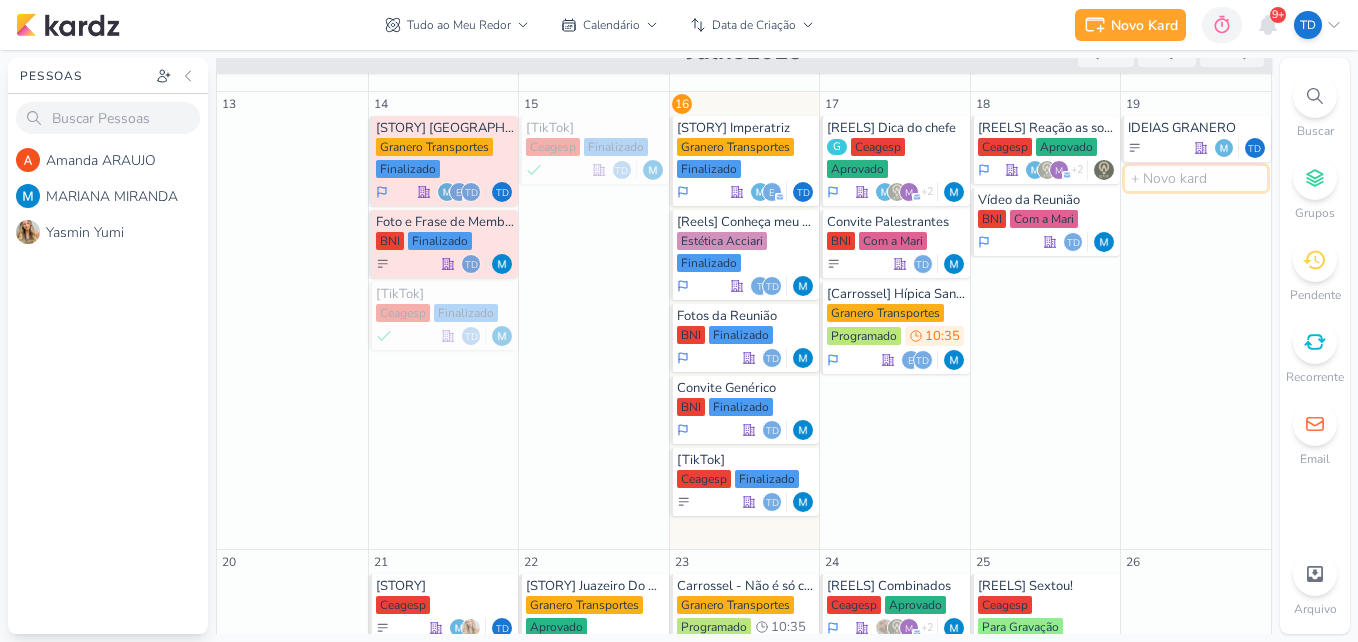 click at bounding box center [1196, 178] 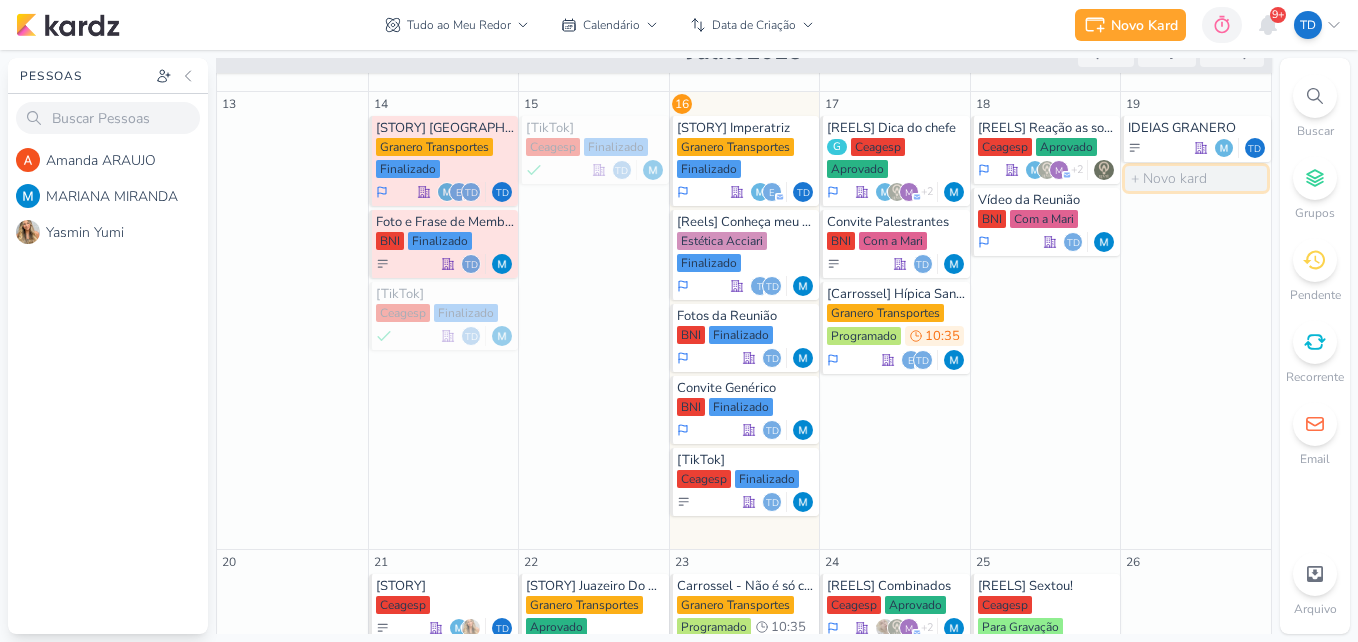 click at bounding box center (1196, 178) 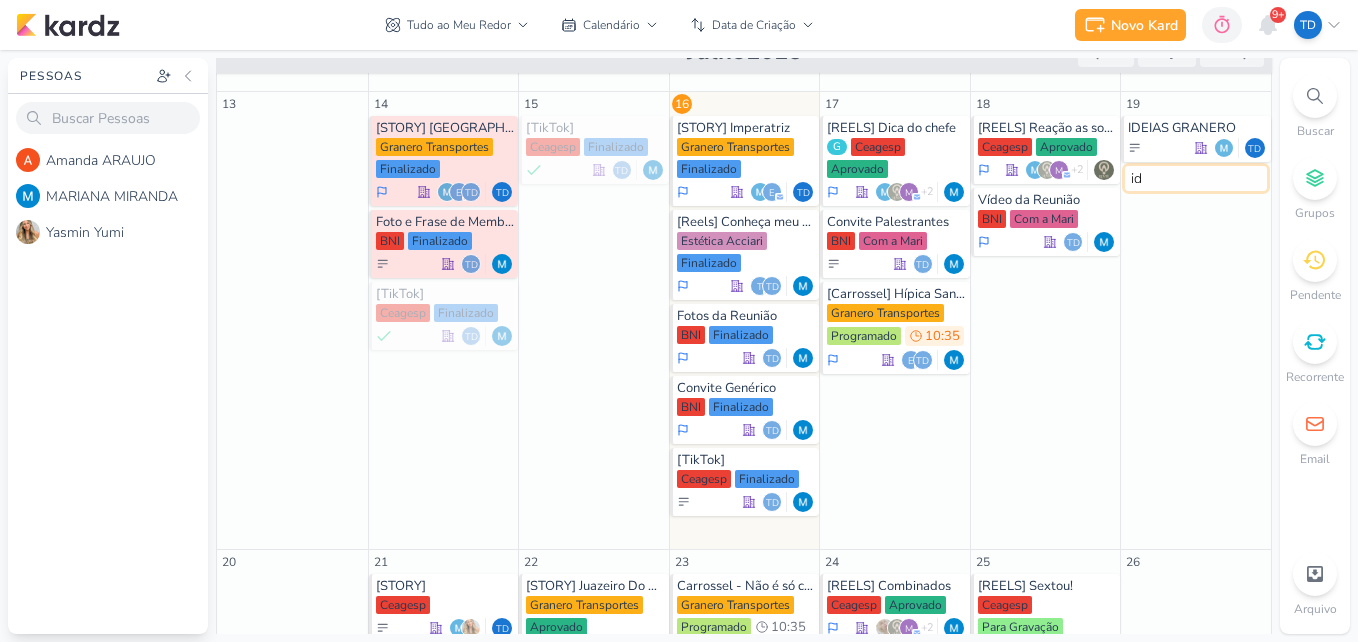 type on "i" 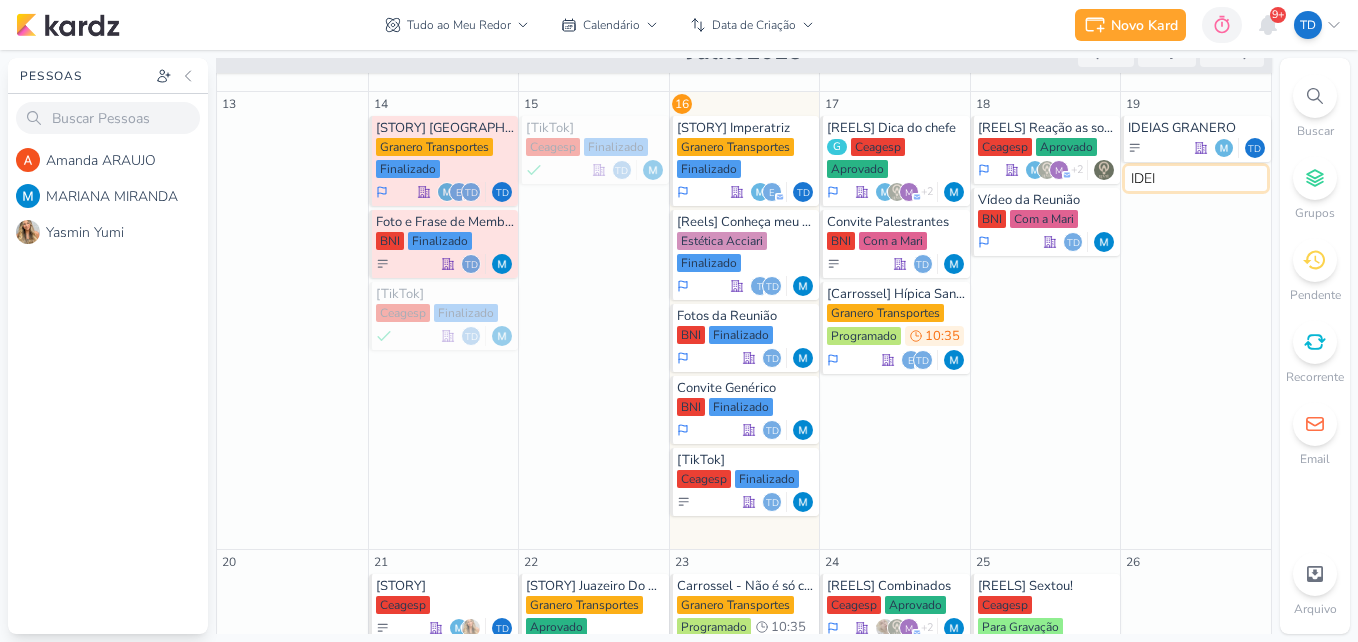 type on "IDEIA" 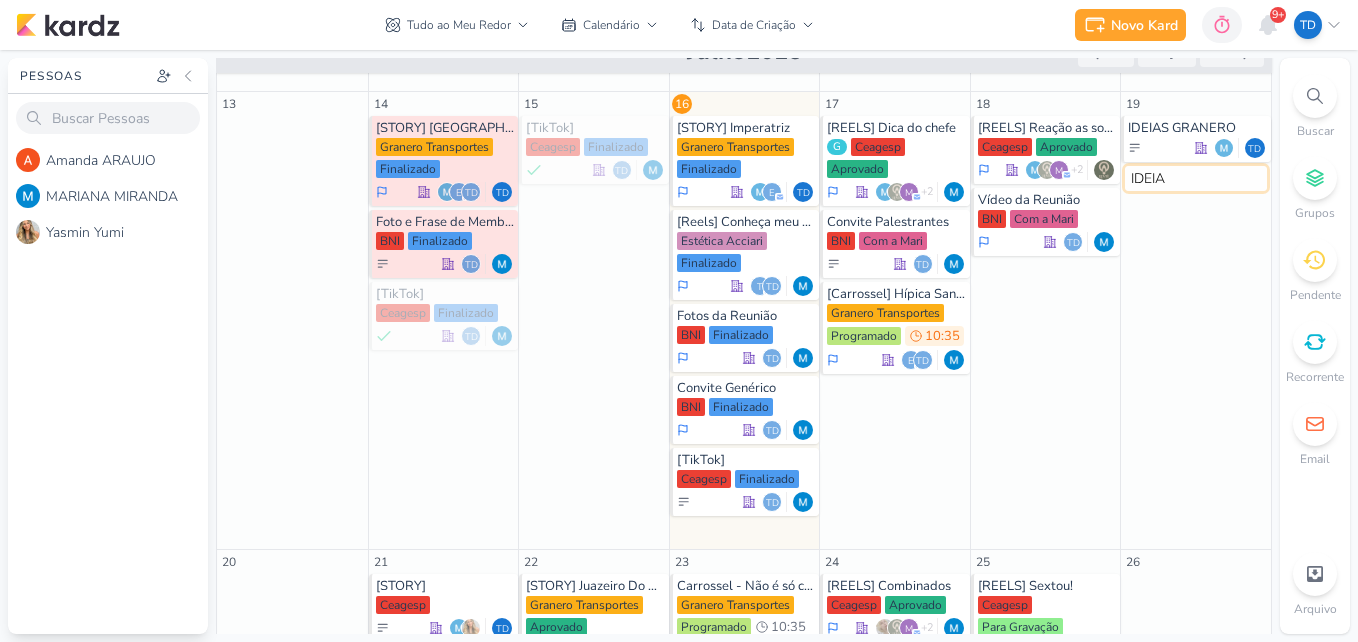 type 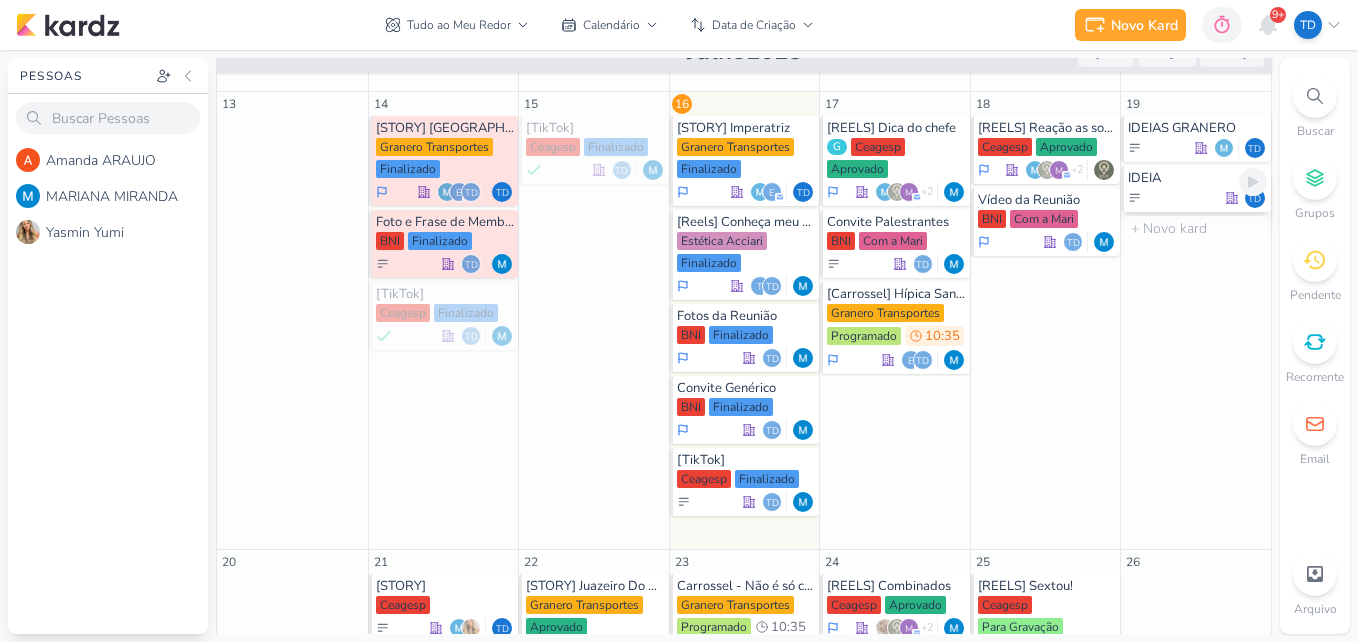 click on "IDEIA
Td" at bounding box center (1196, 189) 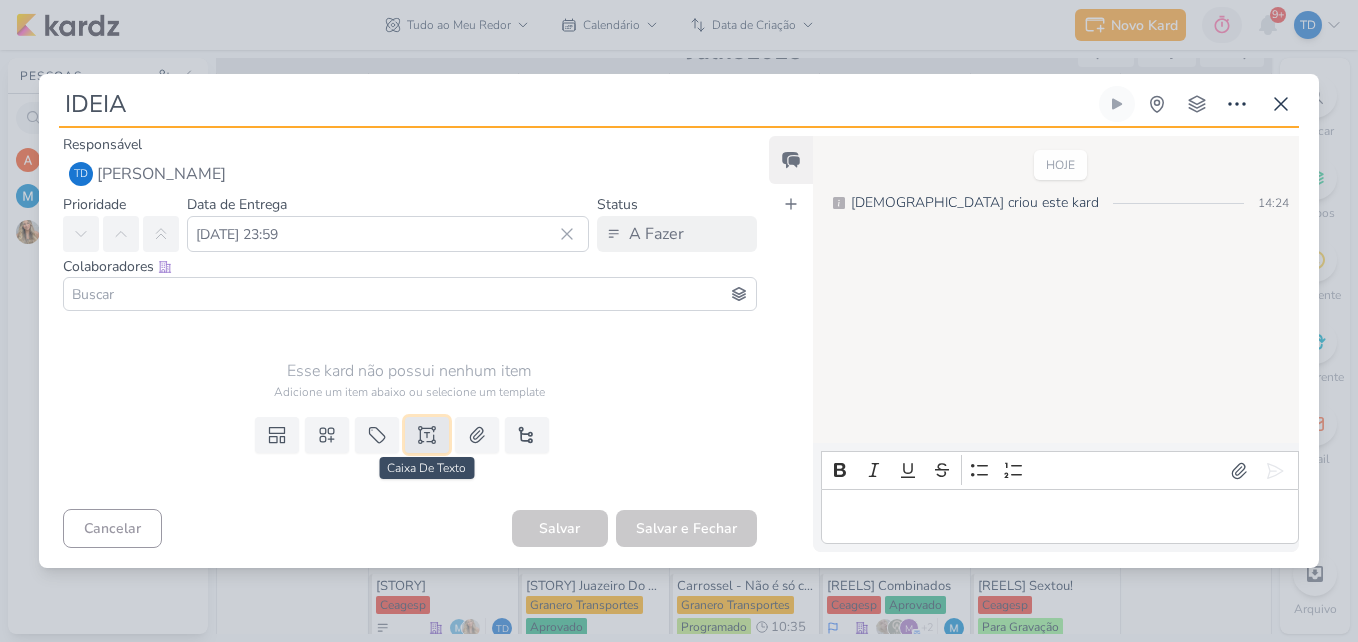click at bounding box center (427, 435) 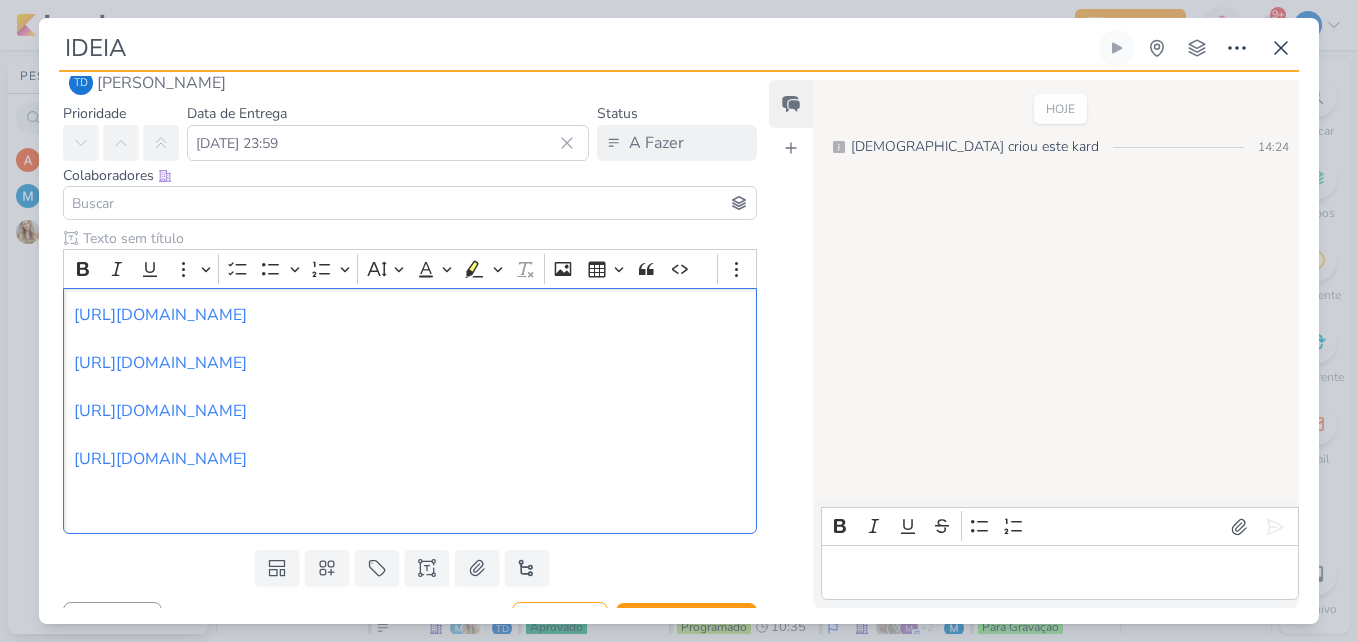 scroll, scrollTop: 0, scrollLeft: 0, axis: both 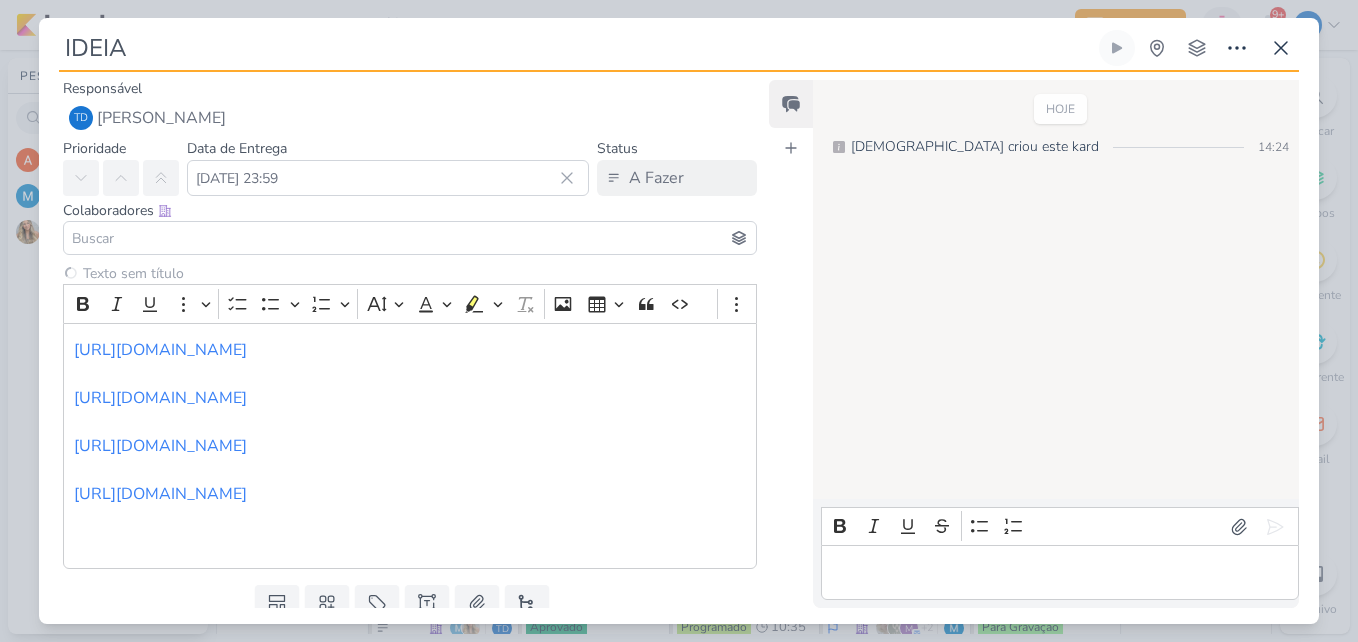 click at bounding box center [410, 238] 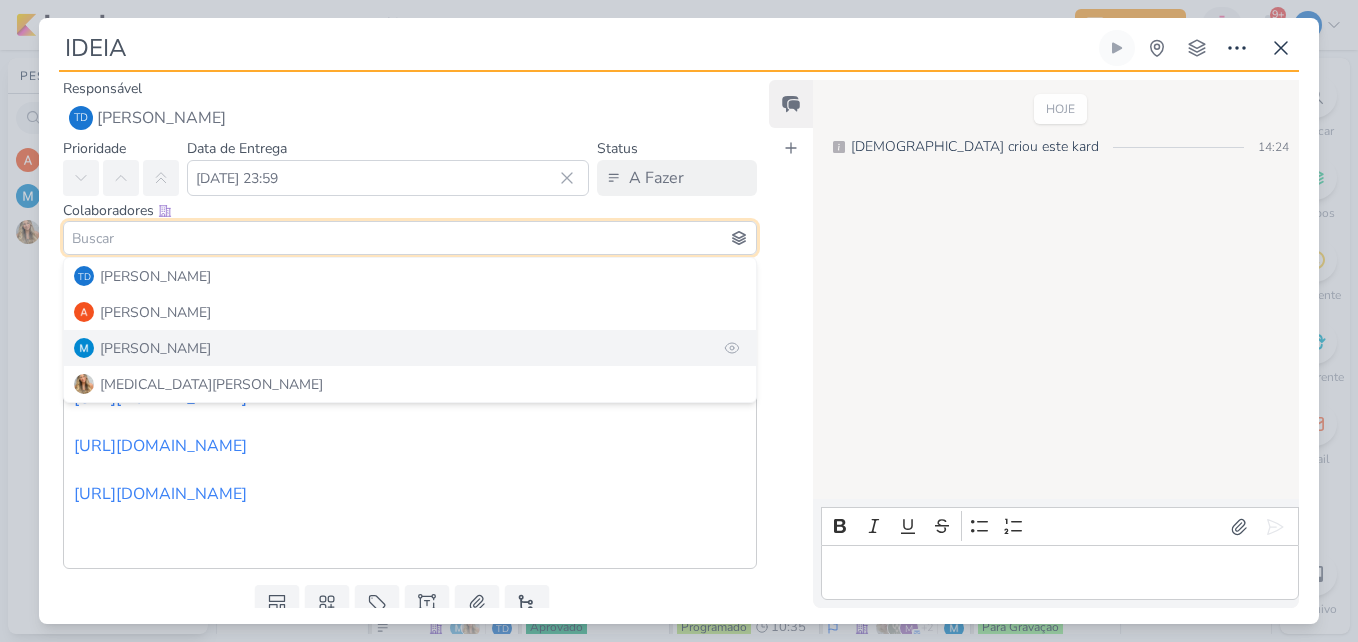click on "[PERSON_NAME]" at bounding box center [155, 348] 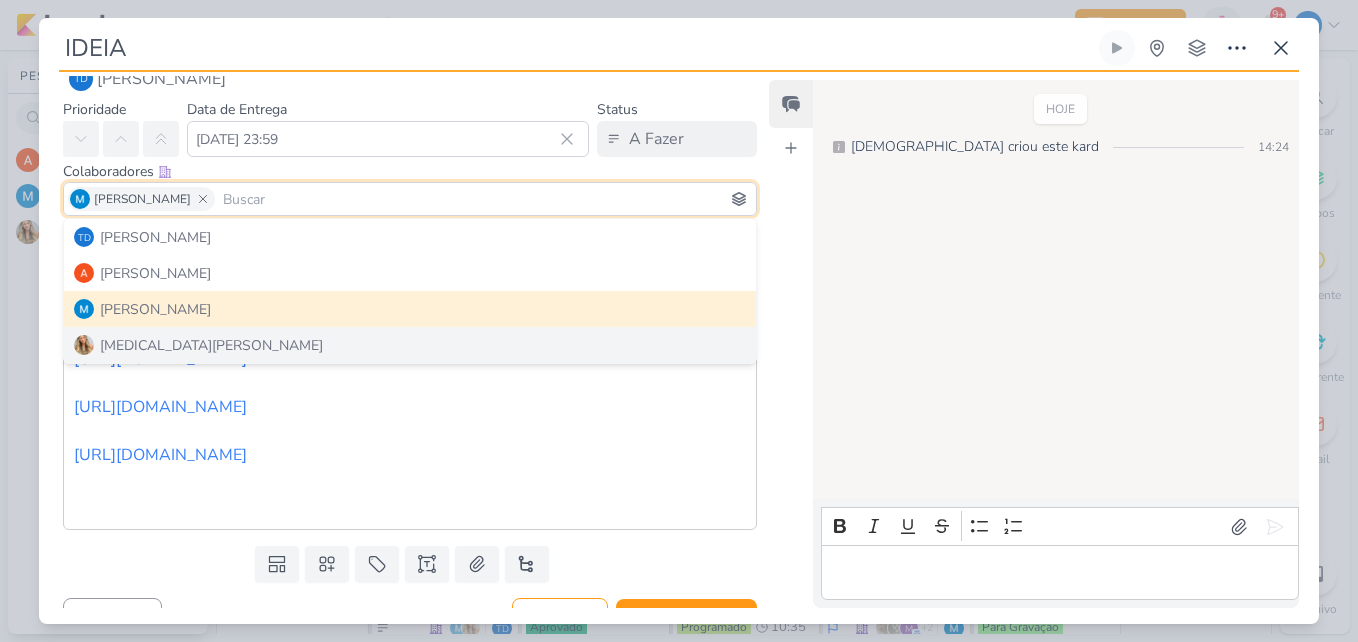 scroll, scrollTop: 72, scrollLeft: 0, axis: vertical 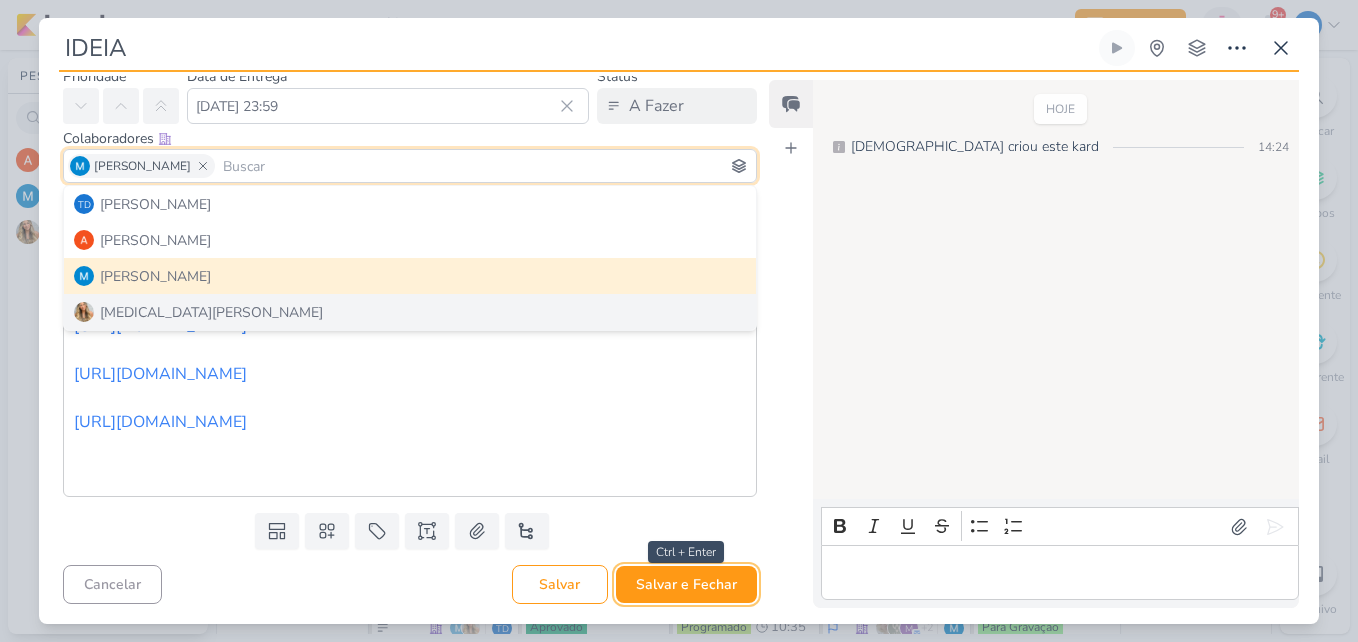 click on "Salvar e Fechar" at bounding box center [686, 584] 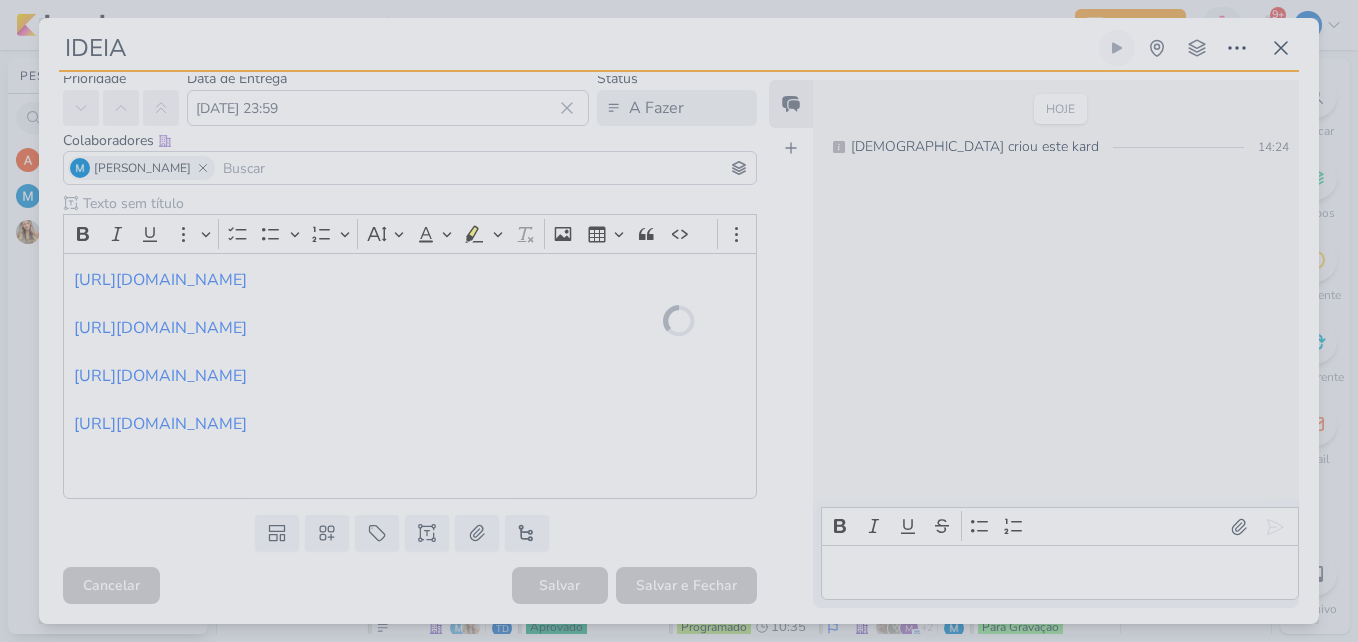 scroll, scrollTop: 0, scrollLeft: 0, axis: both 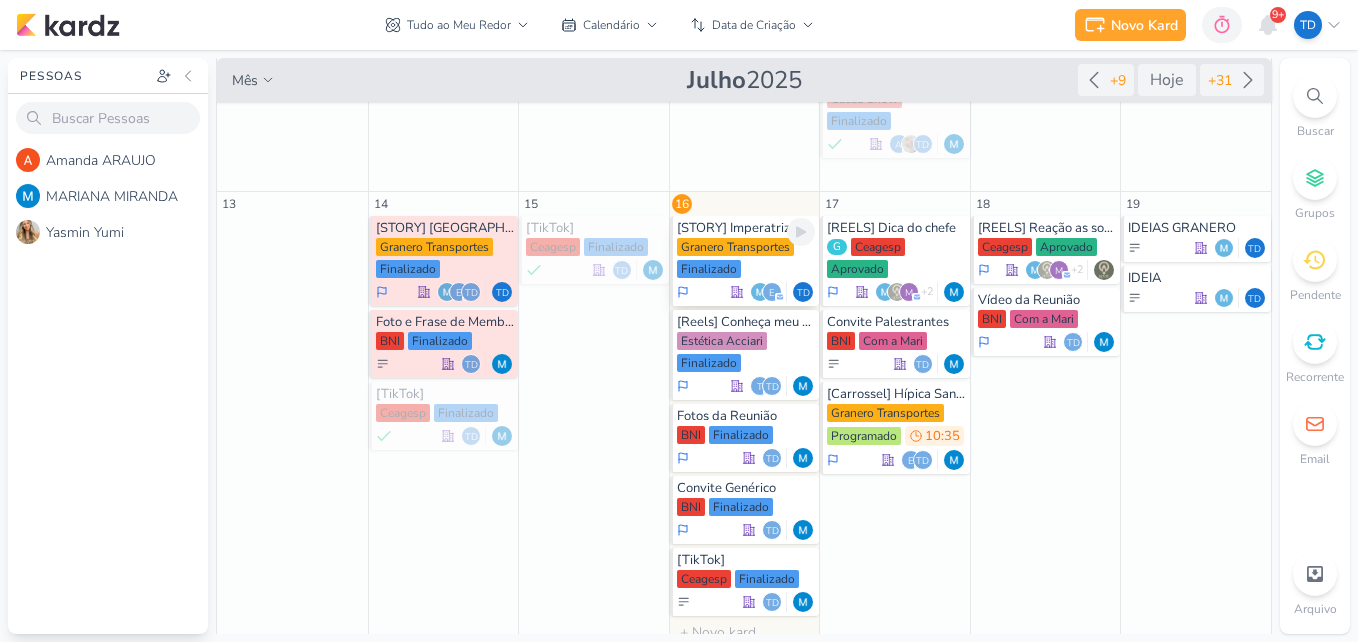 click on "Granero Transportes
Finalizado" at bounding box center [746, 259] 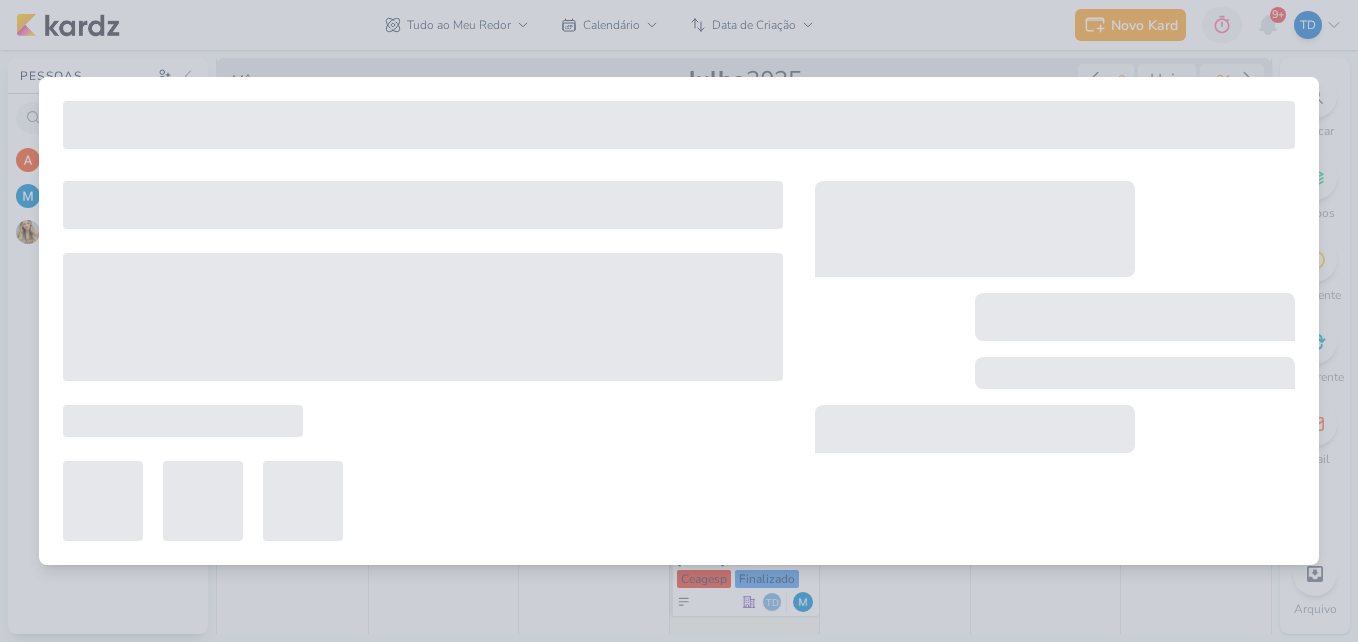type on "[STORY] Imperatriz" 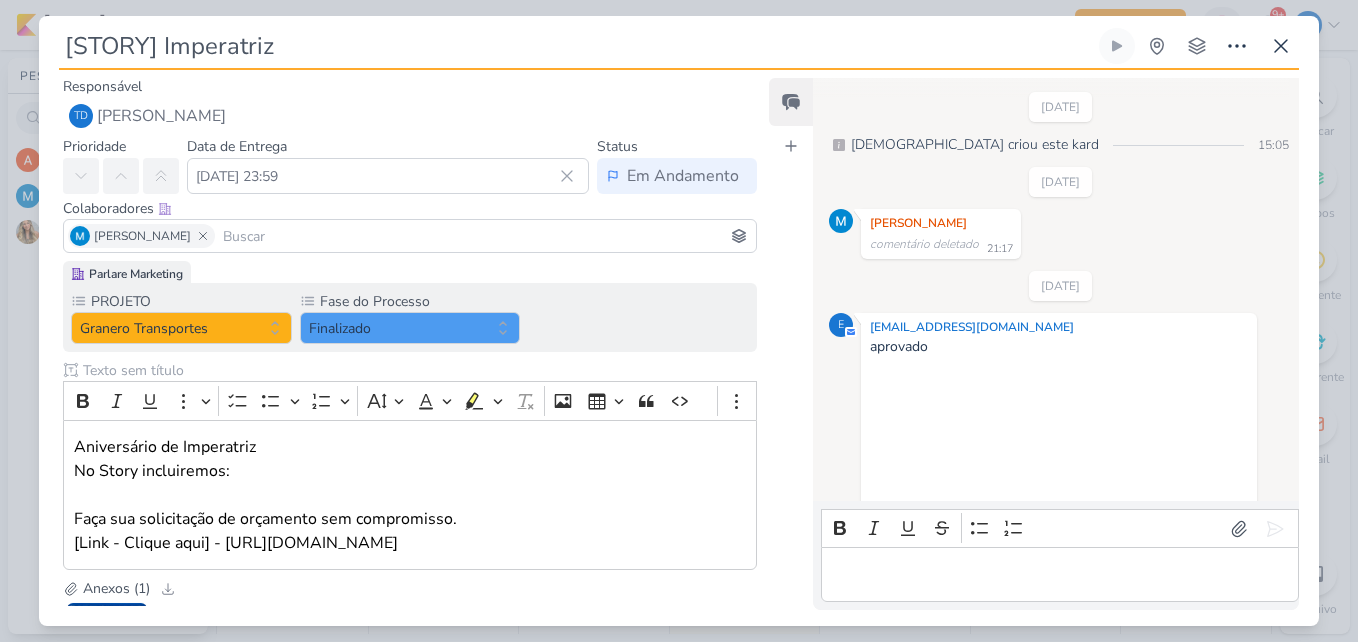 scroll, scrollTop: 439, scrollLeft: 0, axis: vertical 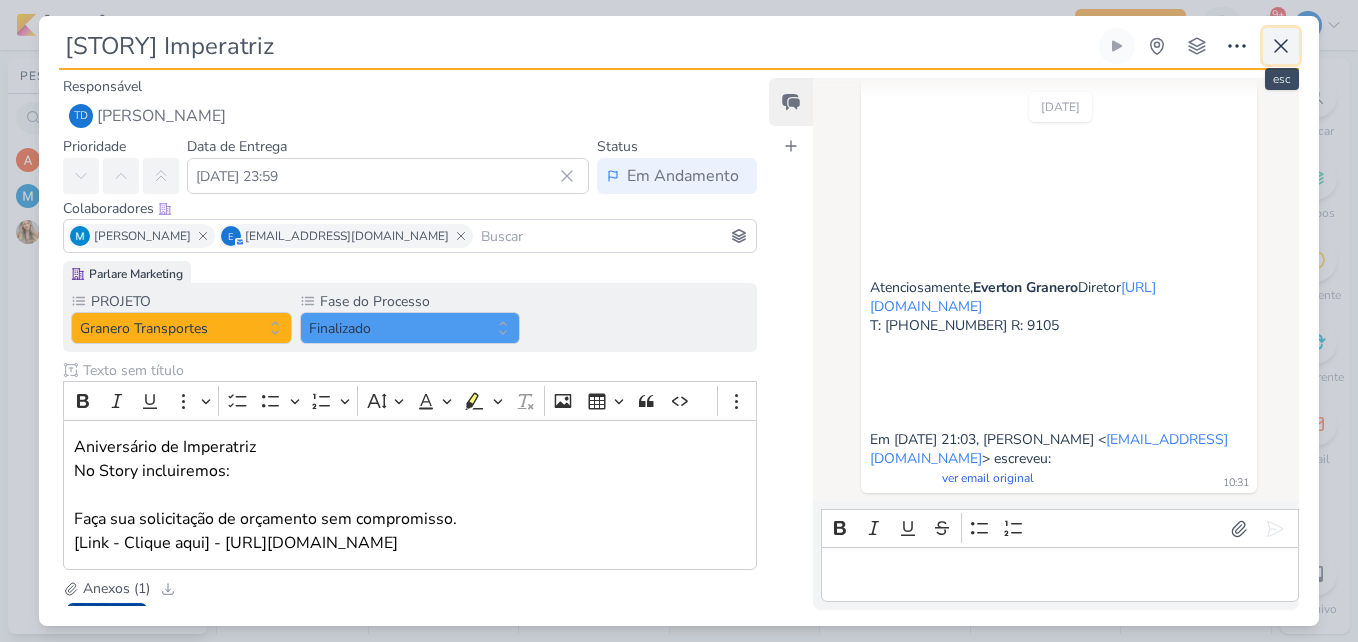 click 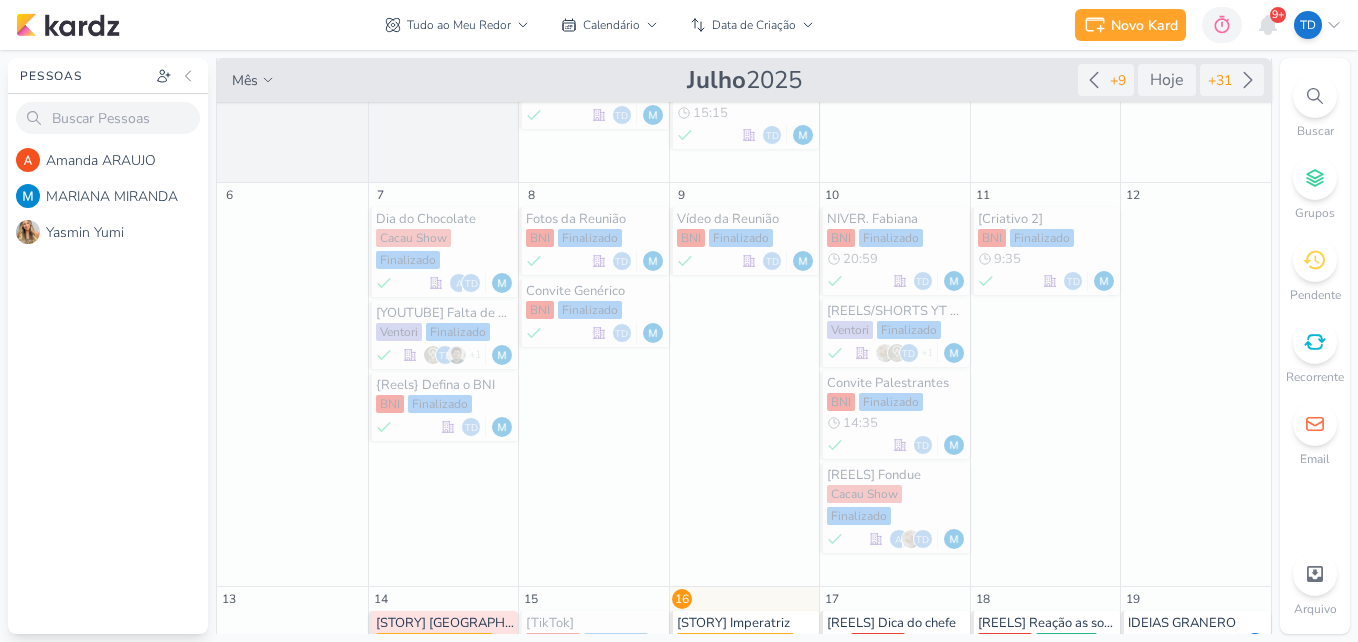 scroll, scrollTop: 0, scrollLeft: 0, axis: both 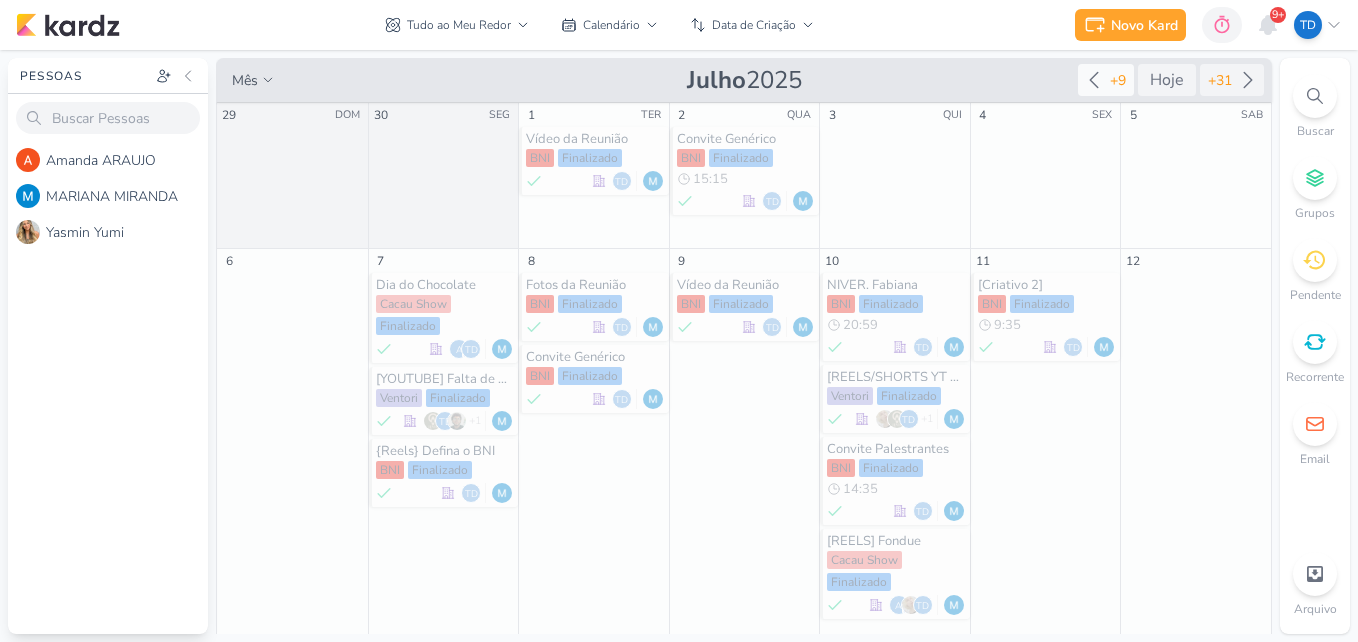 click 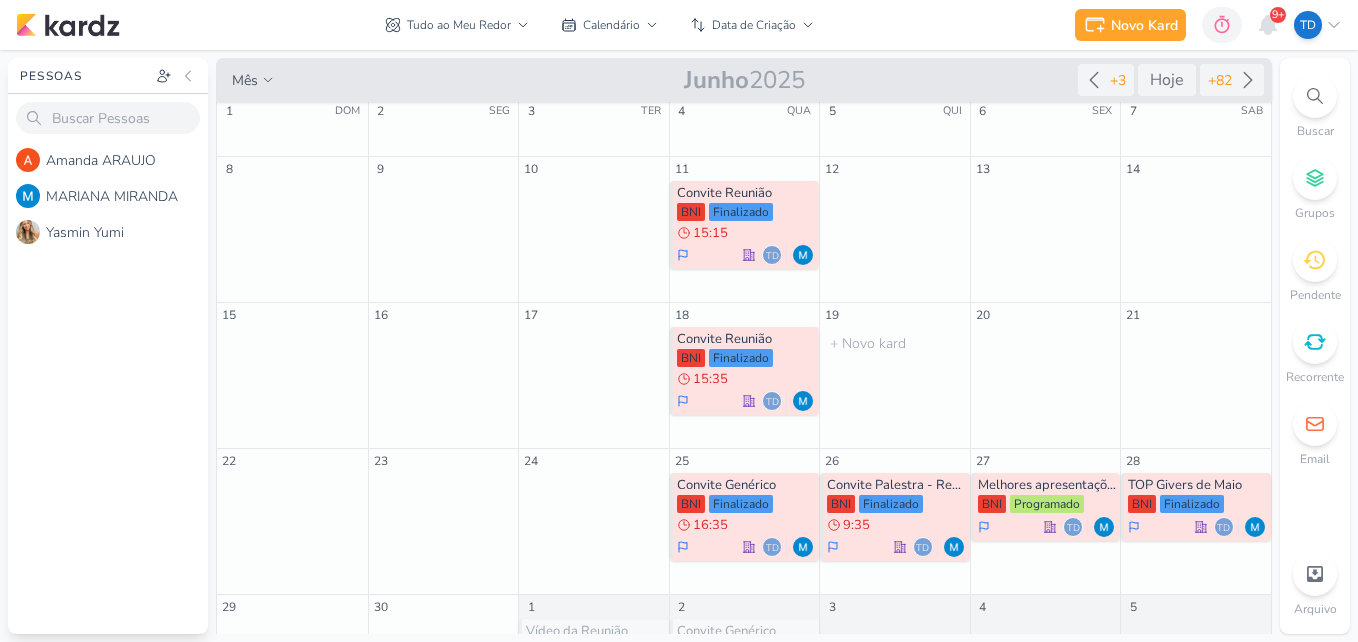scroll, scrollTop: 0, scrollLeft: 0, axis: both 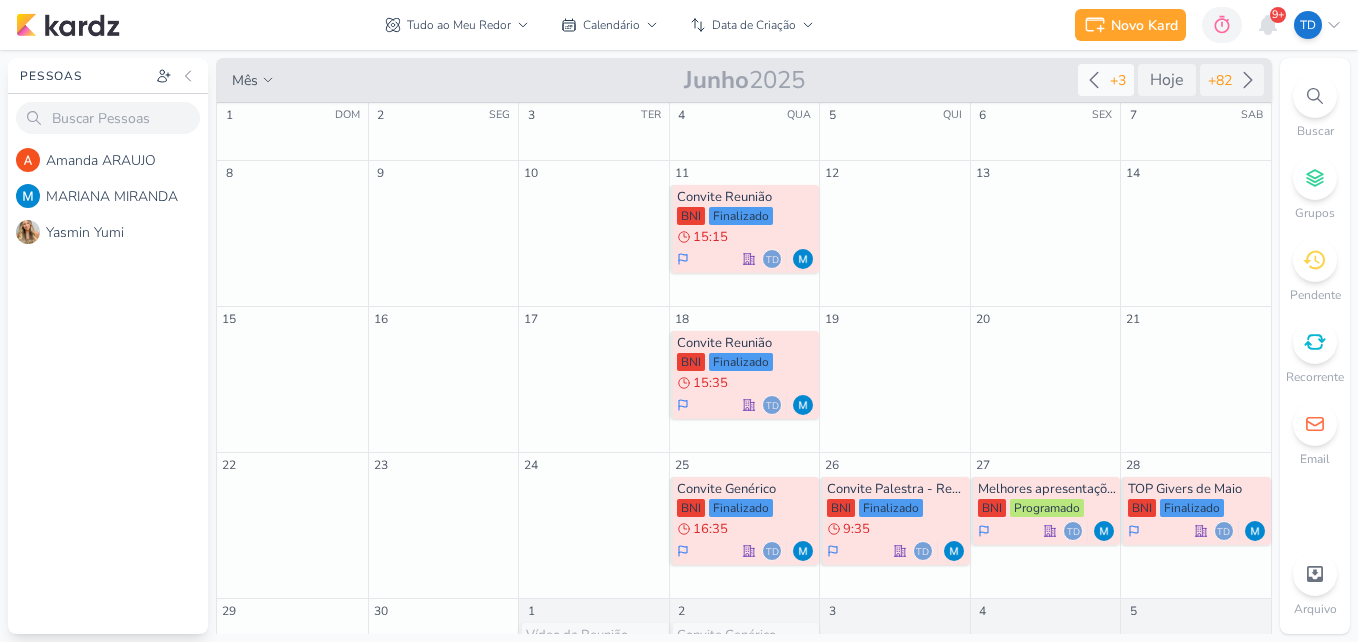 click 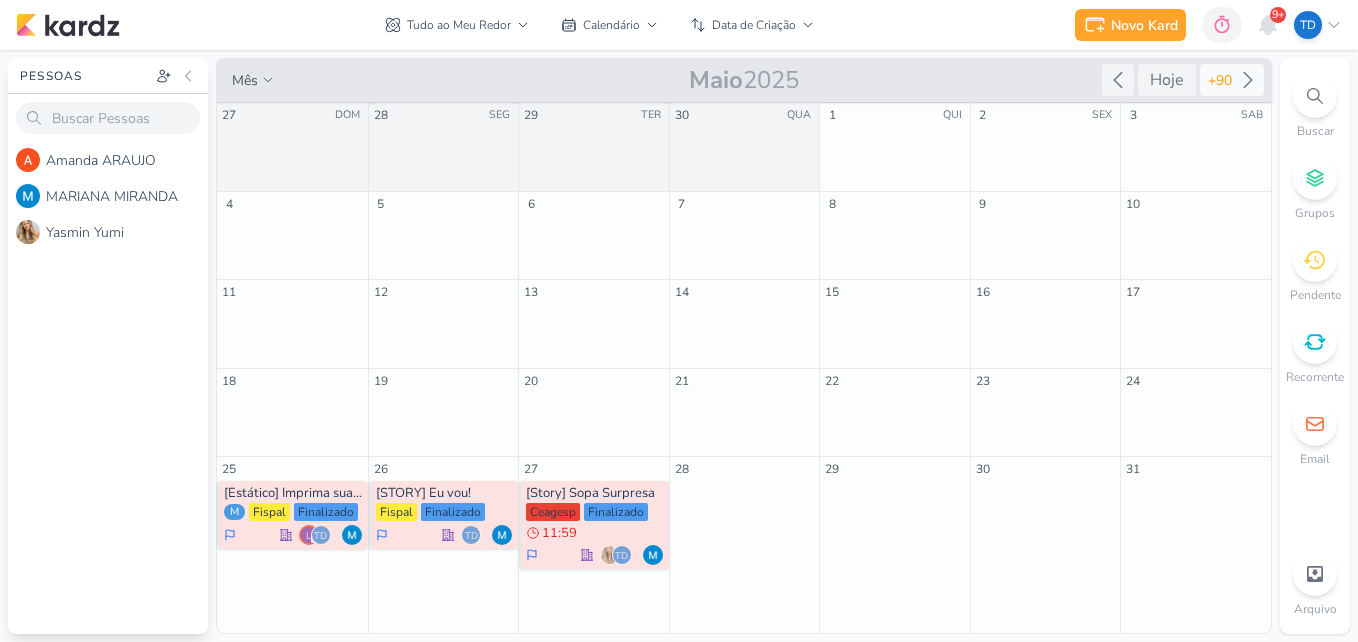 click 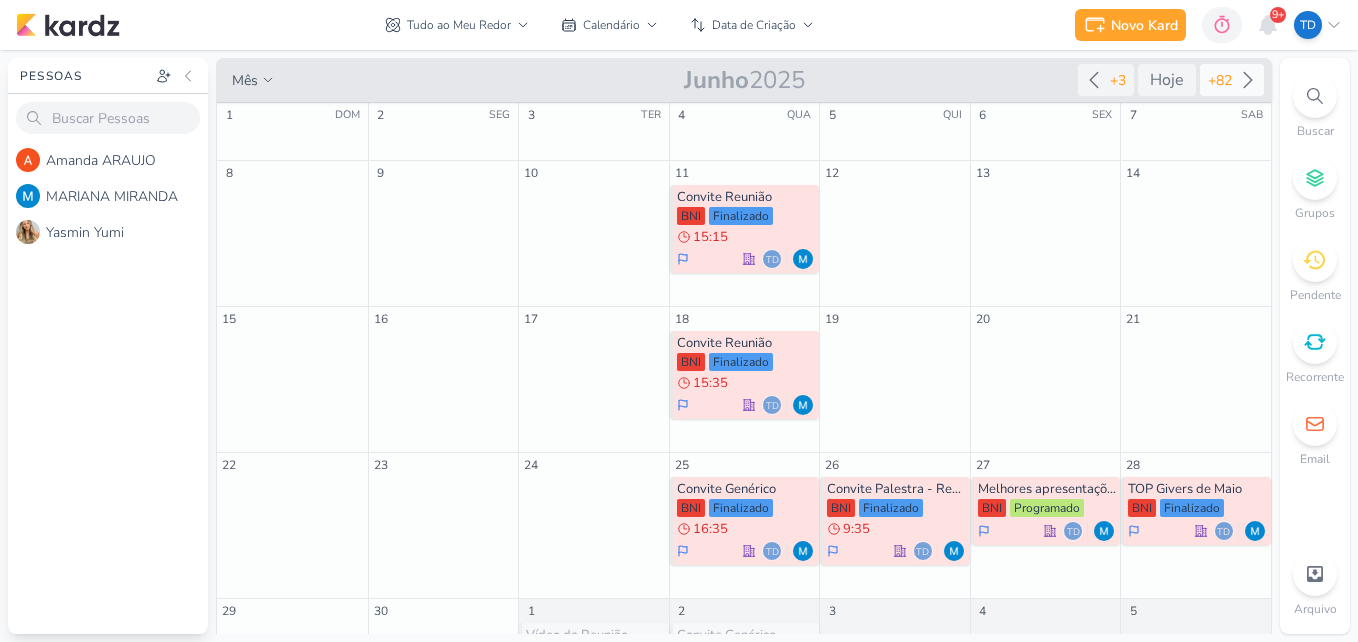 click on "mês
m
Mês
Semana
[DATE]
+3
Hoje
+82" at bounding box center (744, 80) 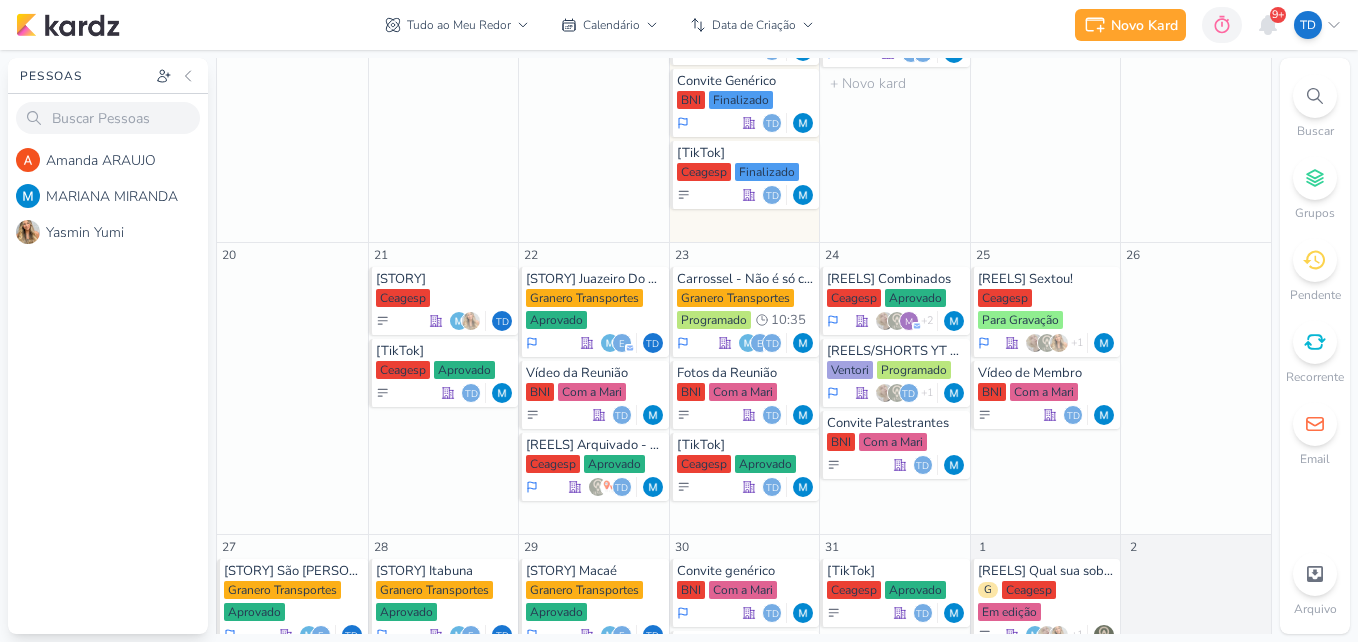 scroll, scrollTop: 1061, scrollLeft: 0, axis: vertical 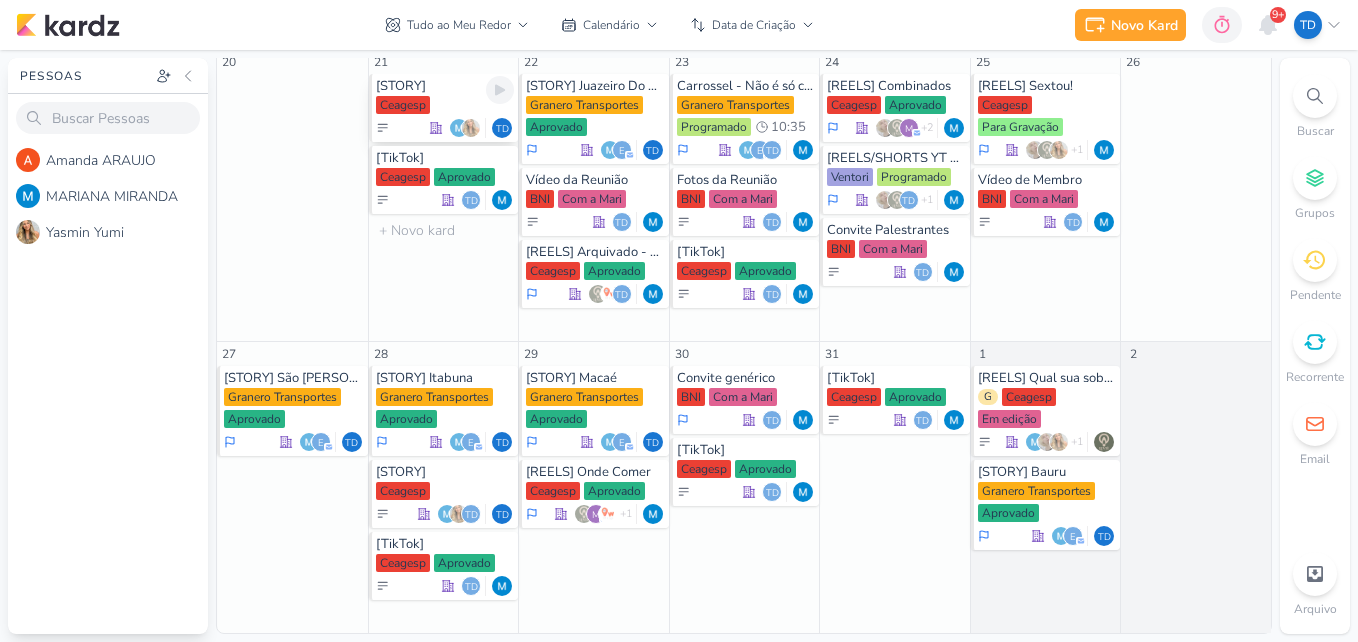 click on "[STORY]
[GEOGRAPHIC_DATA]
Td" at bounding box center (444, 108) 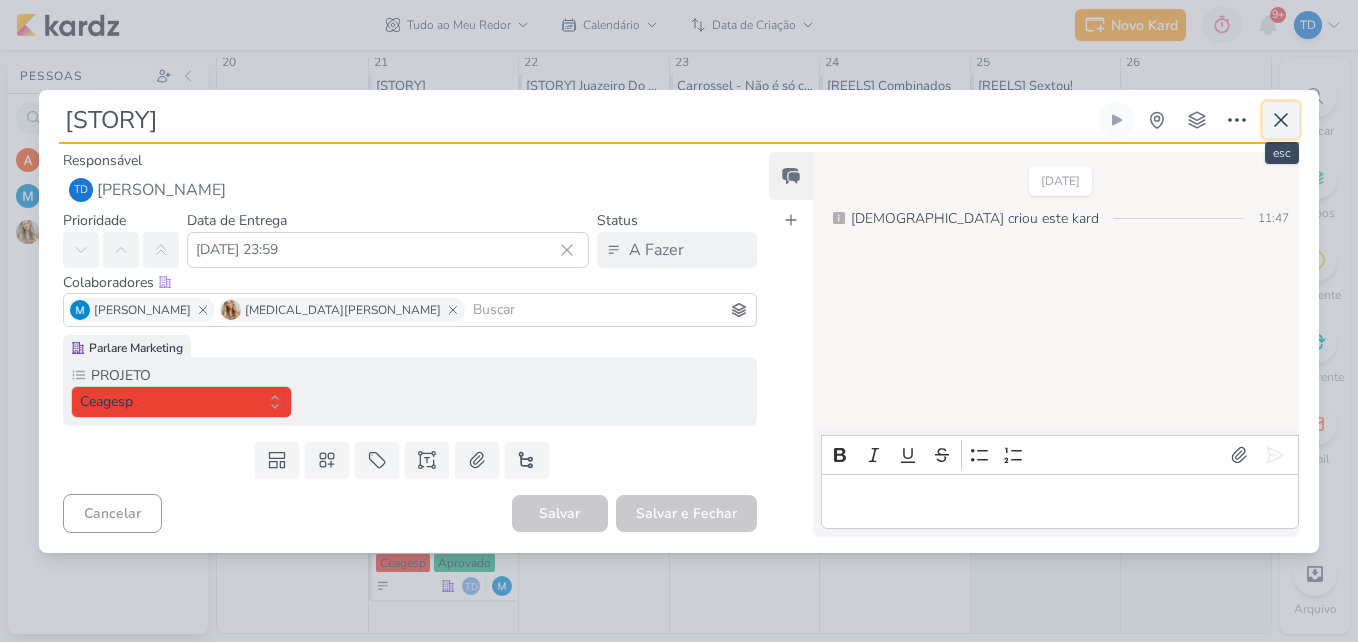 click 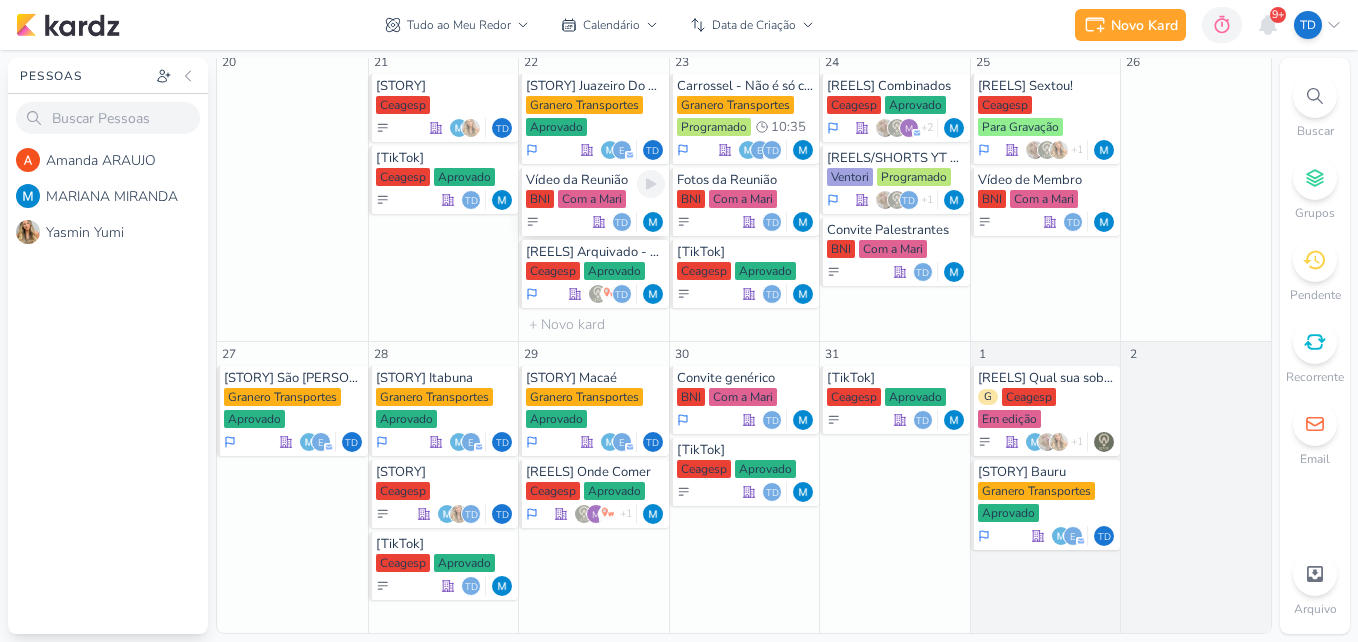 click on "Vídeo da Reunião" at bounding box center [595, 180] 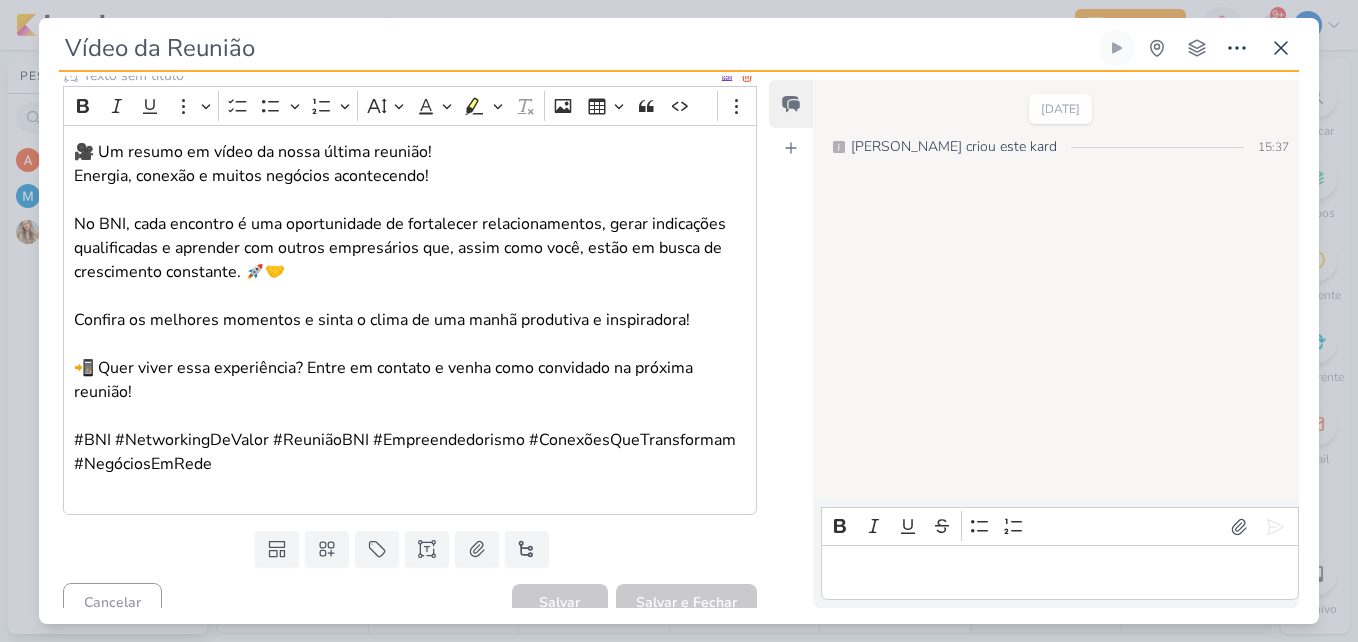 scroll, scrollTop: 315, scrollLeft: 0, axis: vertical 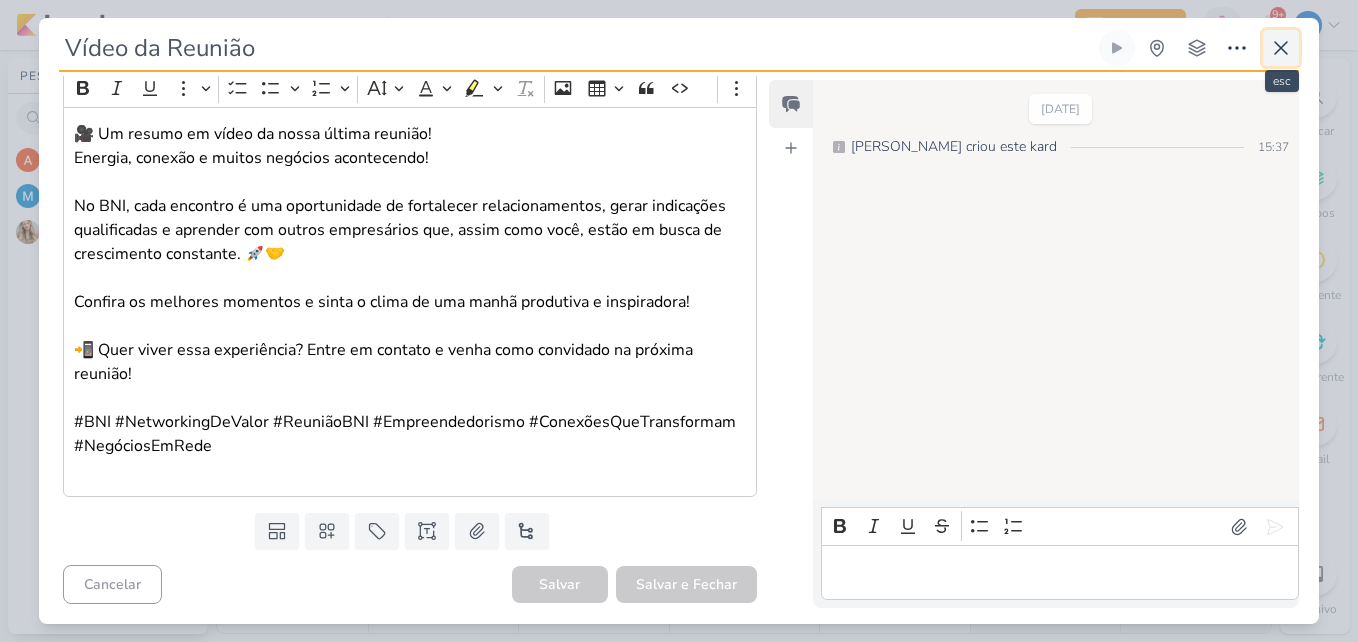 click 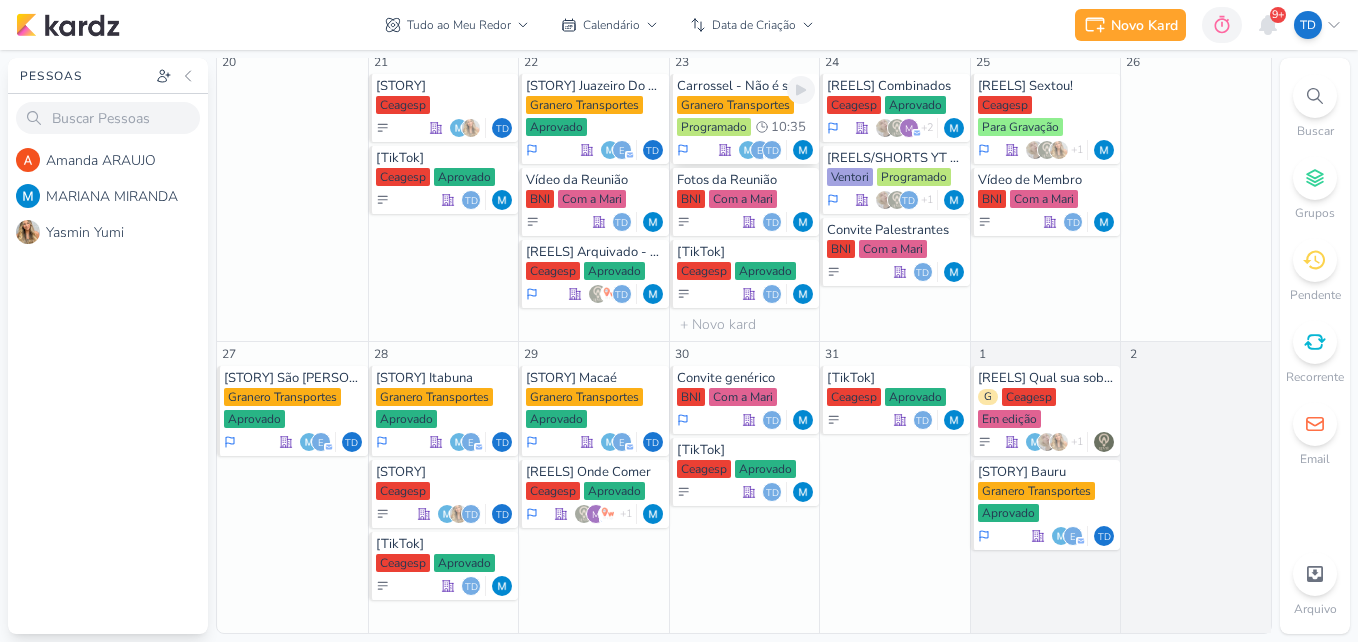 click on "Granero Transportes
Programado
10:35" at bounding box center (746, 117) 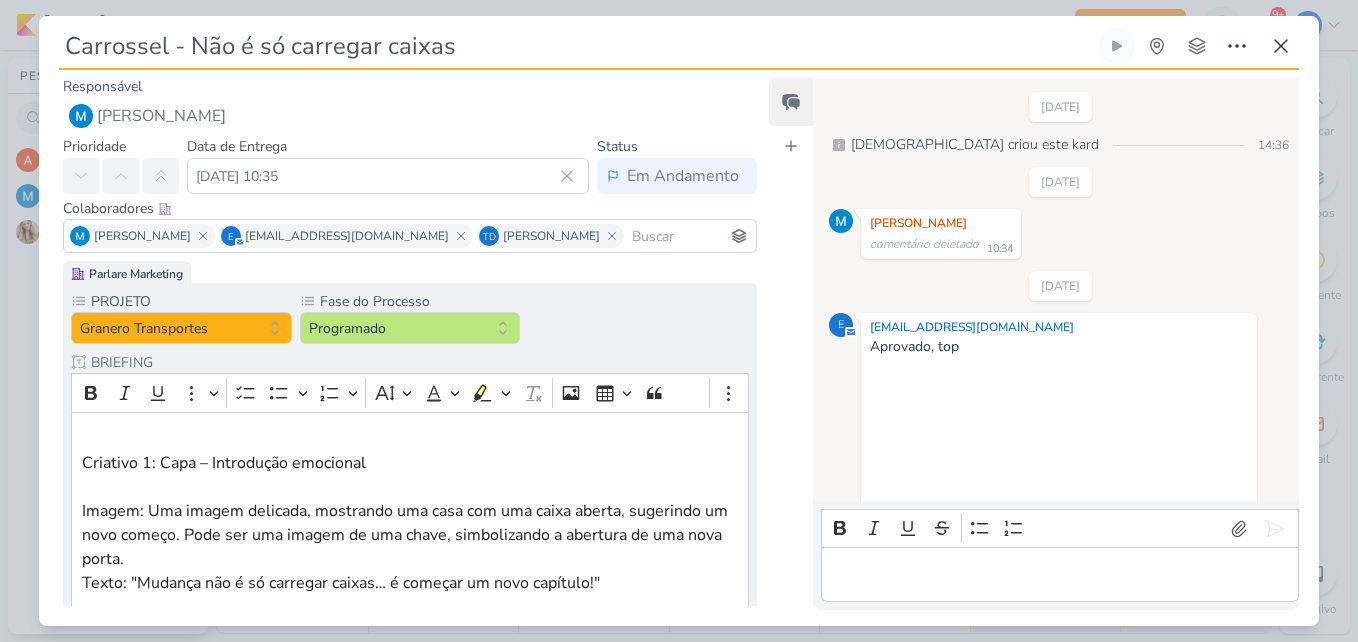scroll, scrollTop: 477, scrollLeft: 0, axis: vertical 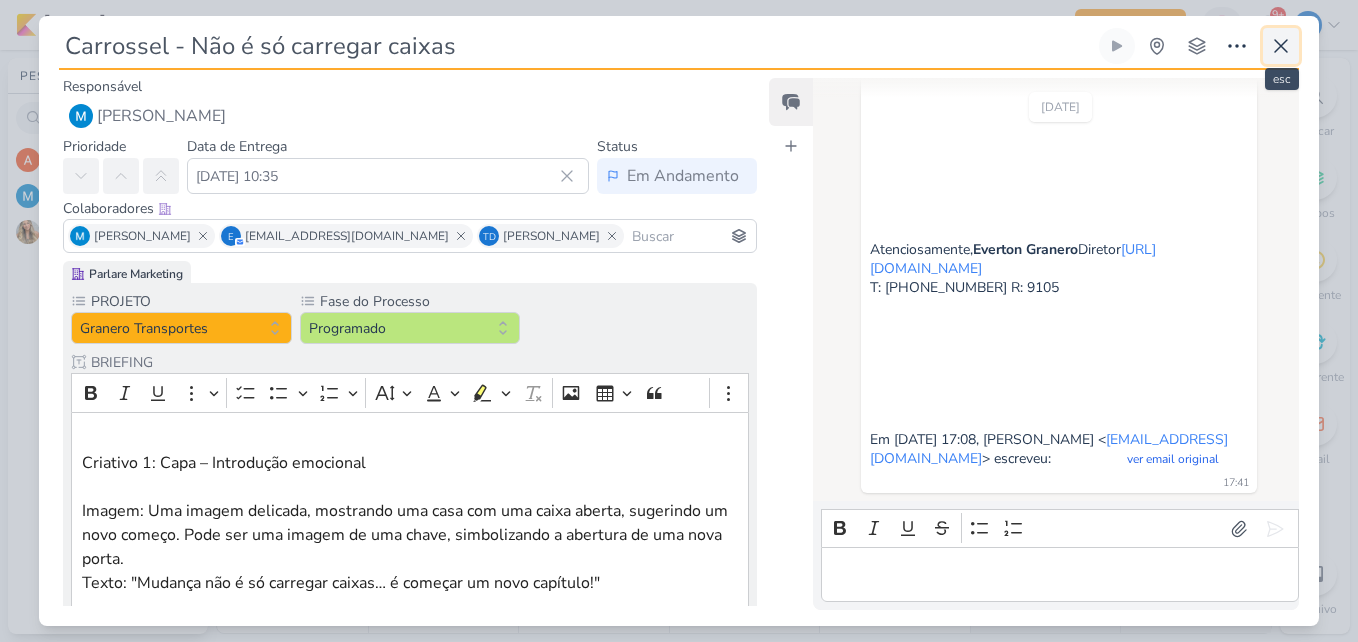 click at bounding box center (1281, 46) 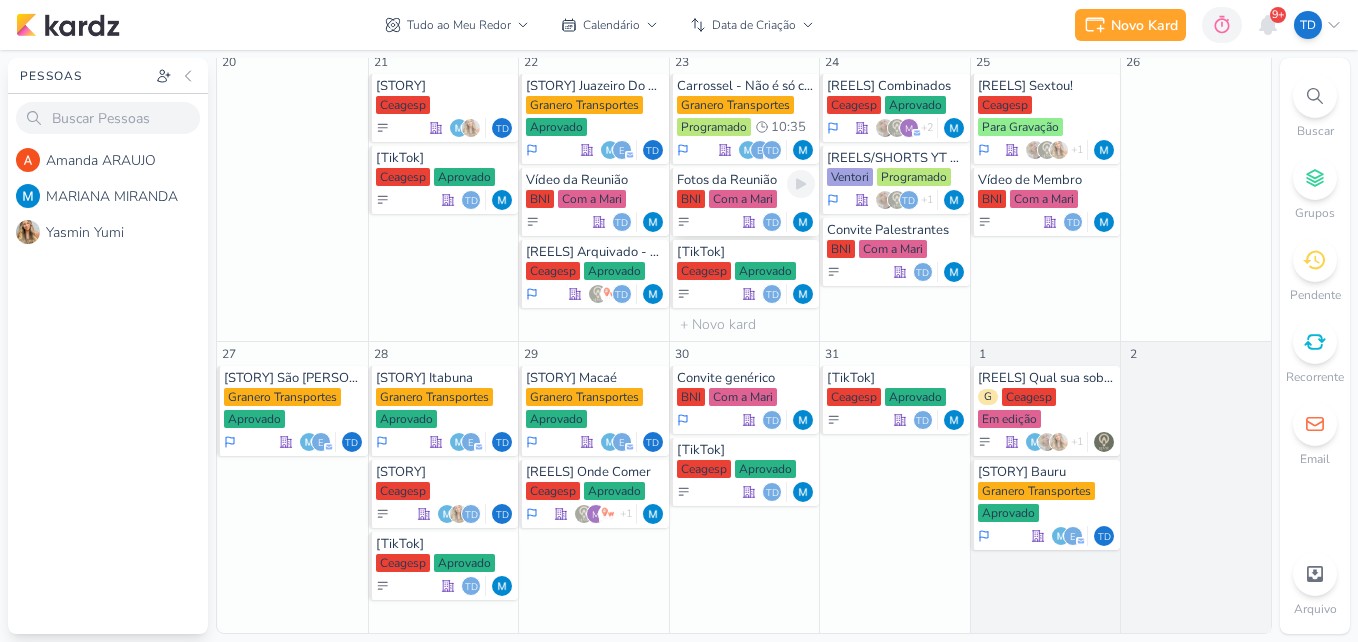 click on "Fotos da Reunião" at bounding box center [746, 180] 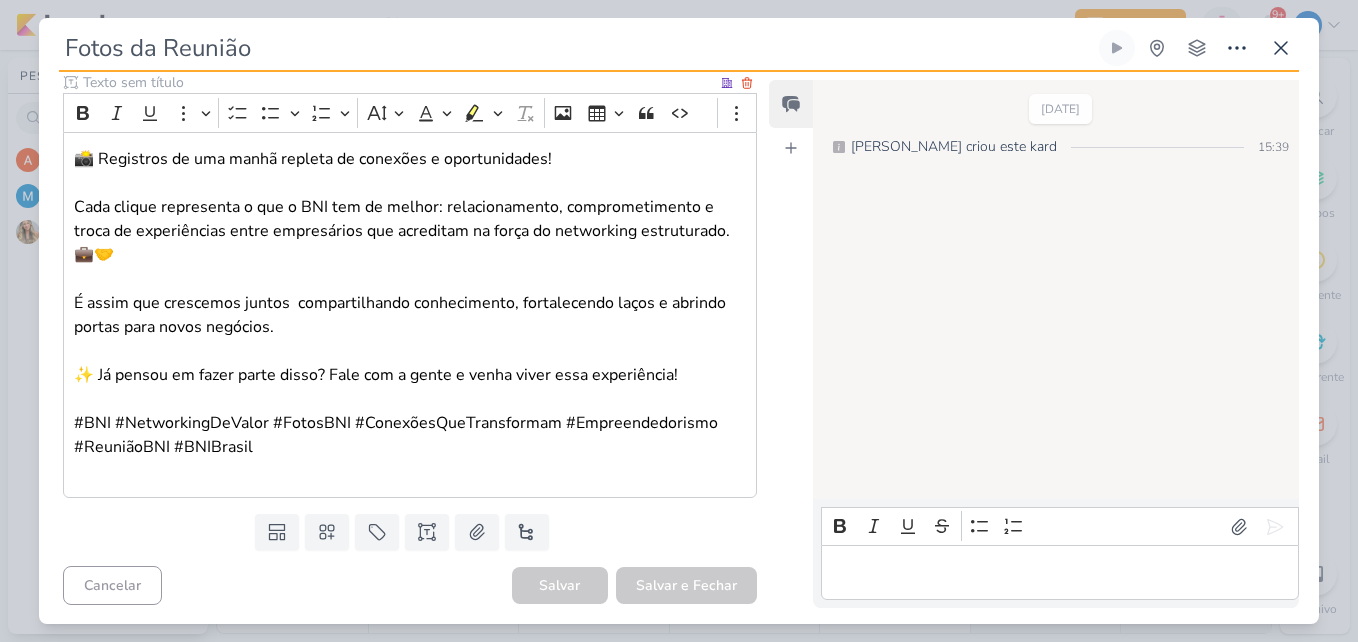 scroll, scrollTop: 291, scrollLeft: 0, axis: vertical 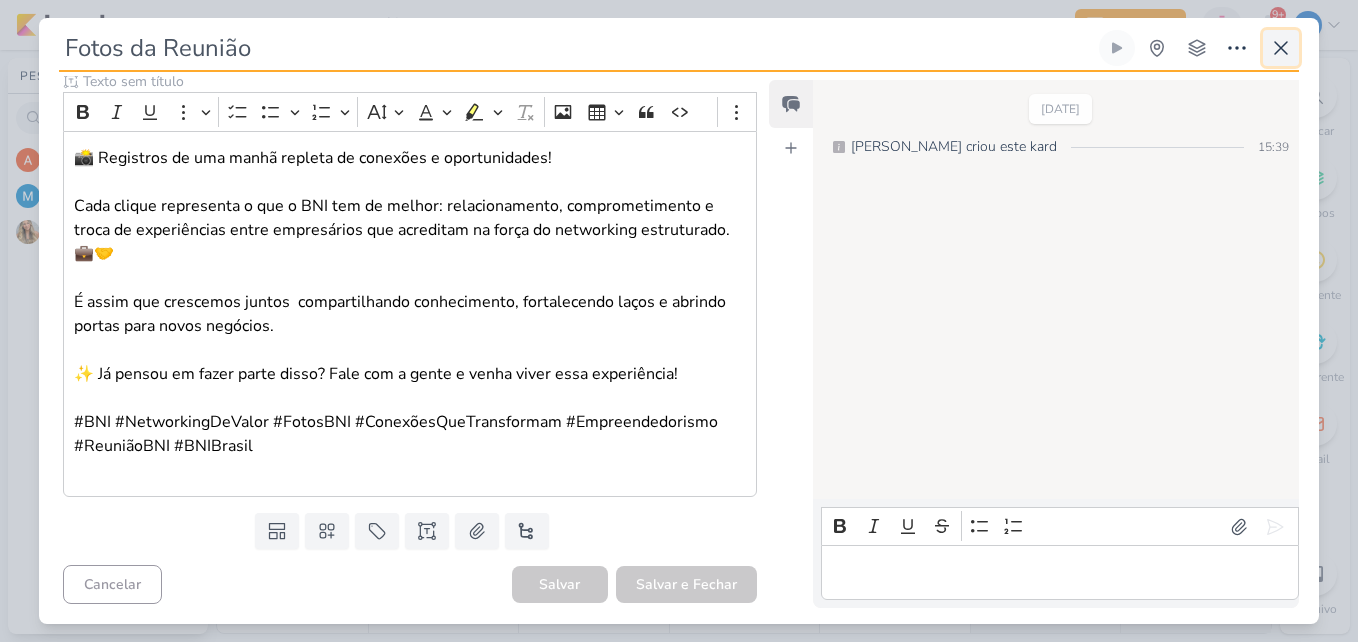 click 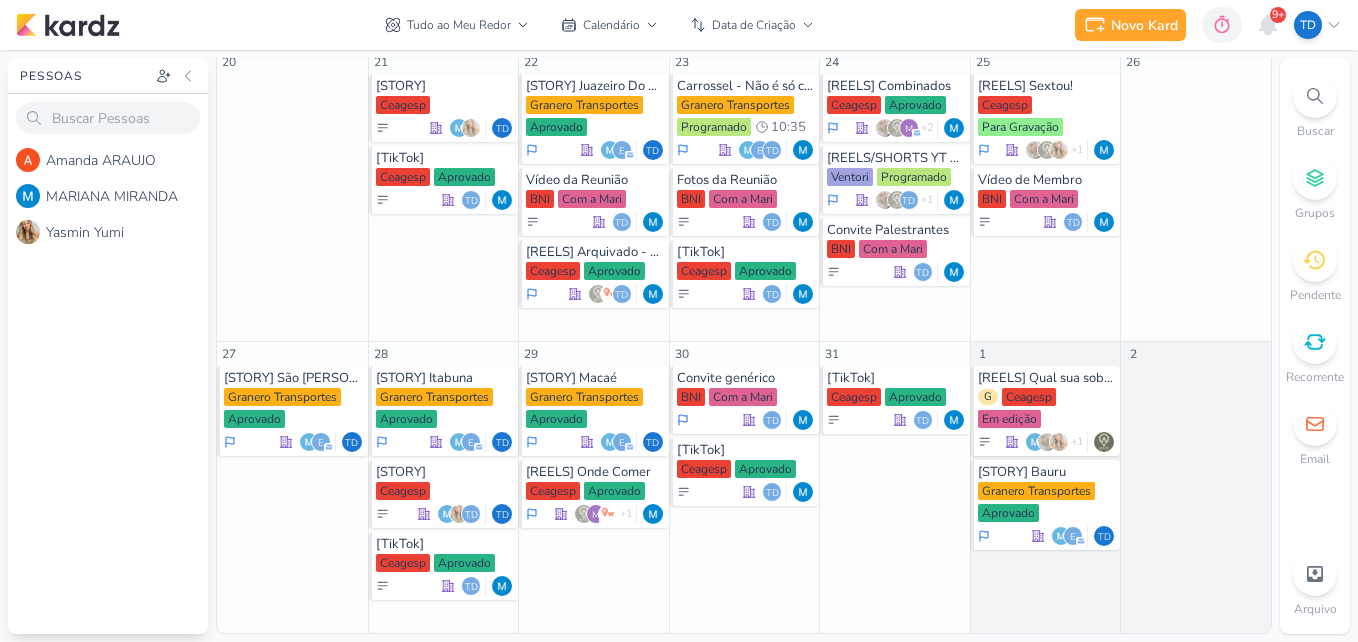 click on "1.99.0
[GEOGRAPHIC_DATA]
Ctrl + k
0h0m
Sessão desligada...
Hoje
0h0m
Semana 0h0m" at bounding box center [679, 321] 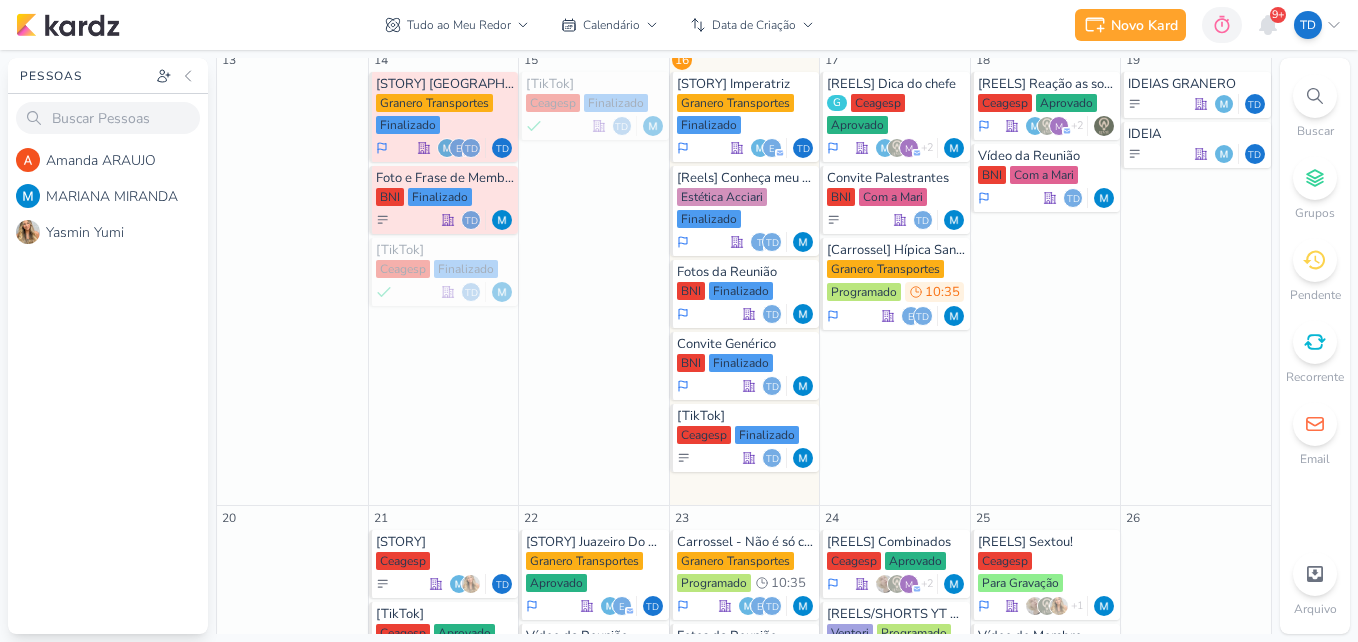 scroll, scrollTop: 561, scrollLeft: 0, axis: vertical 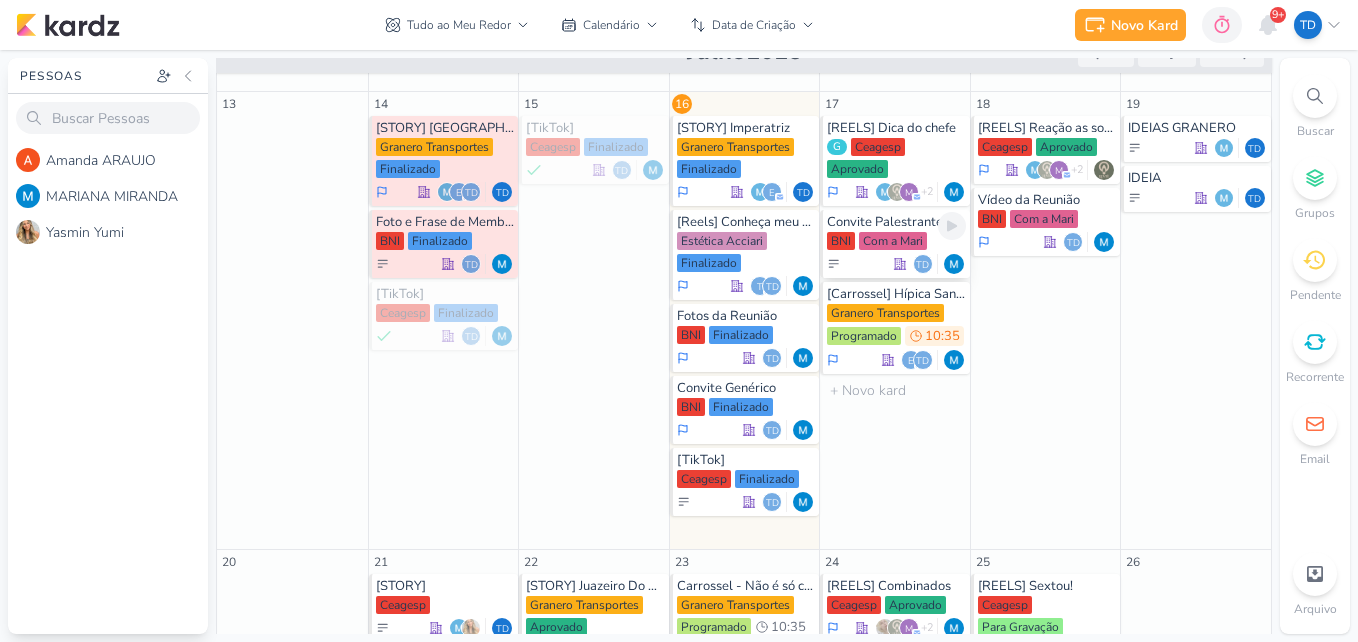 click on "Convite Palestrantes" at bounding box center [896, 222] 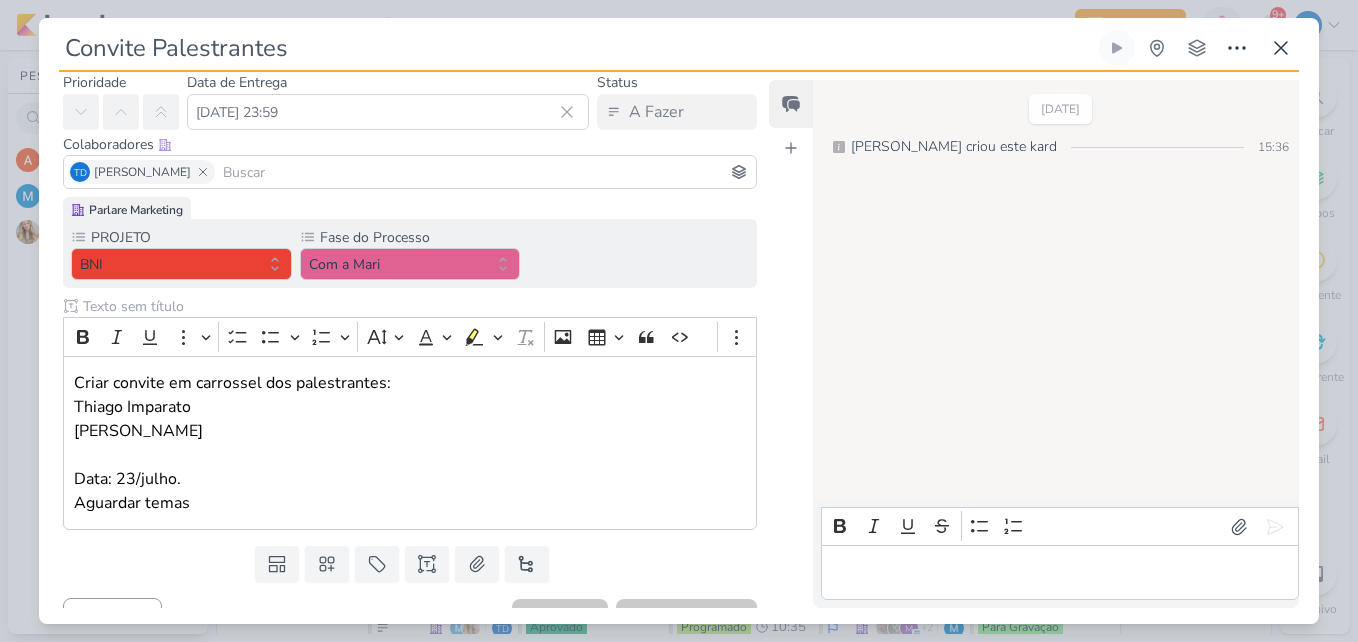 scroll, scrollTop: 99, scrollLeft: 0, axis: vertical 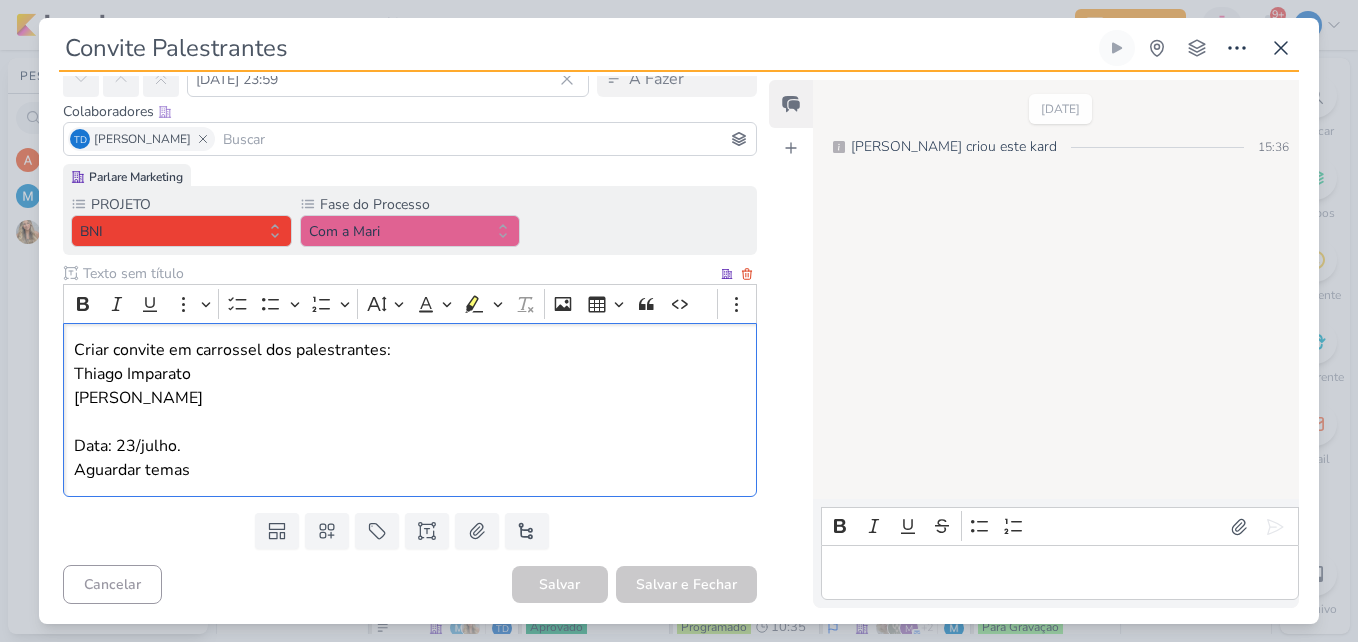 drag, startPoint x: 73, startPoint y: 370, endPoint x: 201, endPoint y: 381, distance: 128.47179 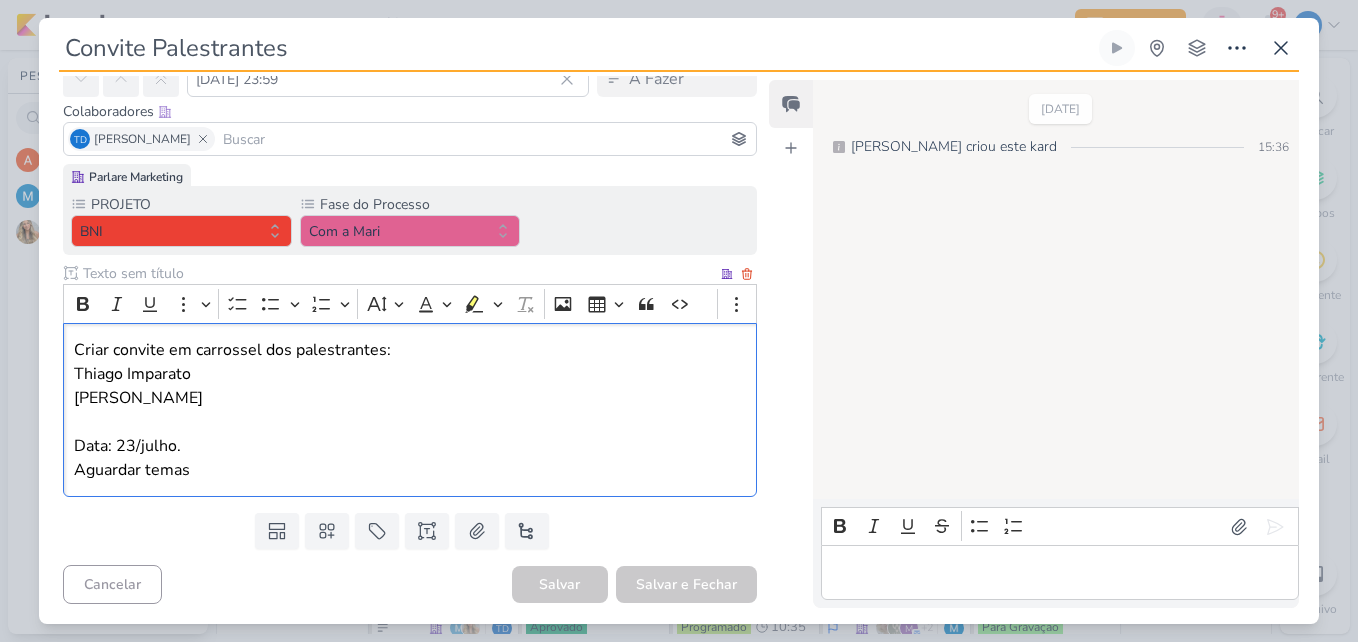 click on "Thiago Imparato" at bounding box center (410, 374) 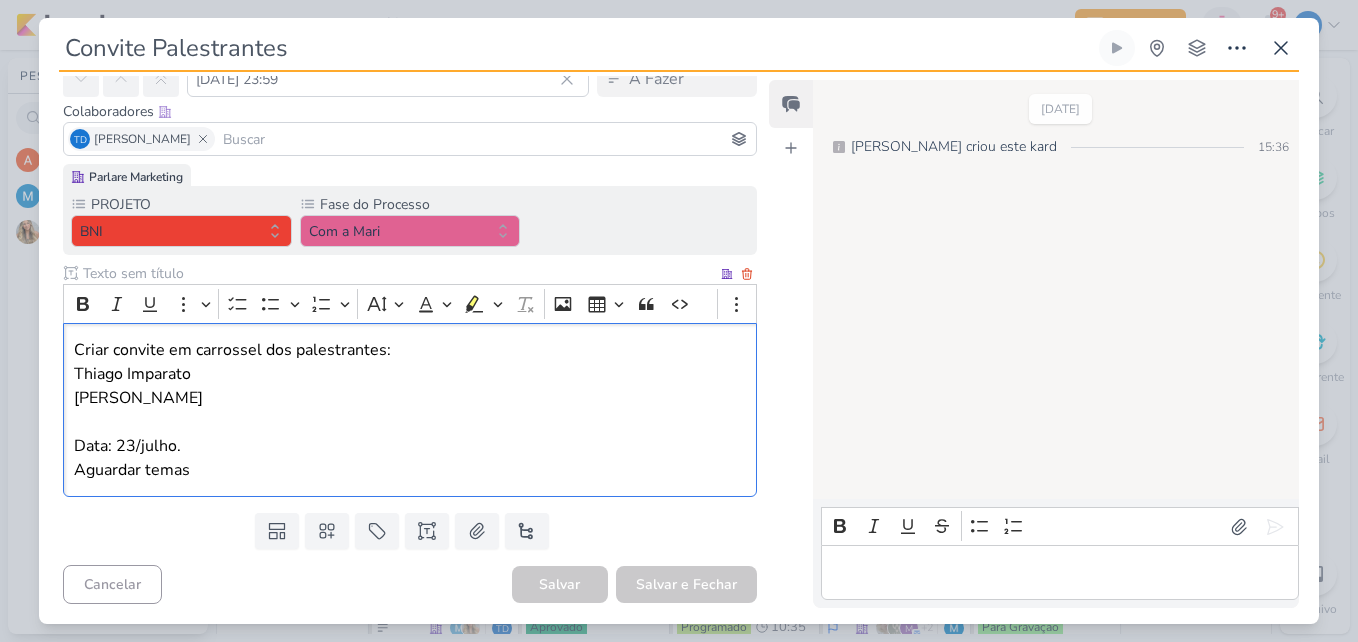 click at bounding box center [410, 422] 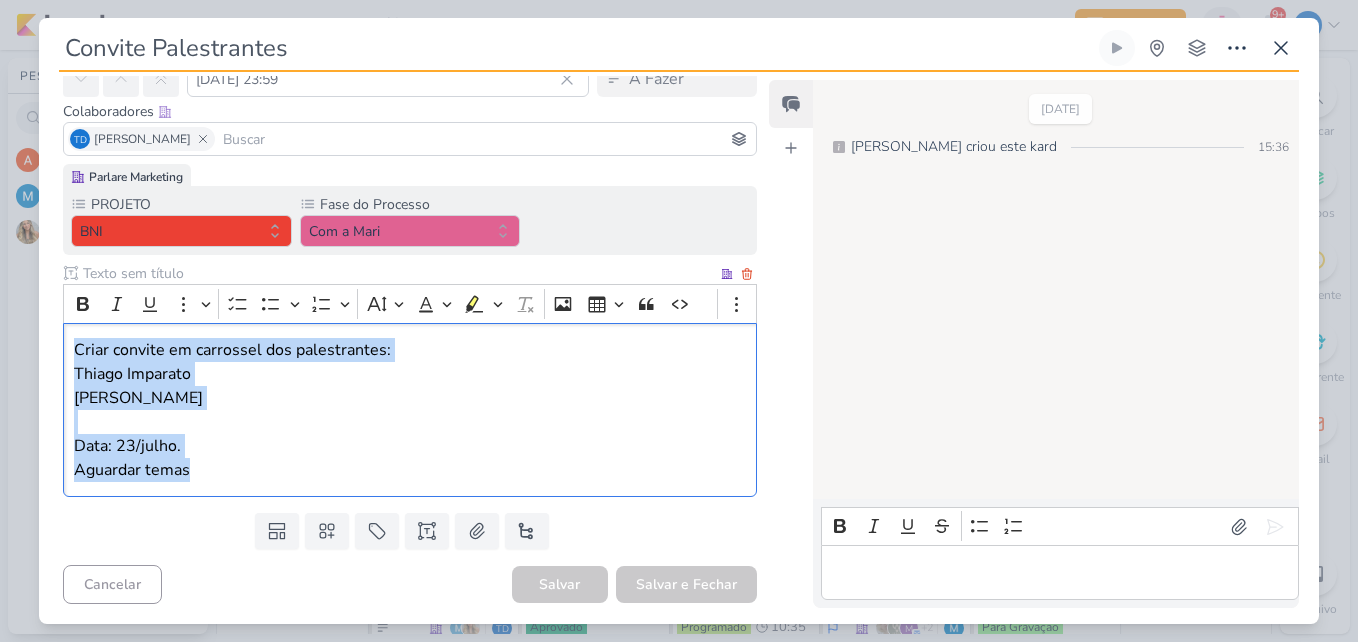 drag, startPoint x: 225, startPoint y: 484, endPoint x: 68, endPoint y: 341, distance: 212.3629 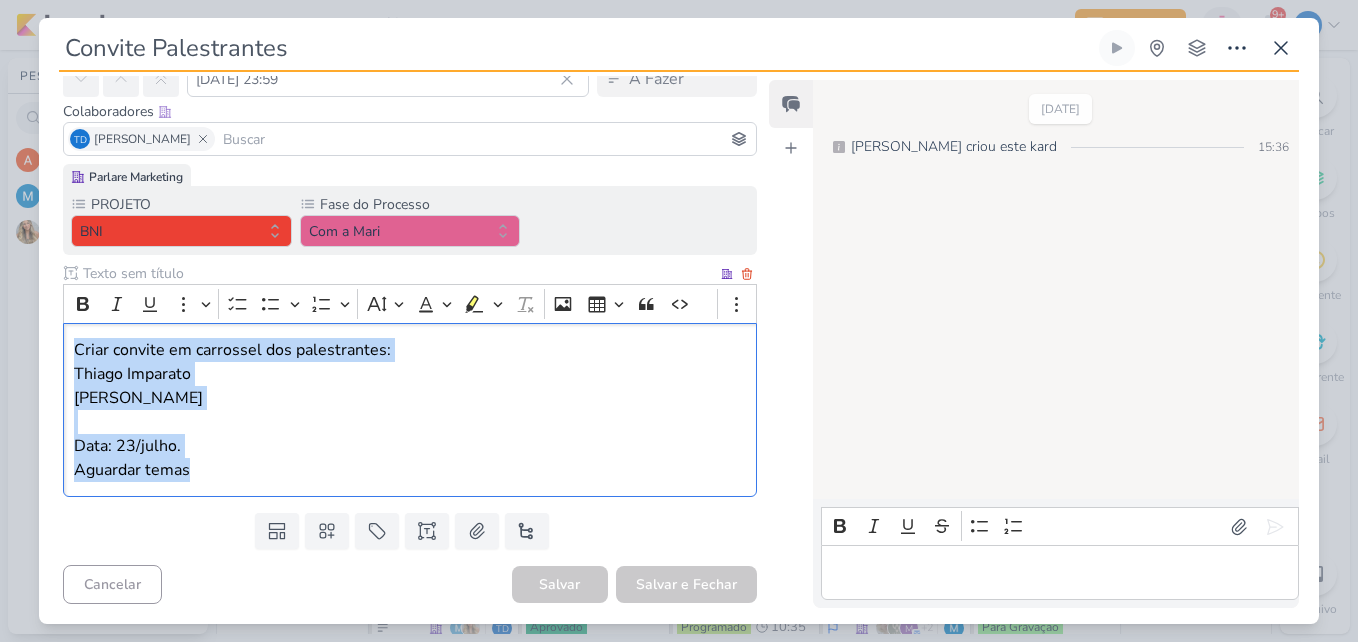 click on "Criar convite em carrossel dos palestrantes: Thiago Imparato  [PERSON_NAME] Data: 23/julho. Aguardar temas" at bounding box center (410, 410) 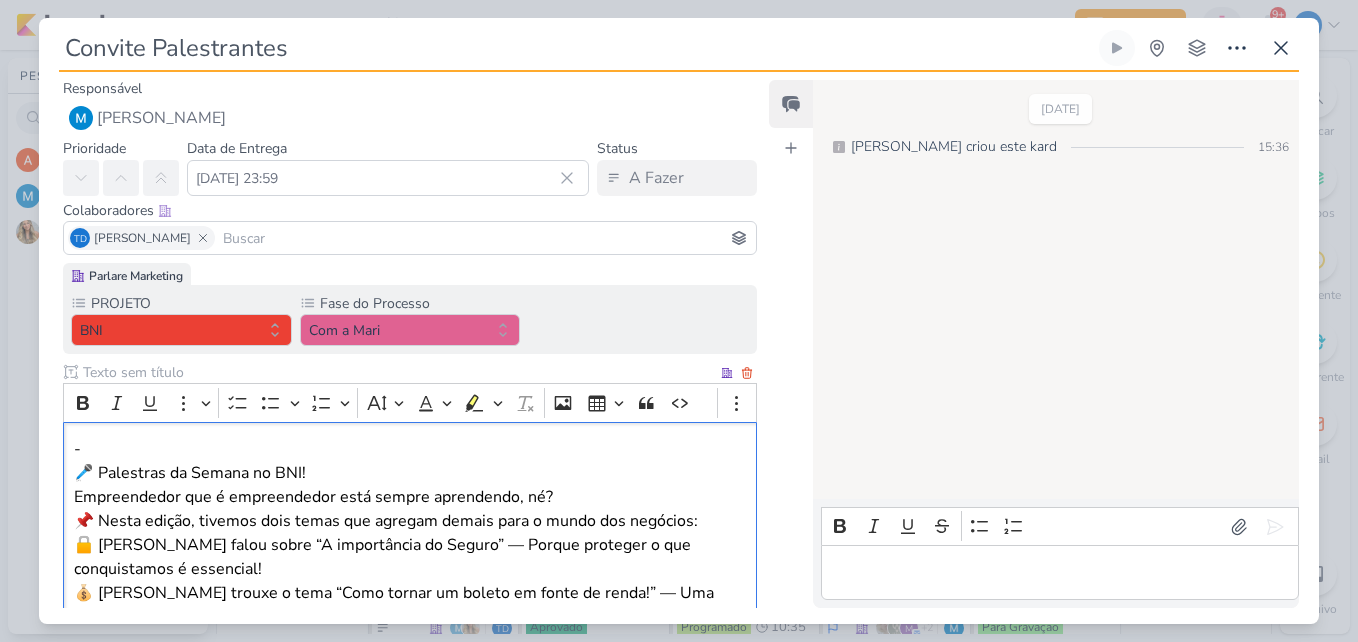 scroll, scrollTop: 117, scrollLeft: 0, axis: vertical 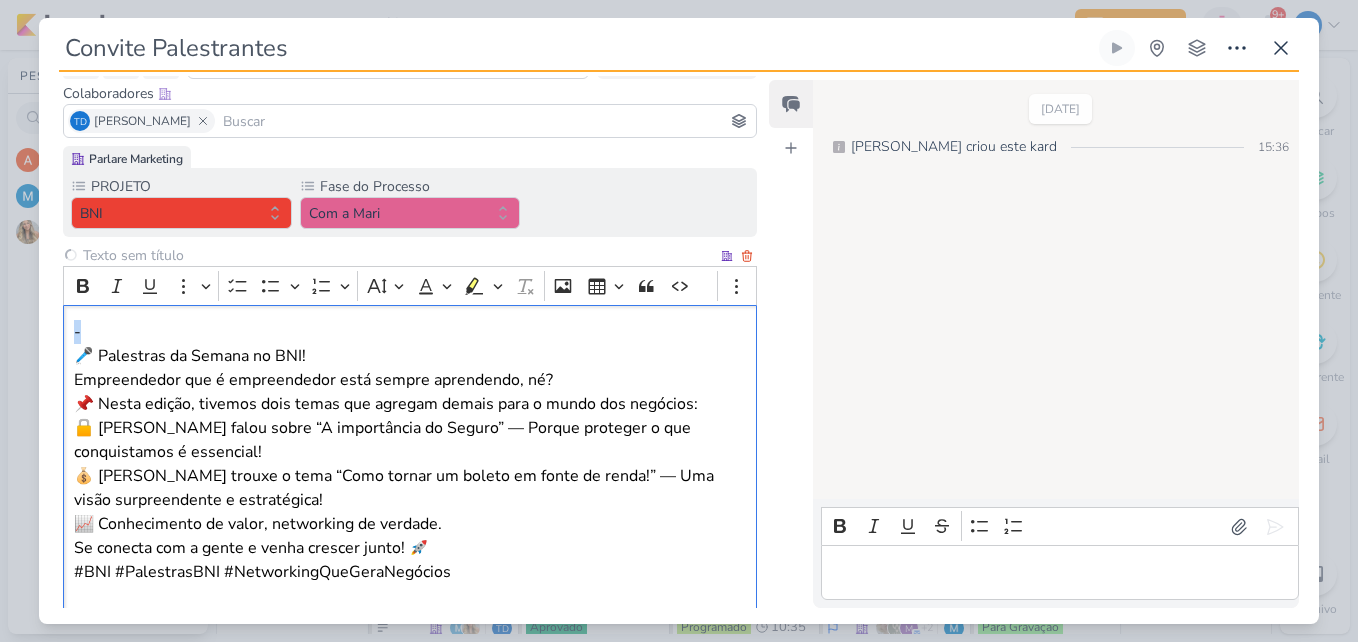 drag, startPoint x: 139, startPoint y: 333, endPoint x: 53, endPoint y: 338, distance: 86.145226 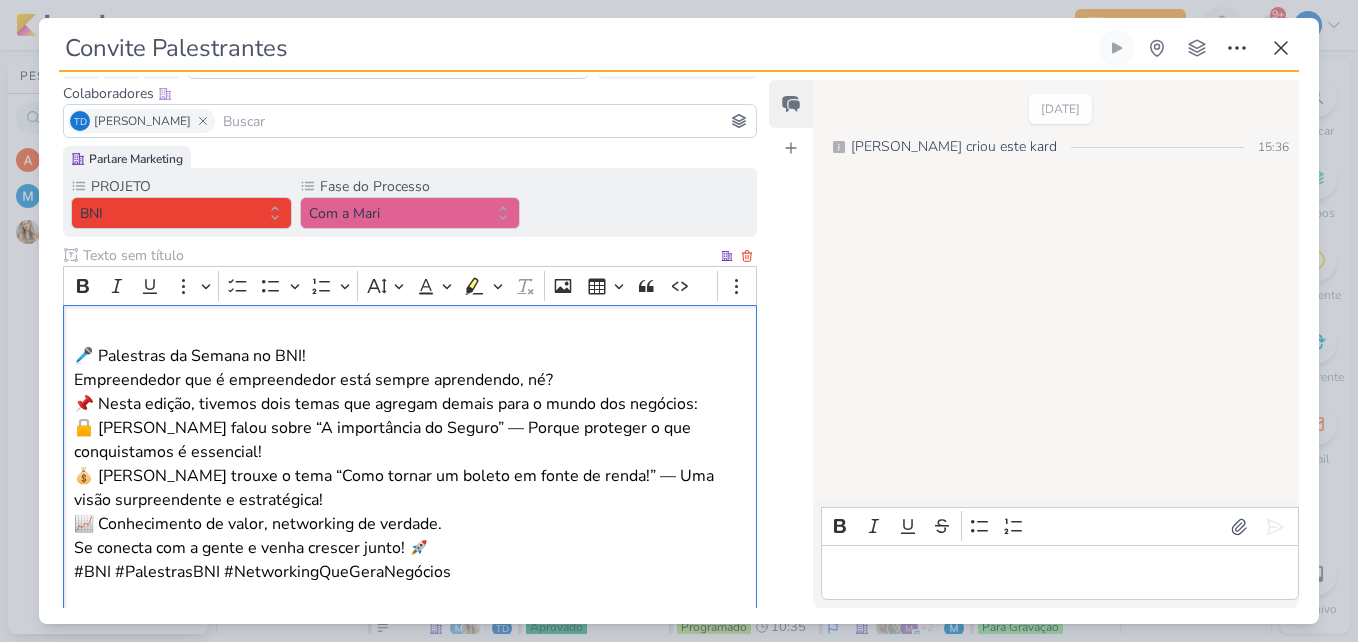 click on "🎤 Palestras da Semana no BNI! Empreendedor que é empreendedor está sempre aprendendo, né?" at bounding box center (410, 368) 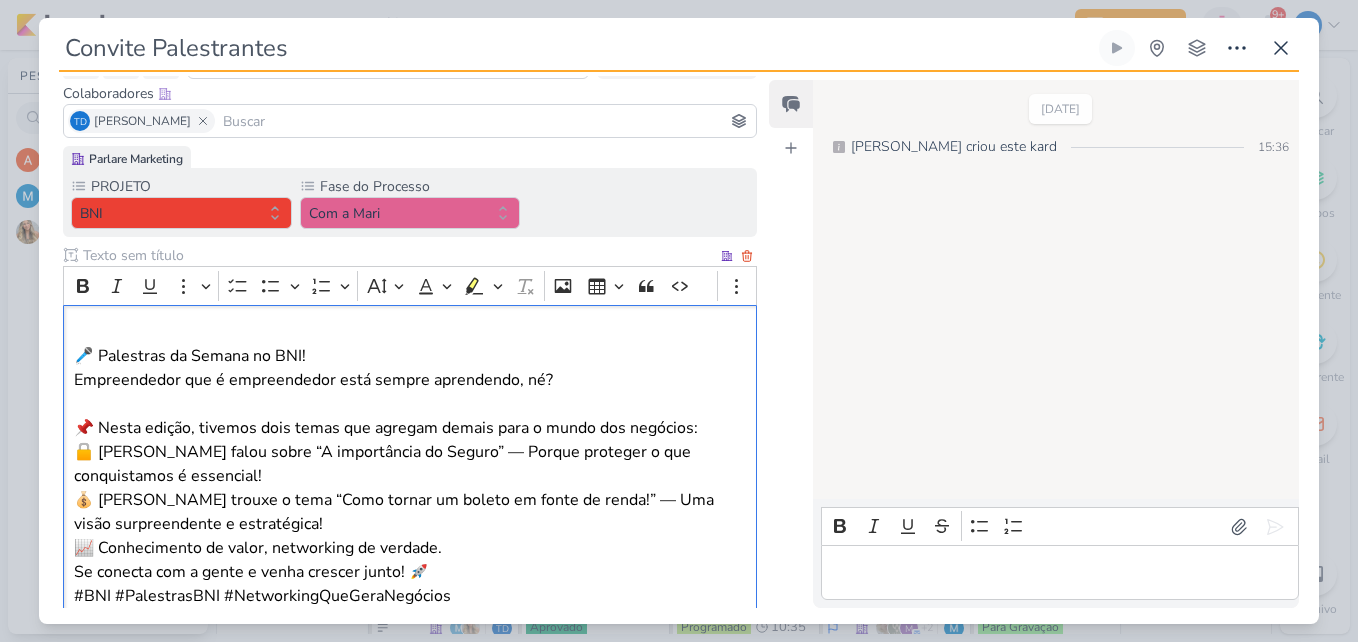 click on "🔒 [PERSON_NAME] falou sobre “A importância do Seguro” — Porque proteger o que conquistamos é essencial! 💰 [PERSON_NAME] trouxe o tema “Como tornar um boleto em fonte de renda!” — Uma visão surpreendente e estratégica!" at bounding box center (410, 488) 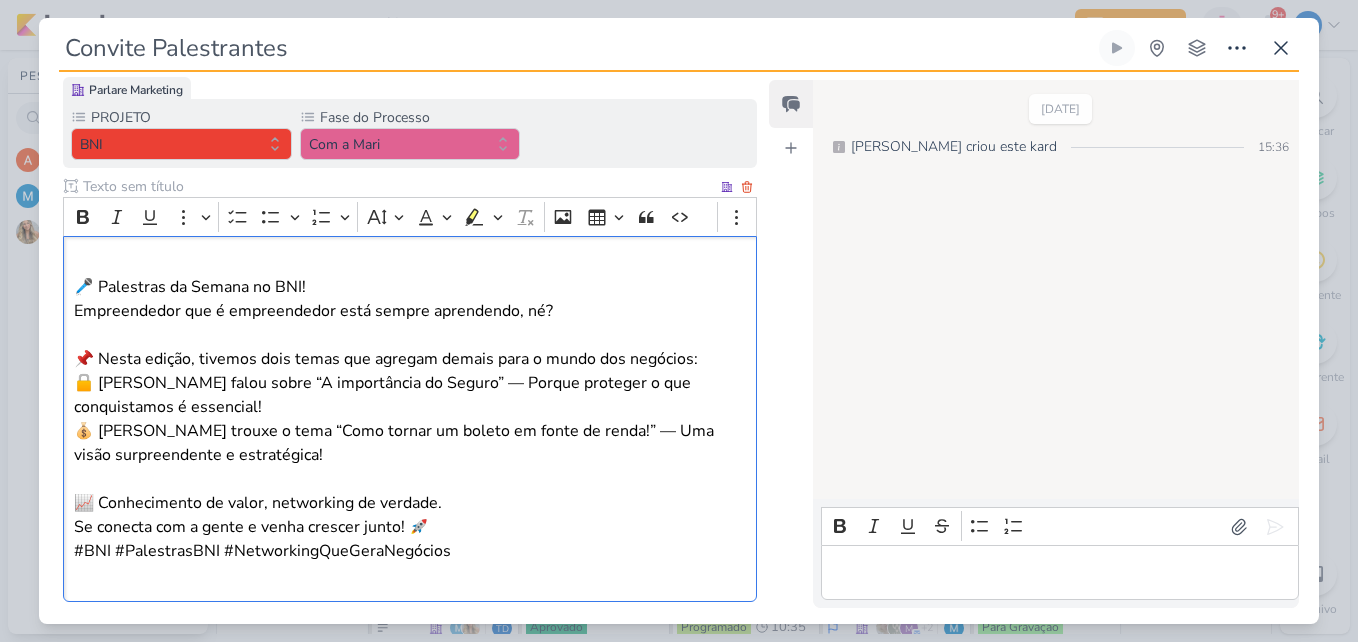 scroll, scrollTop: 217, scrollLeft: 0, axis: vertical 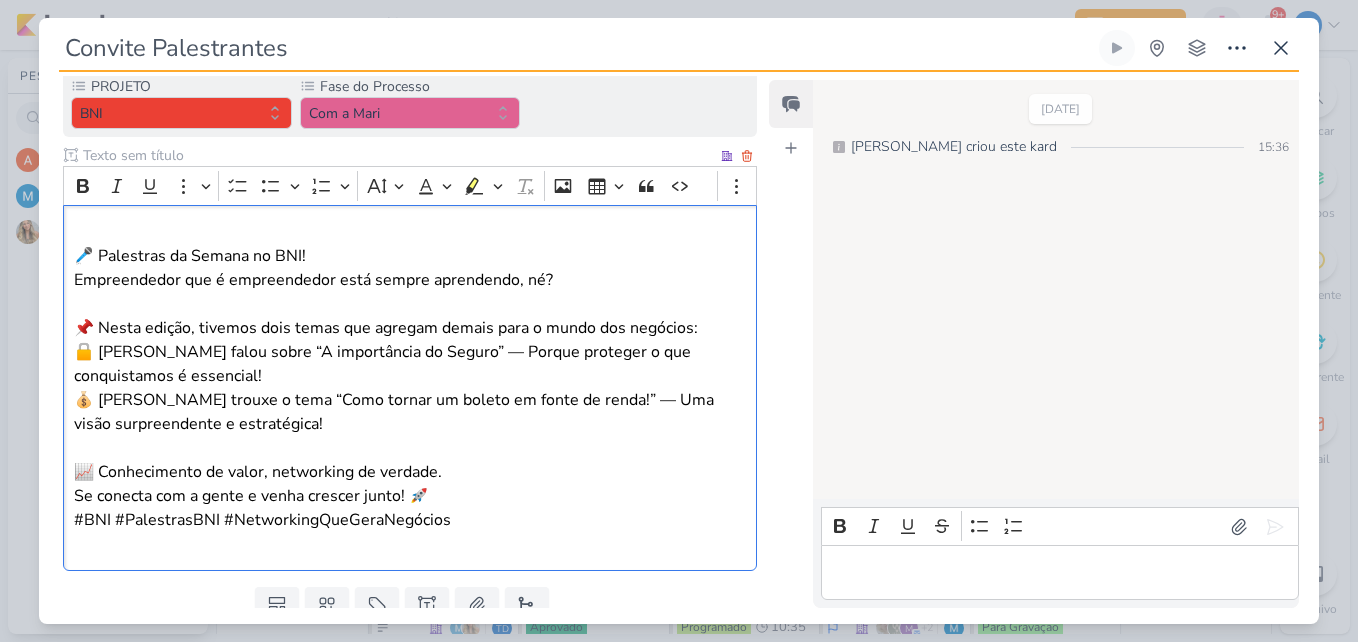 click on "📈 Conhecimento de valor, networking de verdade. Se conecta com a gente e venha crescer junto! 🚀 #BNI #PalestrasBNI #NetworkingQueGeraNegócios" at bounding box center [410, 496] 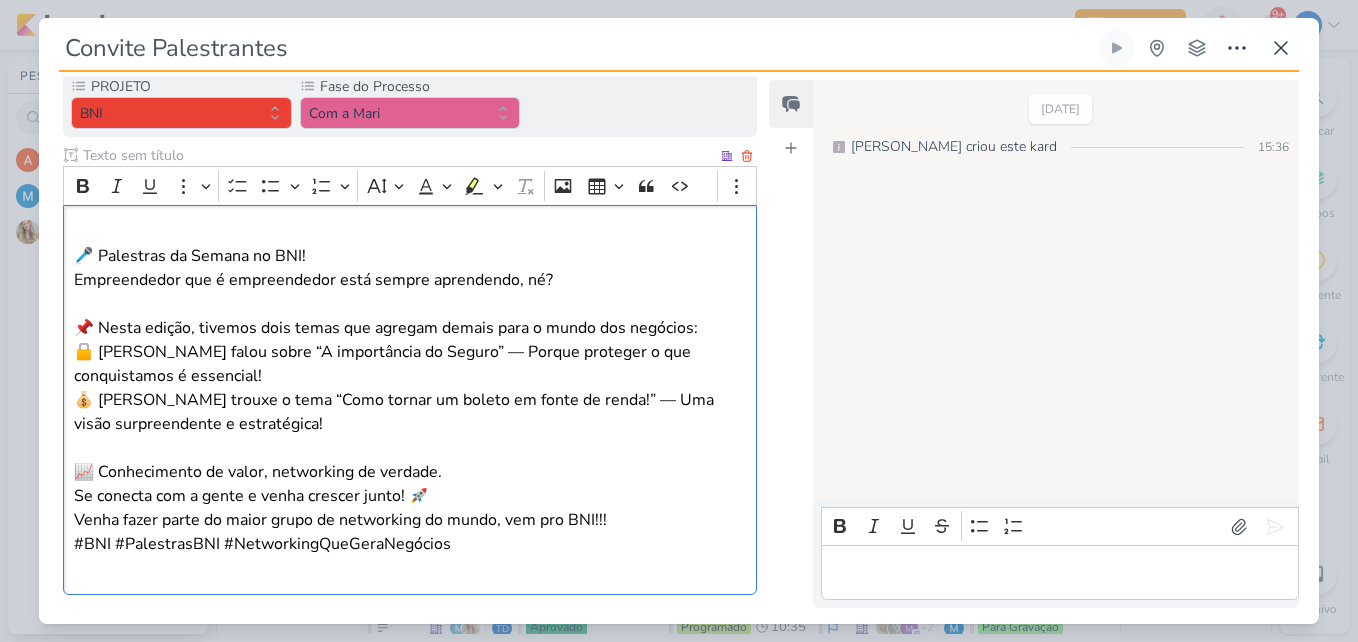 click at bounding box center [410, 568] 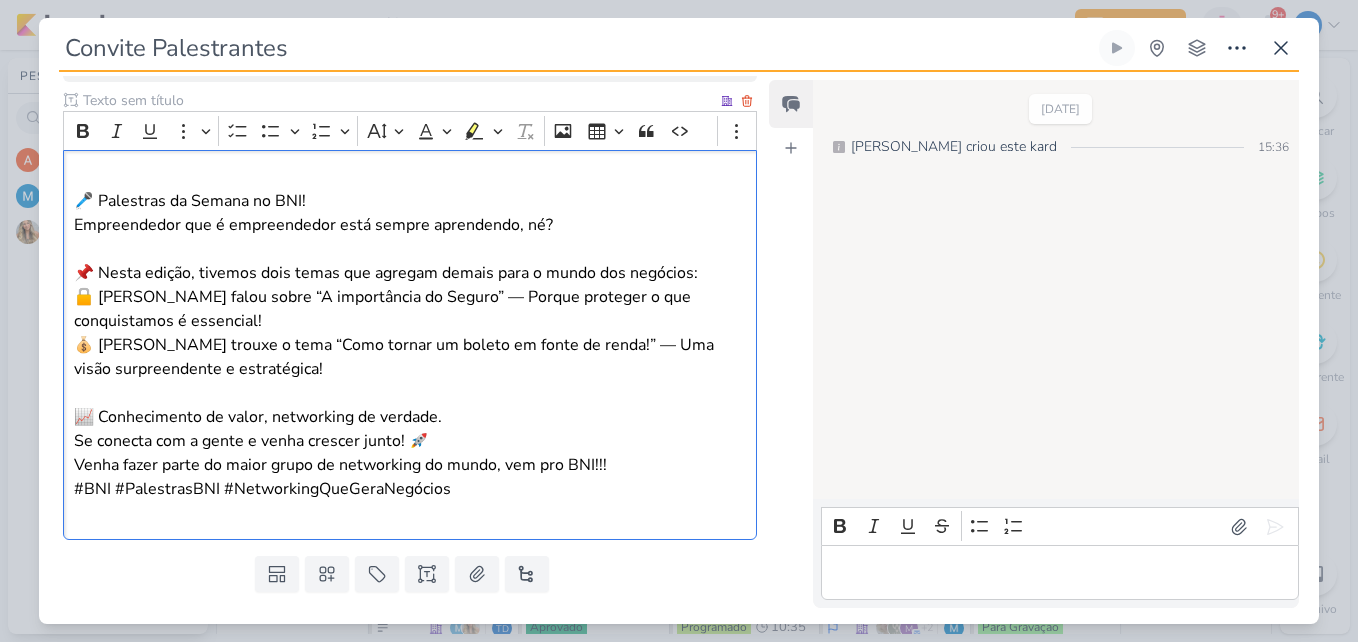 scroll, scrollTop: 315, scrollLeft: 0, axis: vertical 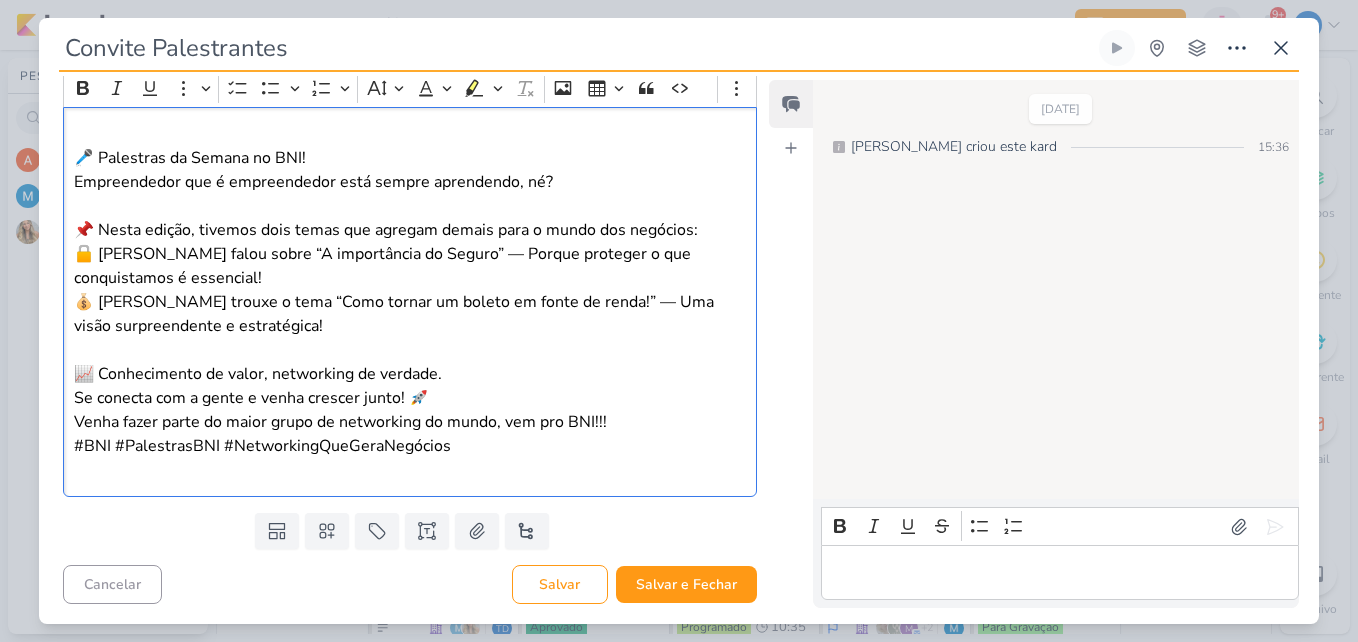 click on "Venha fazer parte do maior grupo de networking do mundo, vem pro BNI!!! #BNI #PalestrasBNI #NetworkingQueGeraNegócios" at bounding box center [410, 434] 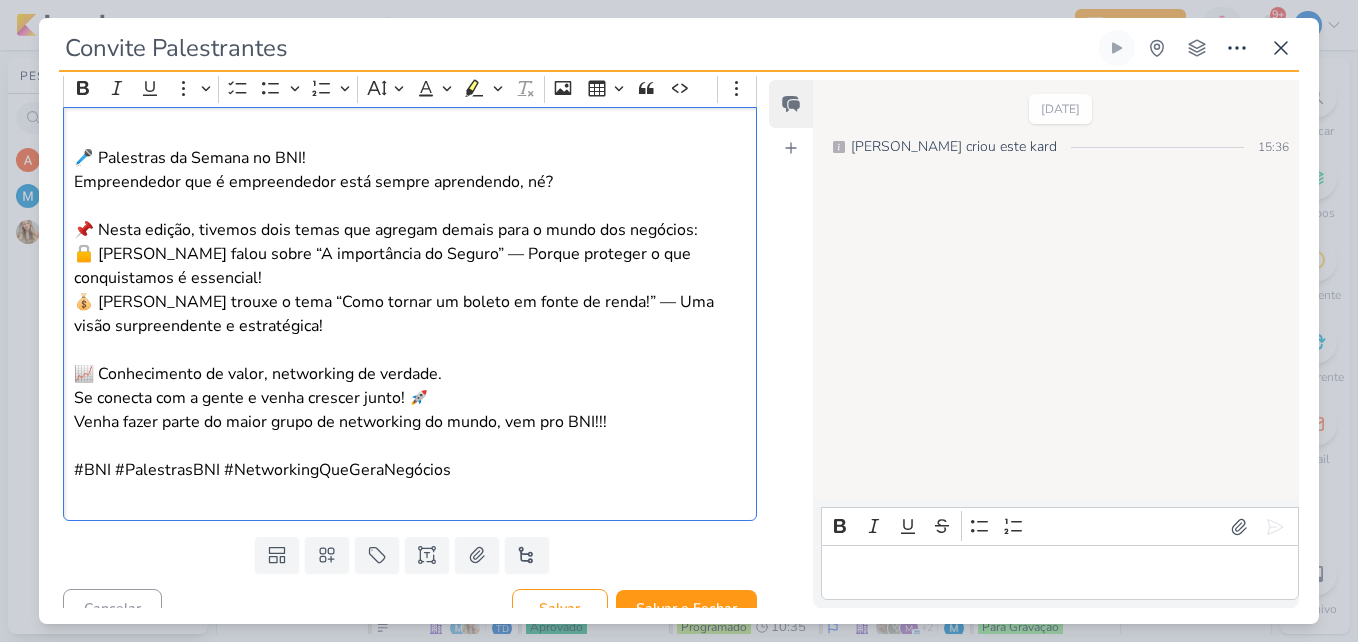 click on "⁠⁠⁠⁠⁠⁠⁠ #BNI #PalestrasBNI #NetworkingQueGeraNegócios" at bounding box center [410, 458] 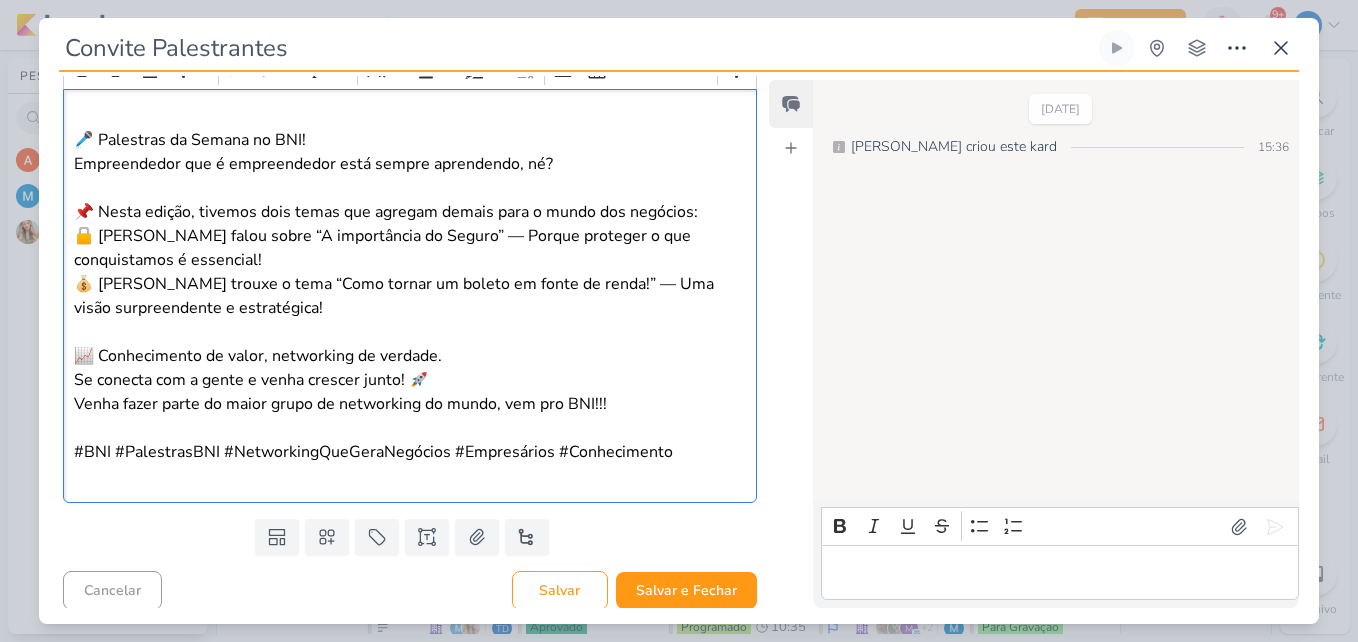 scroll, scrollTop: 339, scrollLeft: 0, axis: vertical 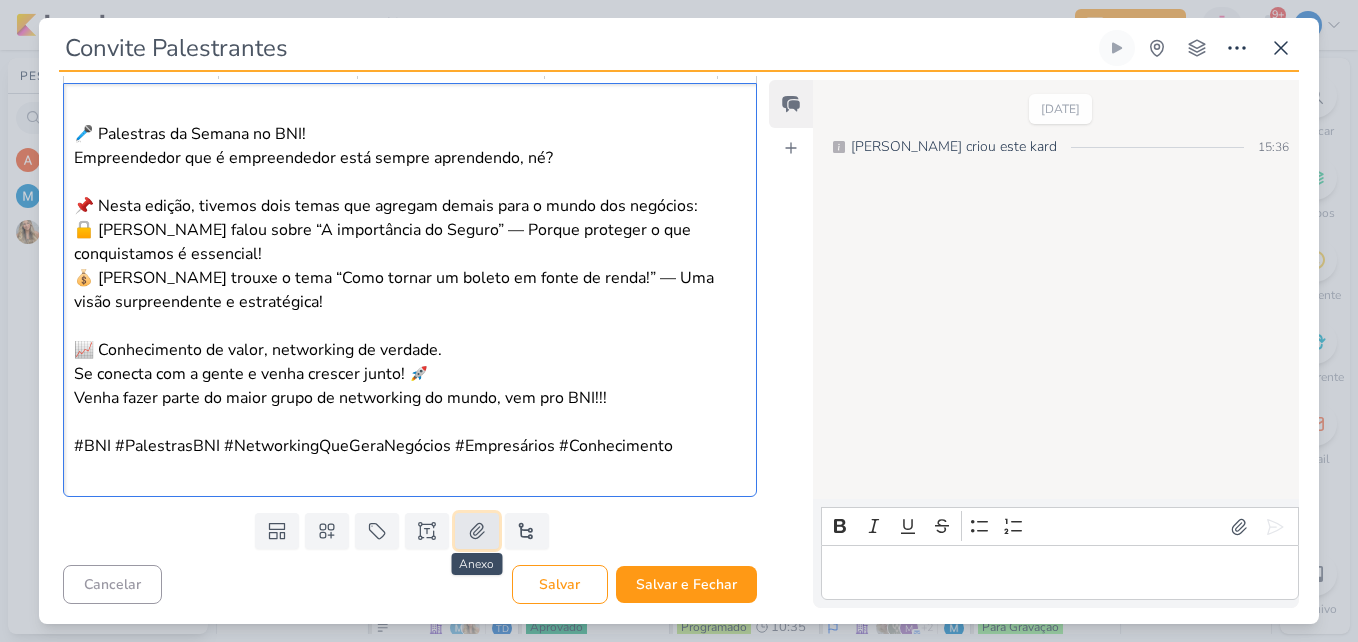 click 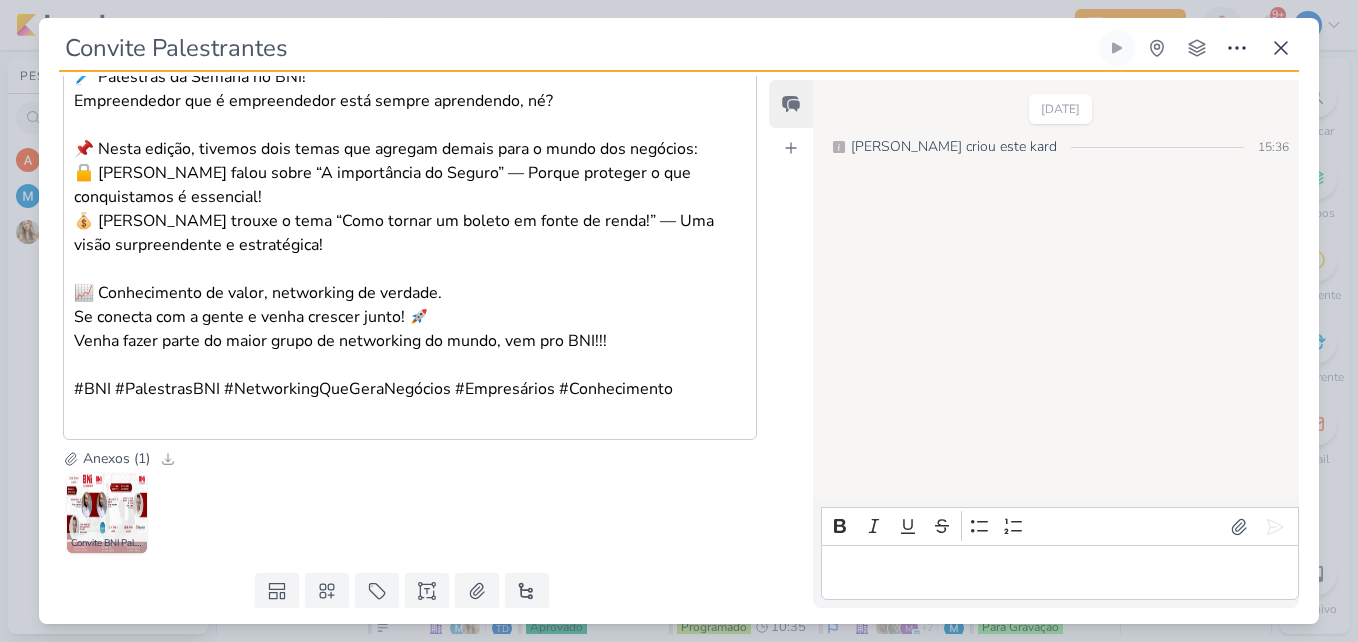 scroll, scrollTop: 456, scrollLeft: 0, axis: vertical 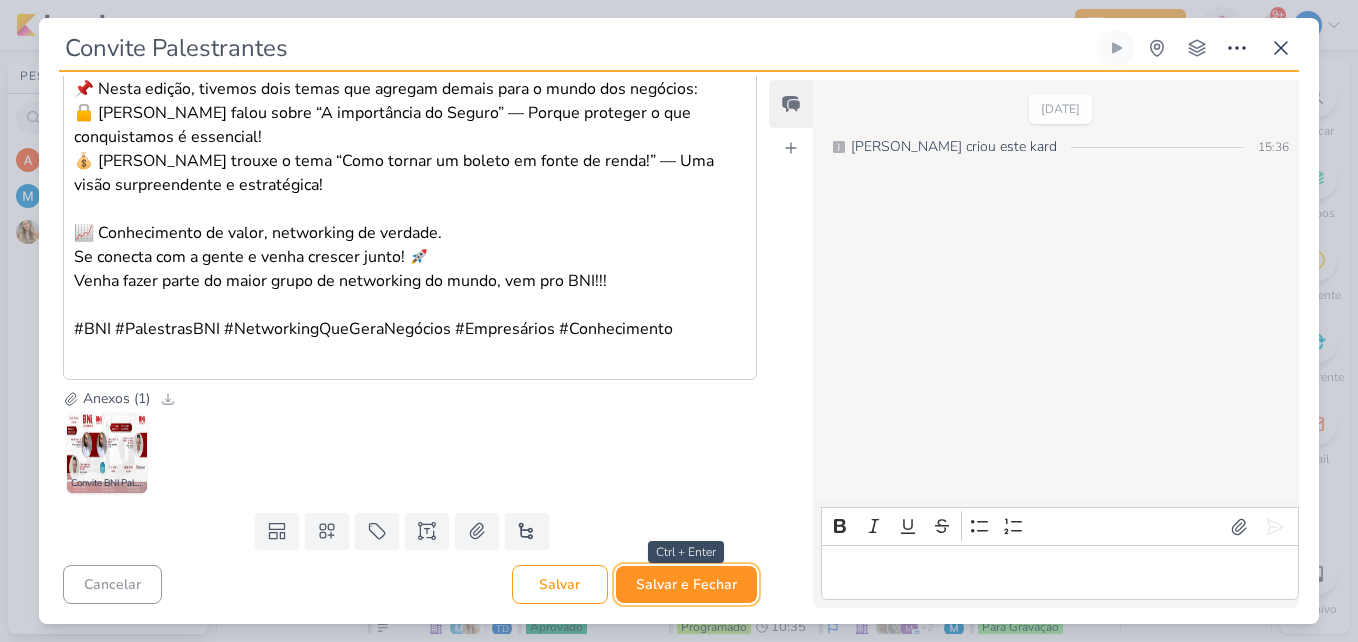 click on "Salvar e Fechar" at bounding box center [686, 584] 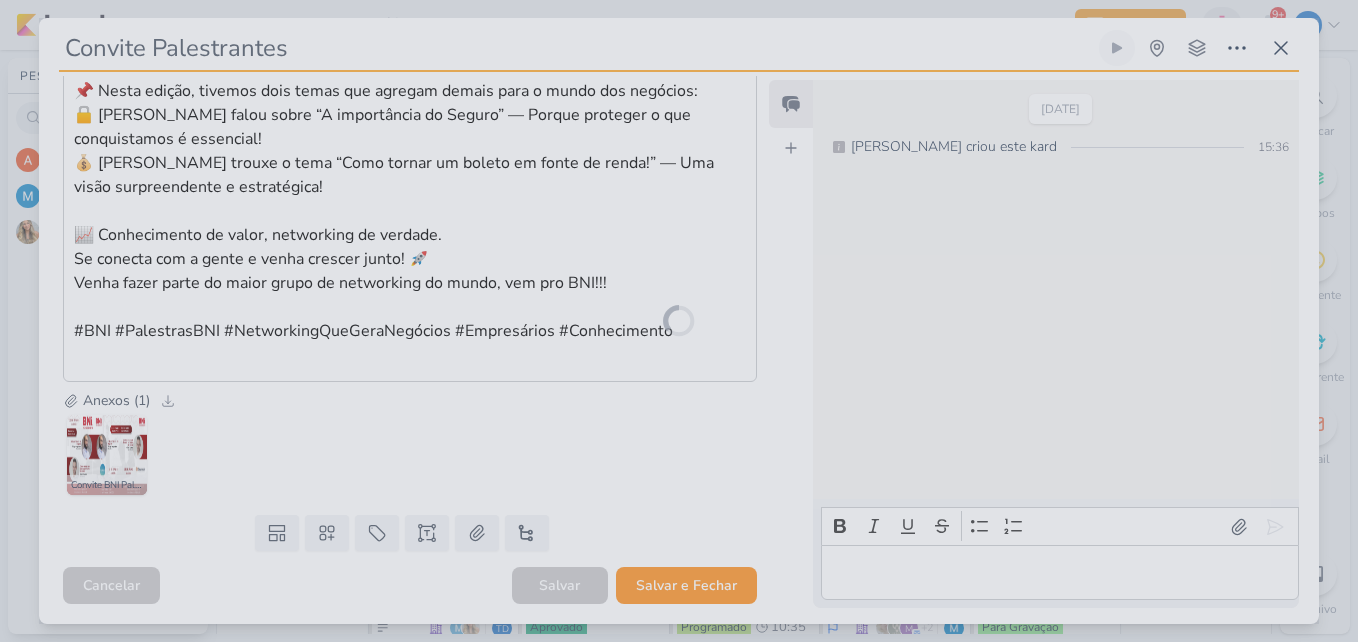 scroll, scrollTop: 454, scrollLeft: 0, axis: vertical 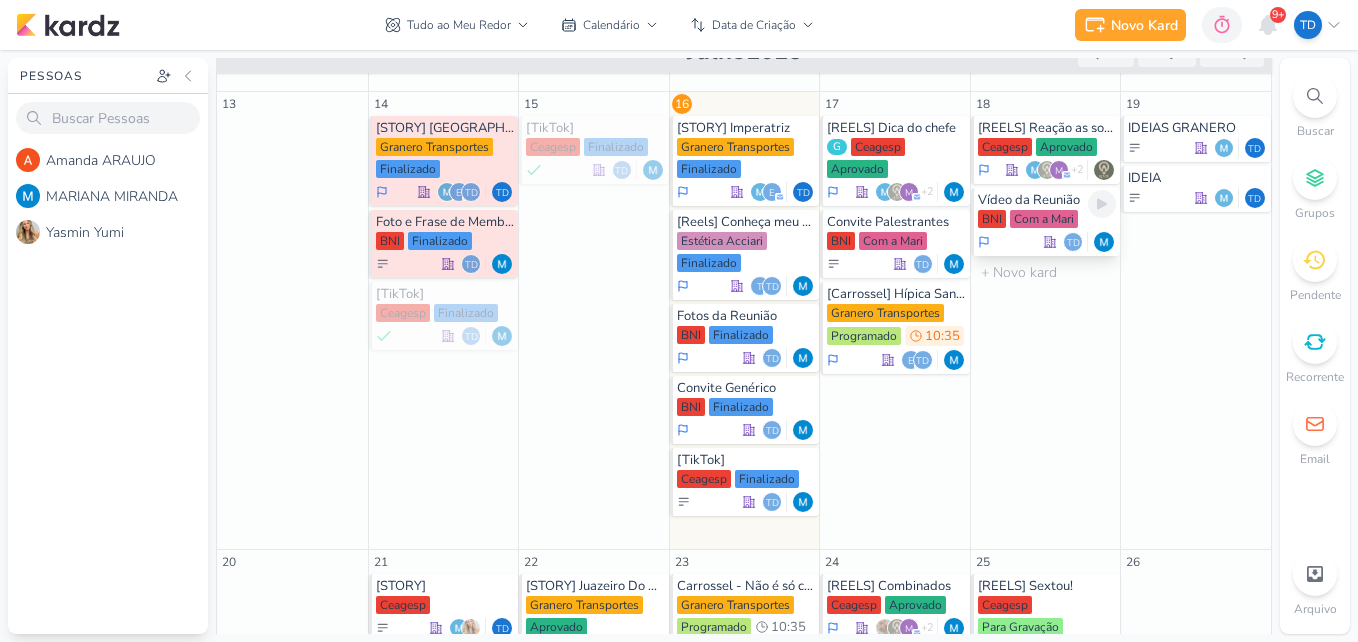 click on "Vídeo da Reunião
BNI
Com a Mari
Td" at bounding box center (1046, 222) 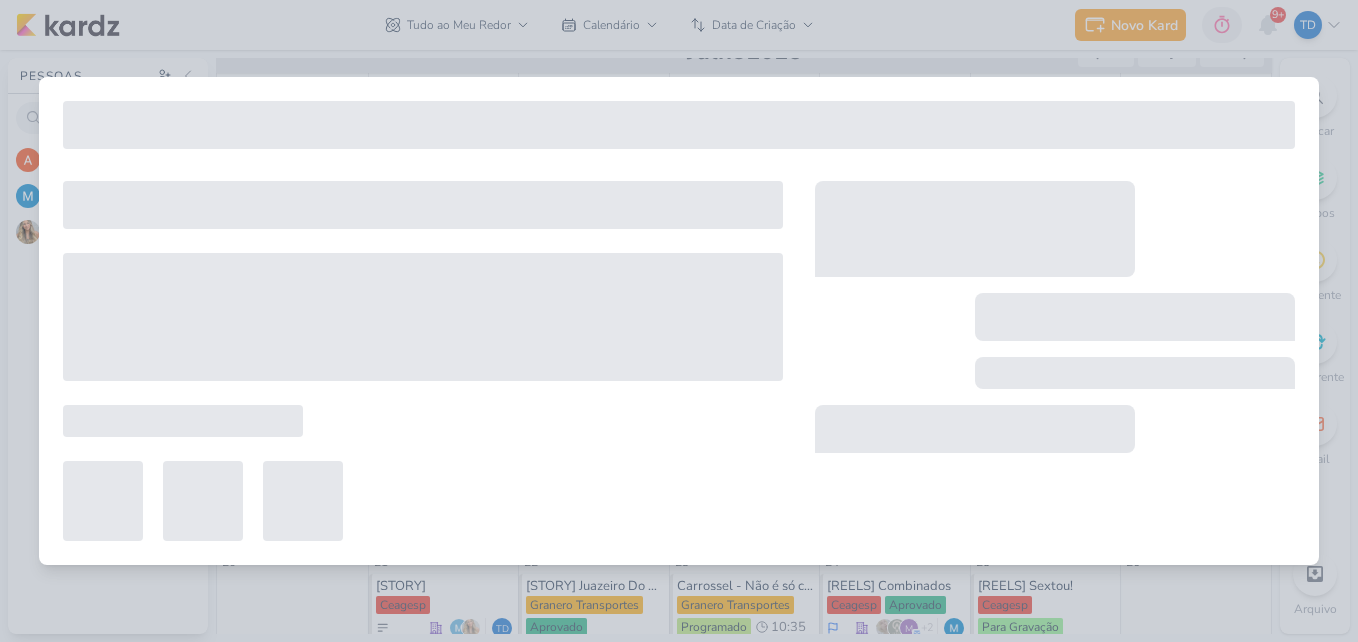 type on "Vídeo da Reunião" 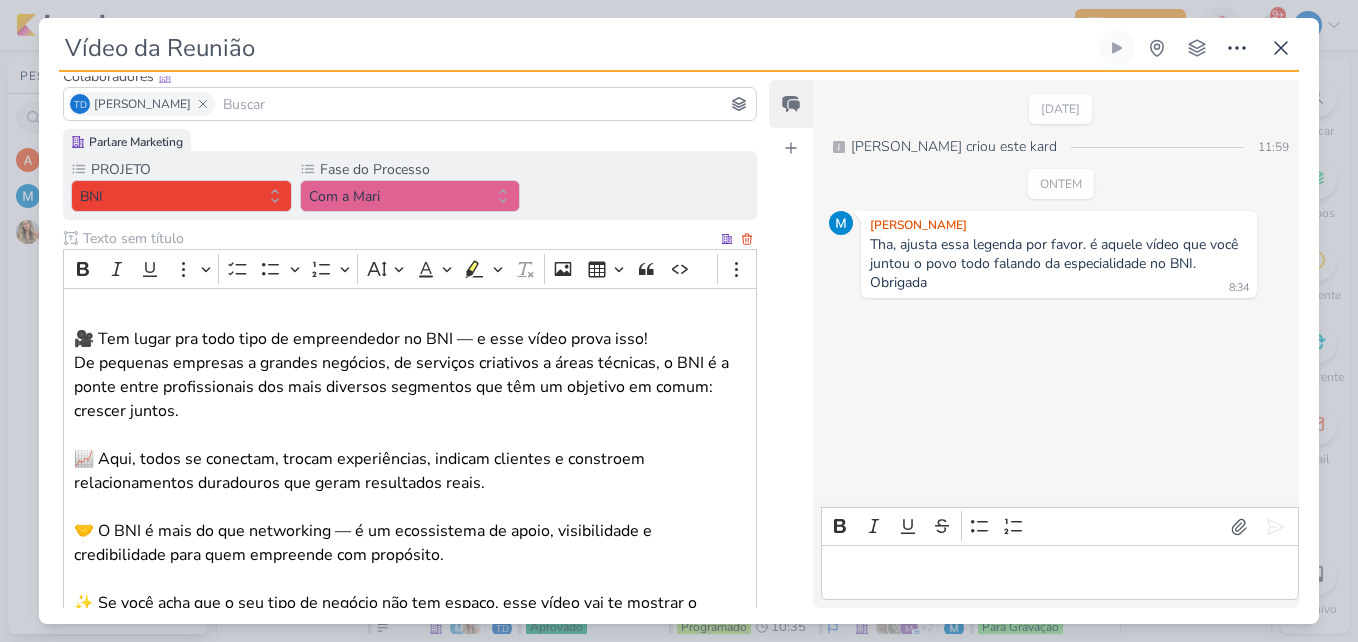 scroll, scrollTop: 111, scrollLeft: 0, axis: vertical 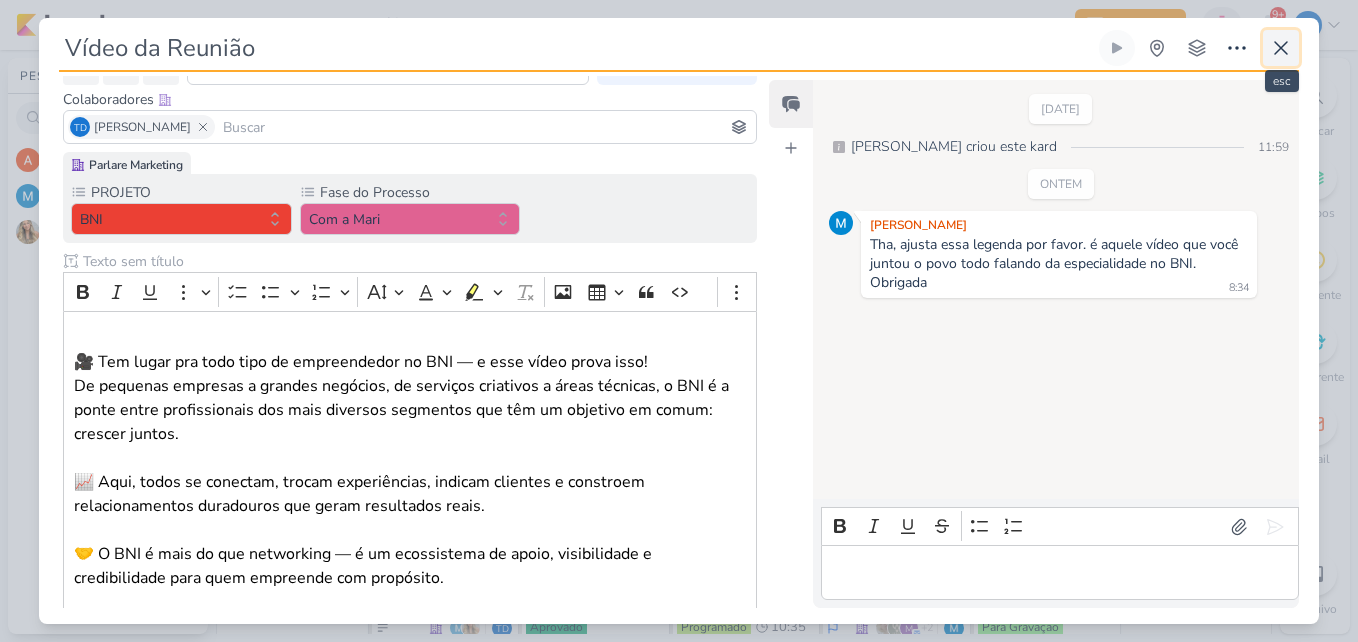 click 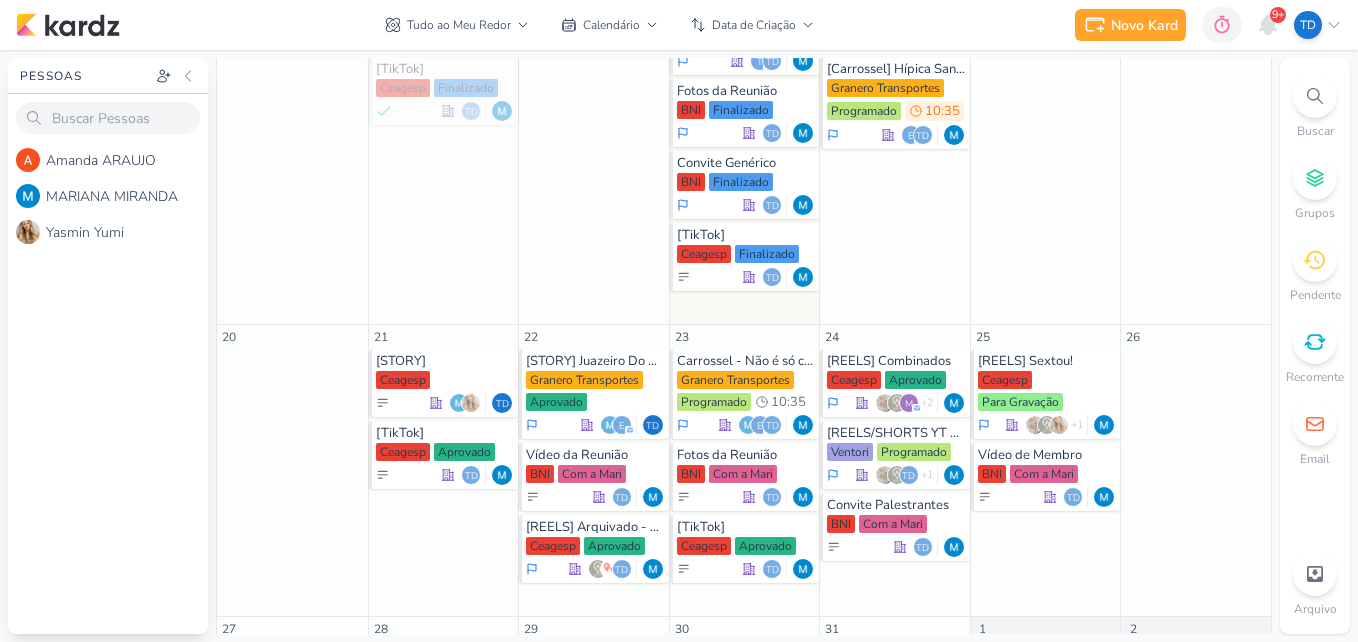 scroll, scrollTop: 861, scrollLeft: 0, axis: vertical 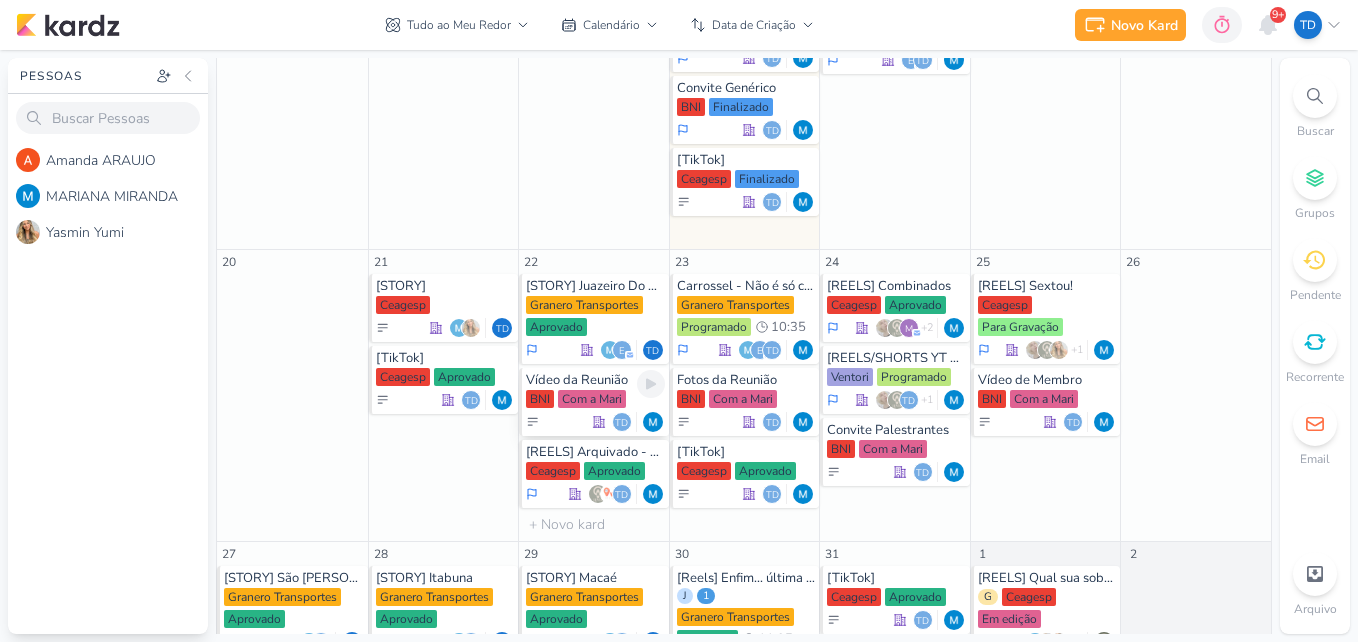 click on "Com a Mari" at bounding box center (592, 399) 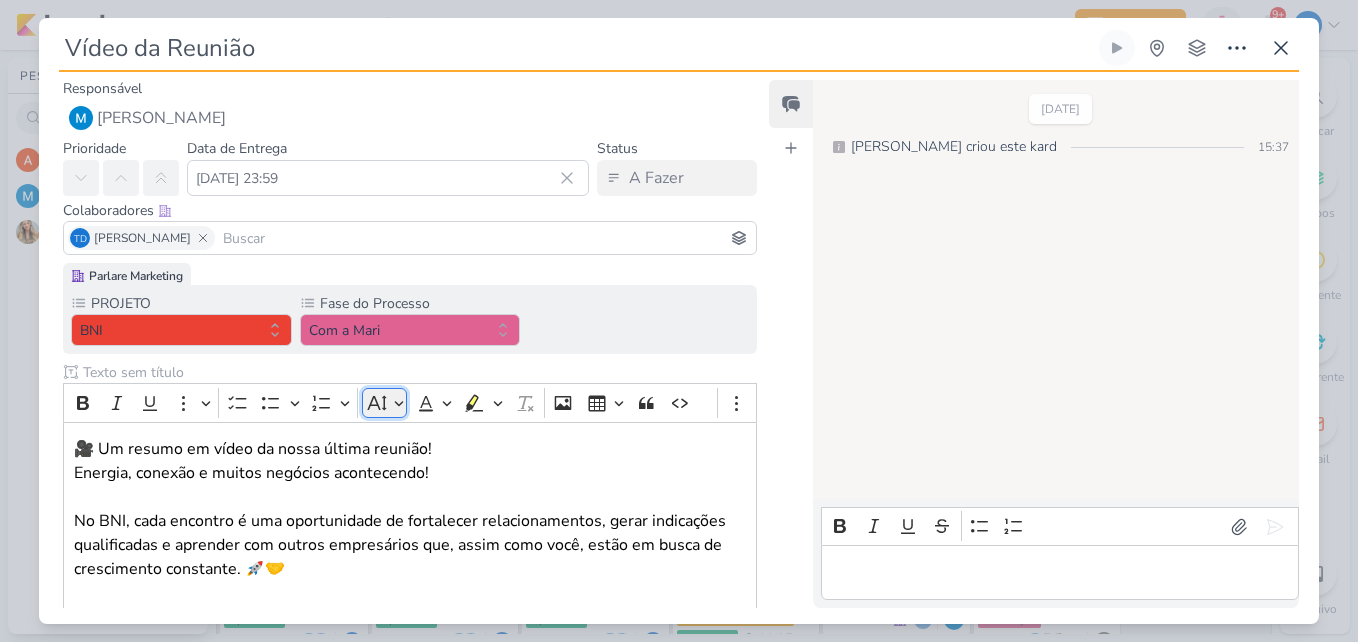 drag, startPoint x: 608, startPoint y: 398, endPoint x: 404, endPoint y: 398, distance: 204 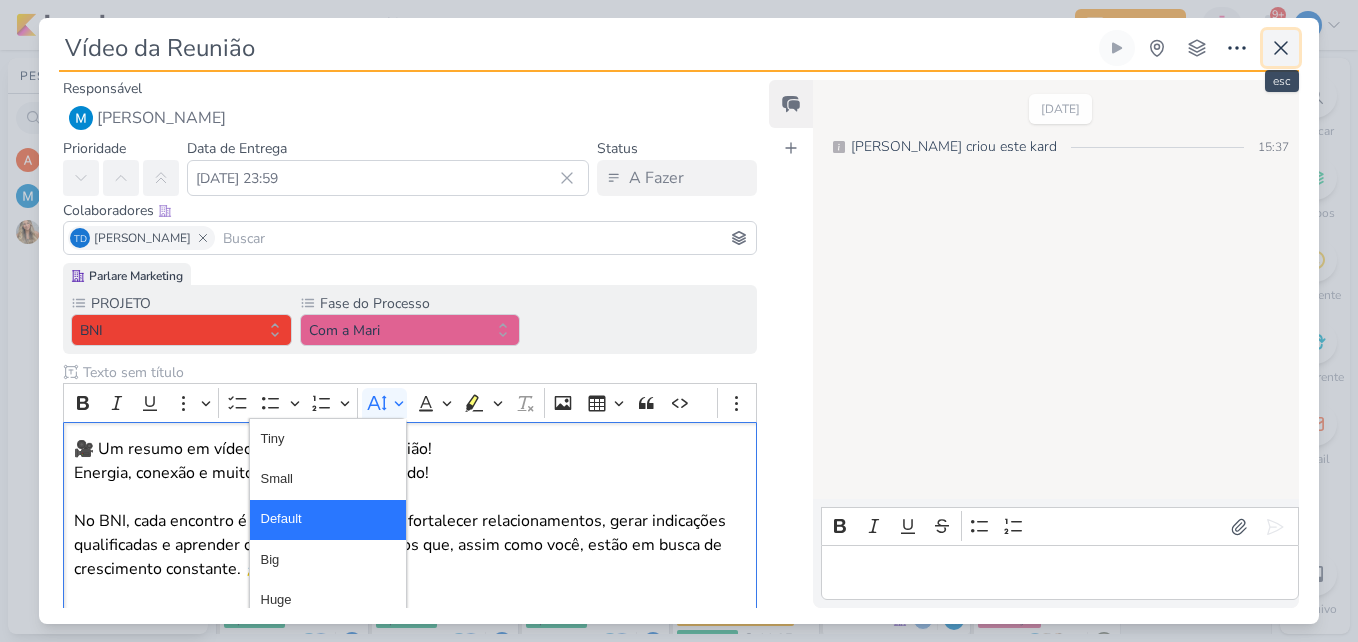click 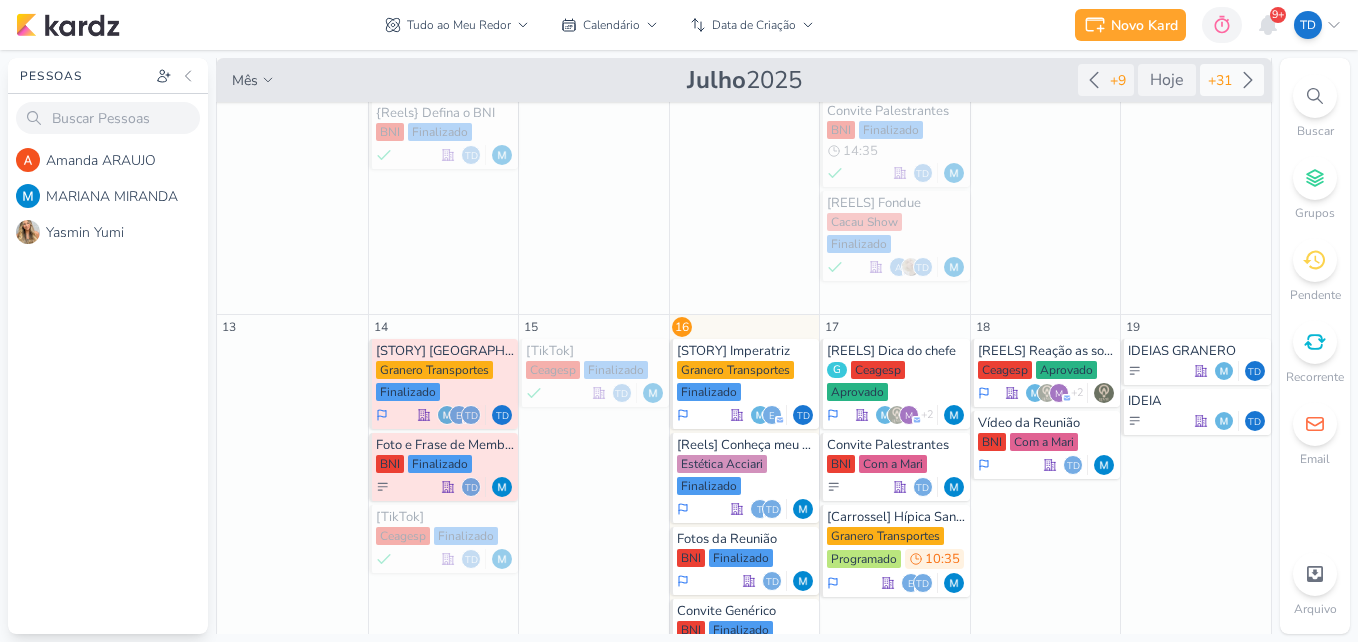 scroll, scrollTop: 461, scrollLeft: 0, axis: vertical 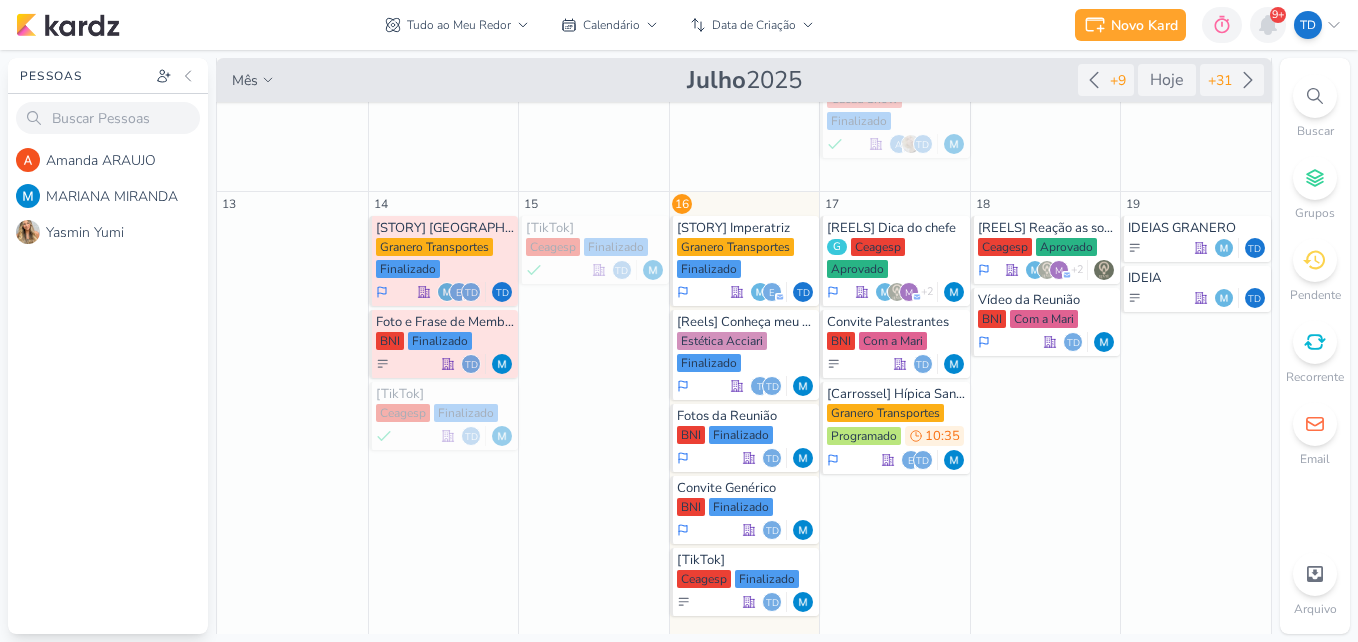 click 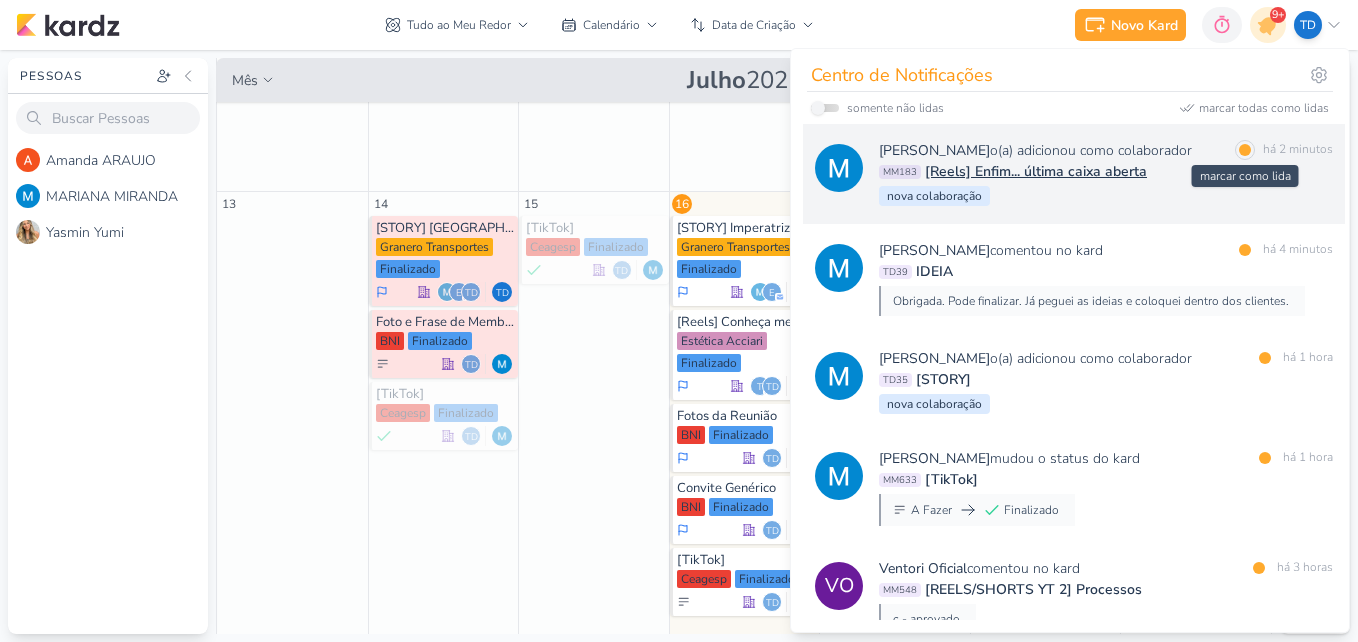 click on "marcar como lida" at bounding box center (1245, 150) 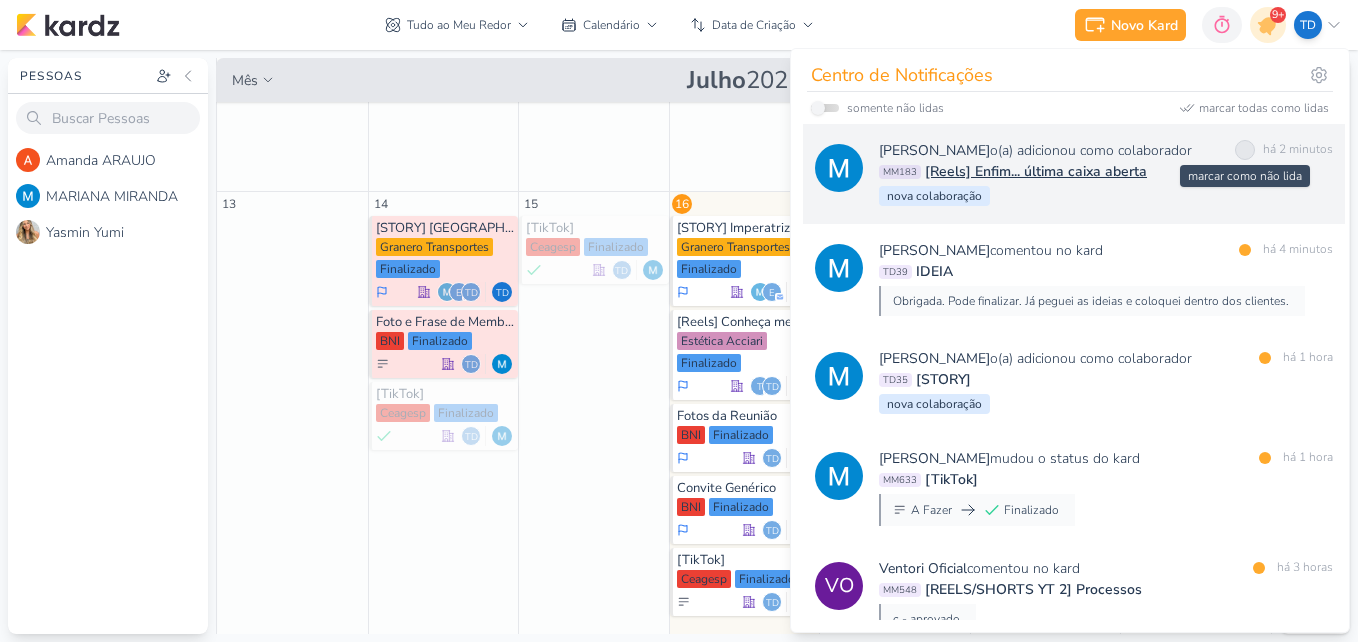 click at bounding box center [1245, 150] 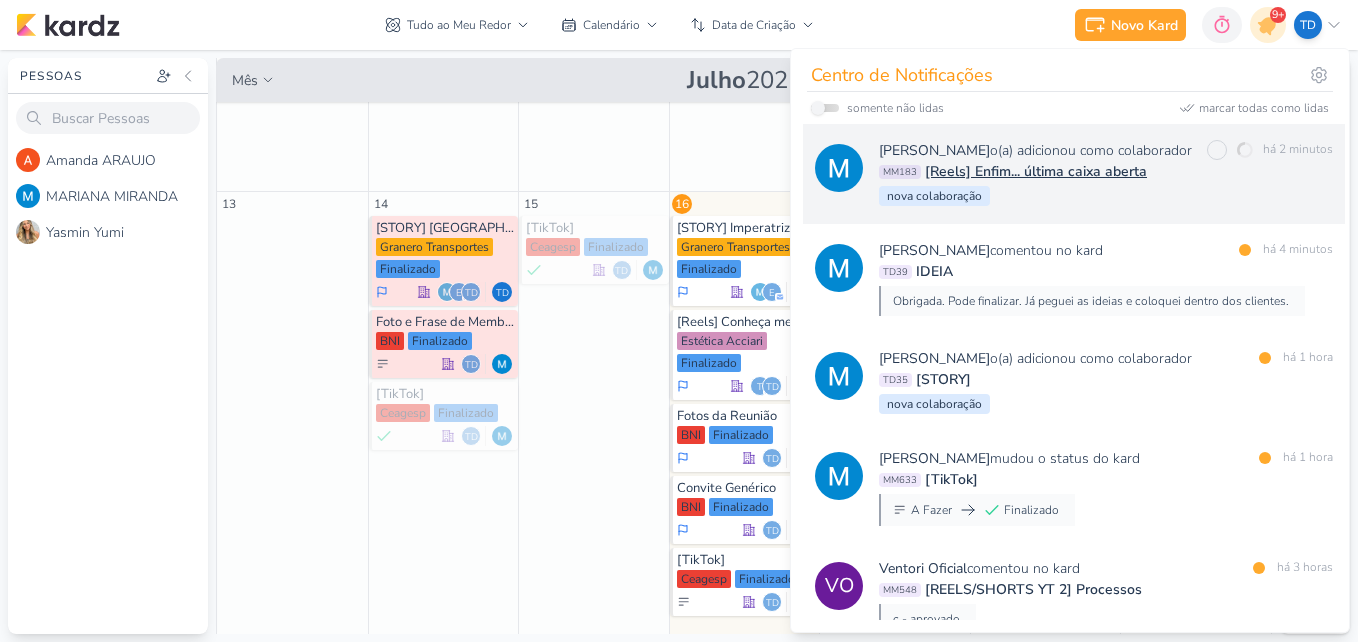 click on "MM183
[Reels] Enfim... última caixa aberta" at bounding box center (1106, 171) 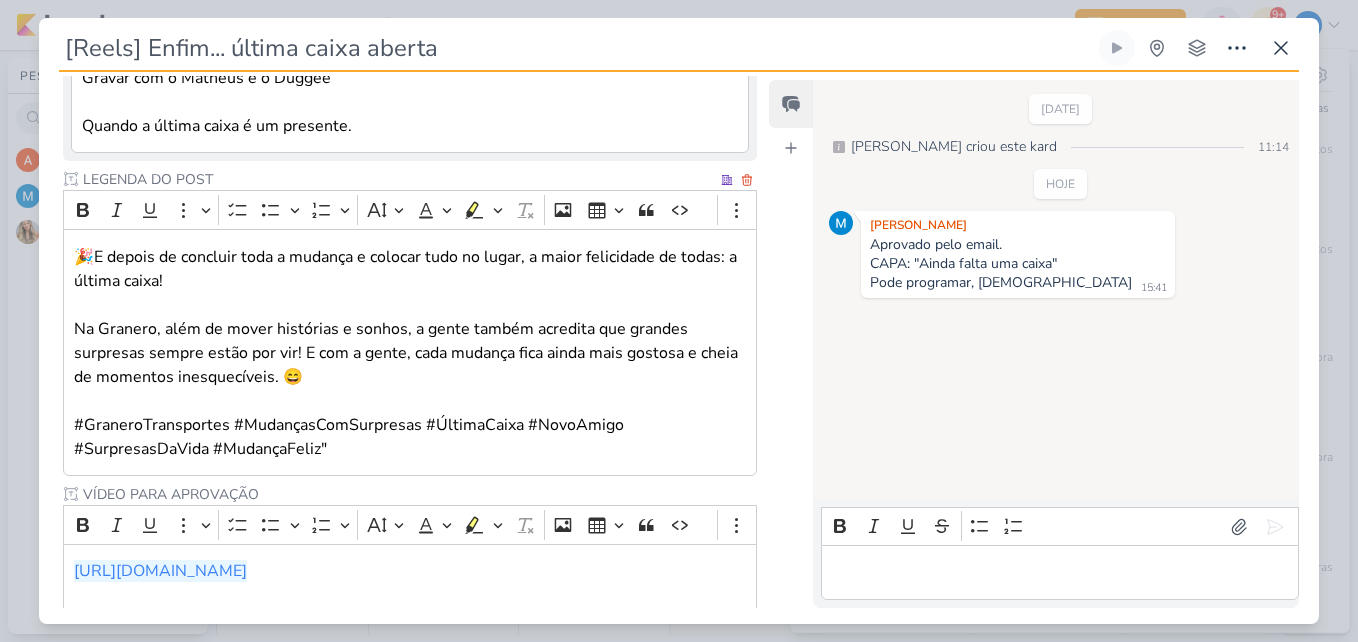 scroll, scrollTop: 517, scrollLeft: 0, axis: vertical 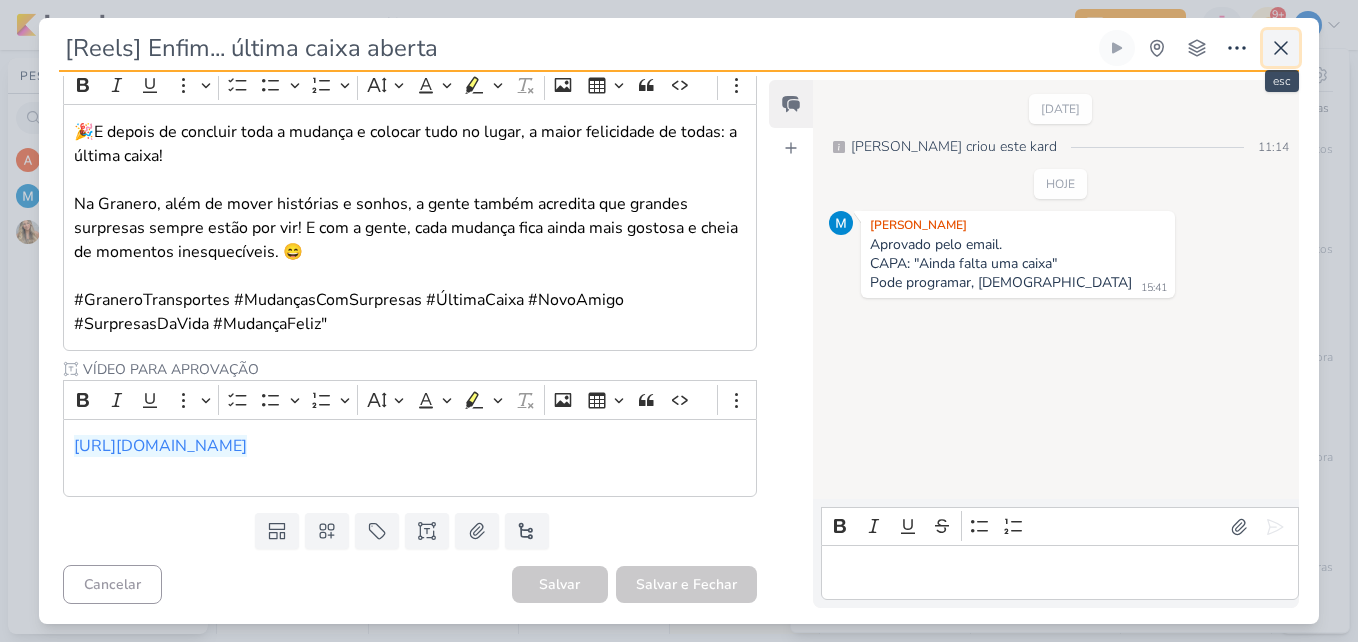 click 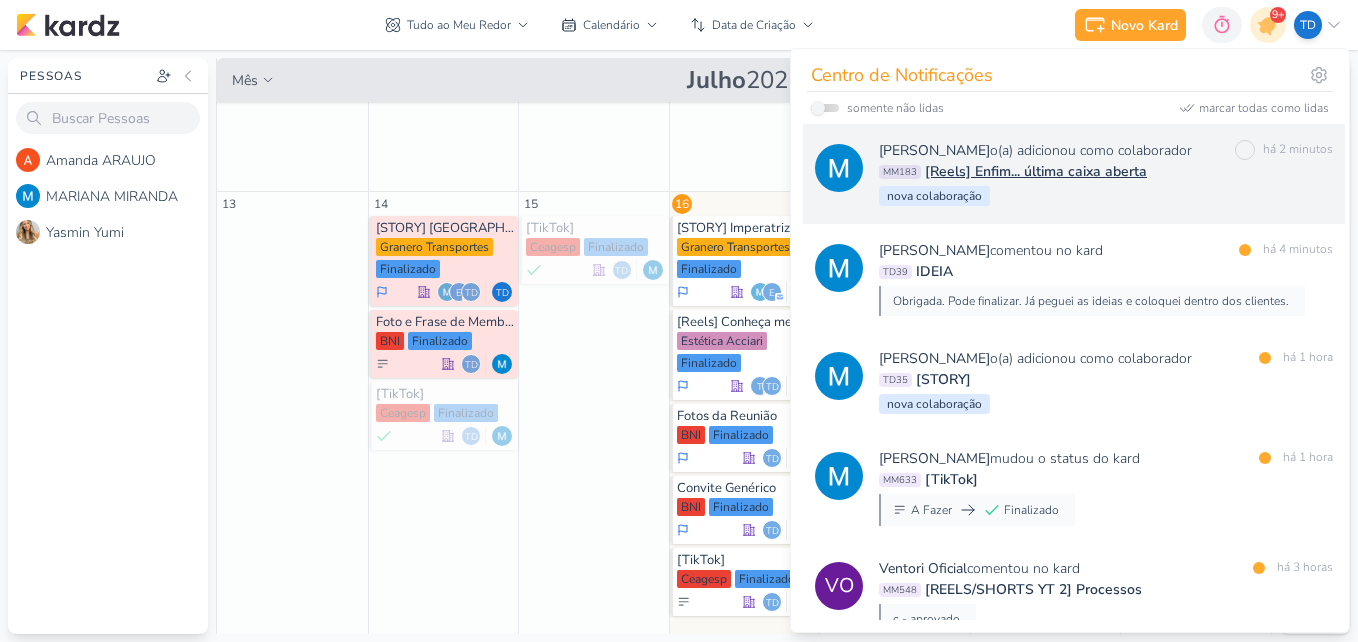 click on "[PERSON_NAME]  o(a) adicionou como colaborador" at bounding box center [1035, 150] 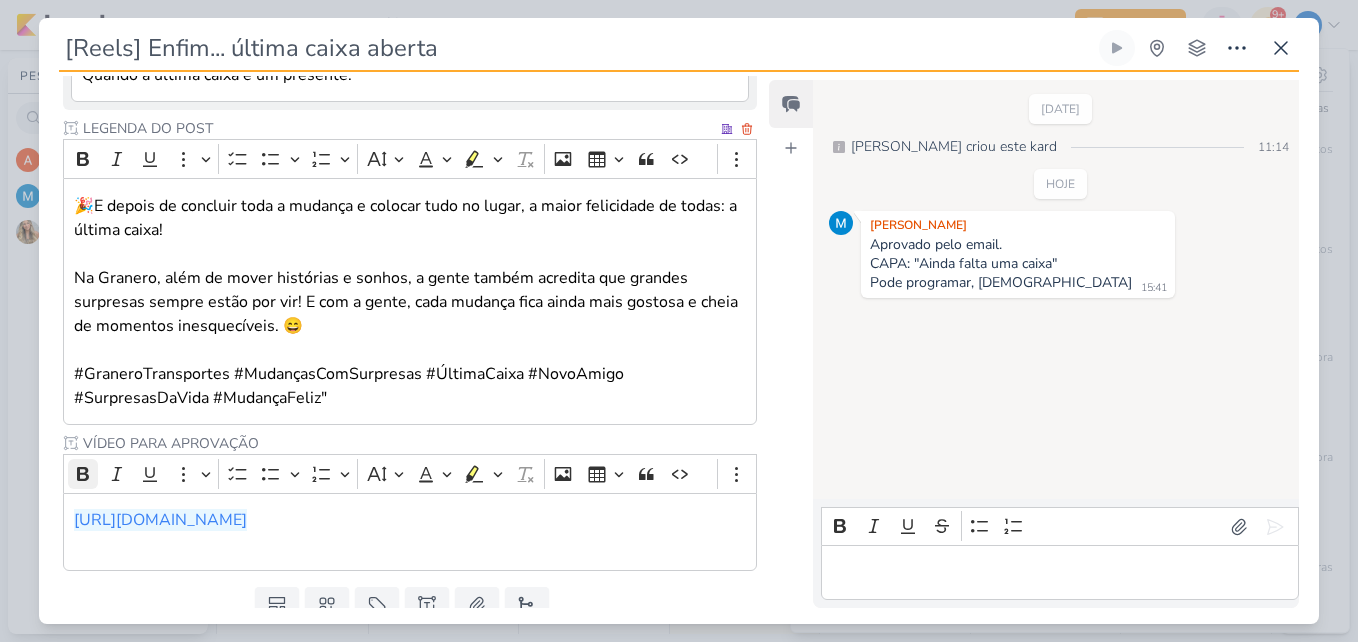 scroll, scrollTop: 500, scrollLeft: 0, axis: vertical 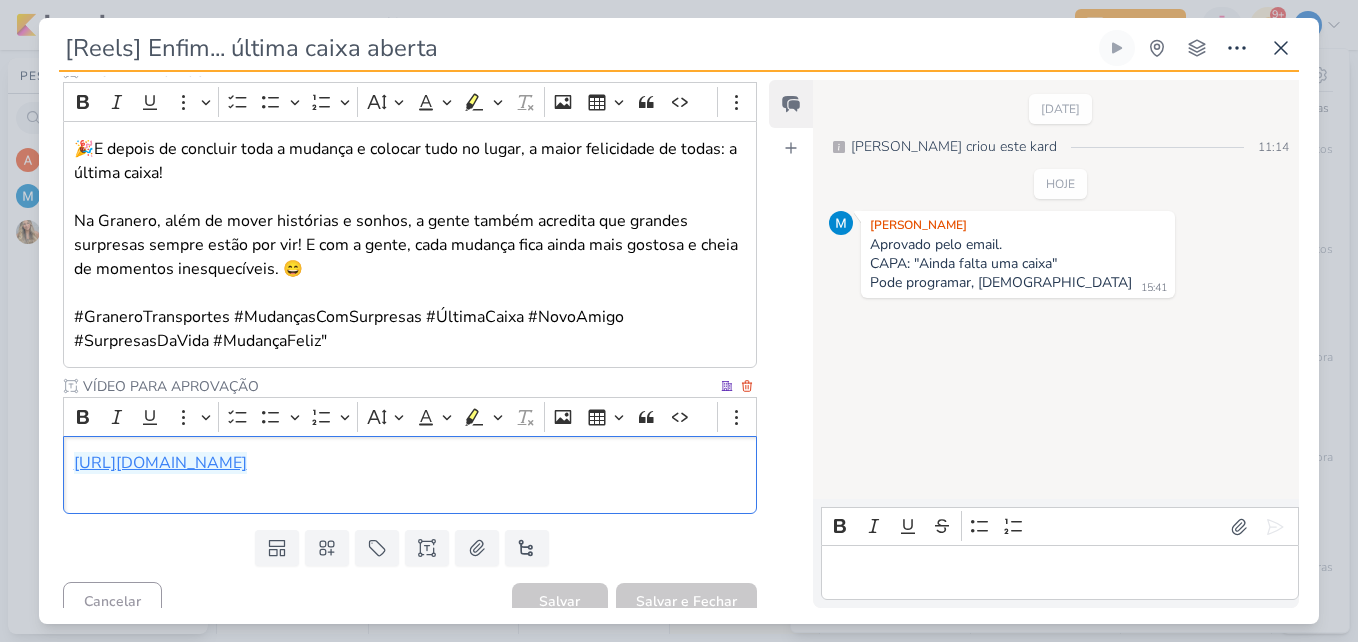 click on "[URL][DOMAIN_NAME]" at bounding box center (160, 463) 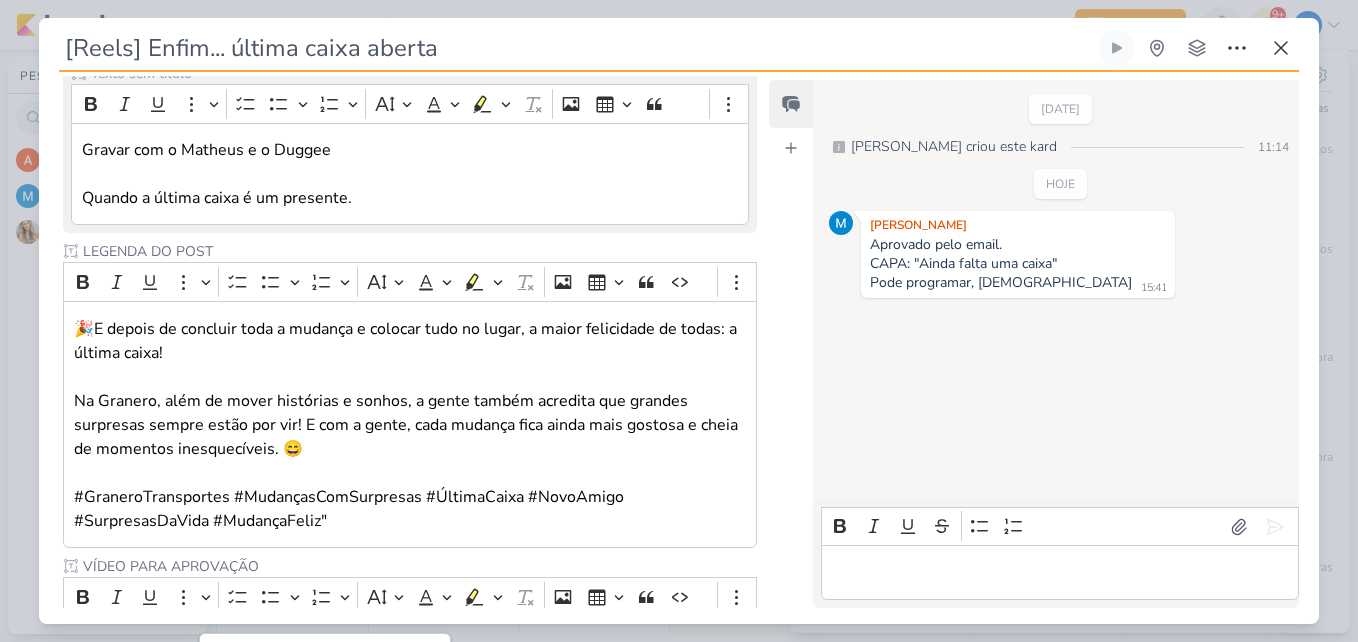 scroll, scrollTop: 0, scrollLeft: 0, axis: both 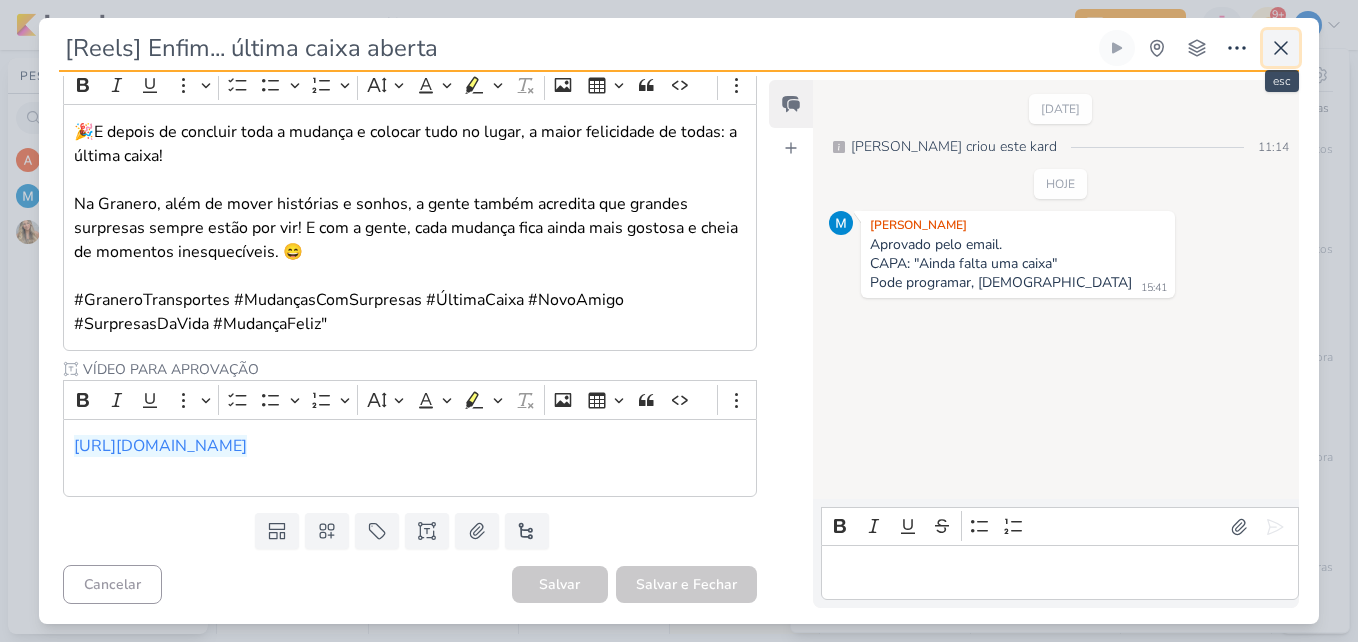 click at bounding box center [1281, 48] 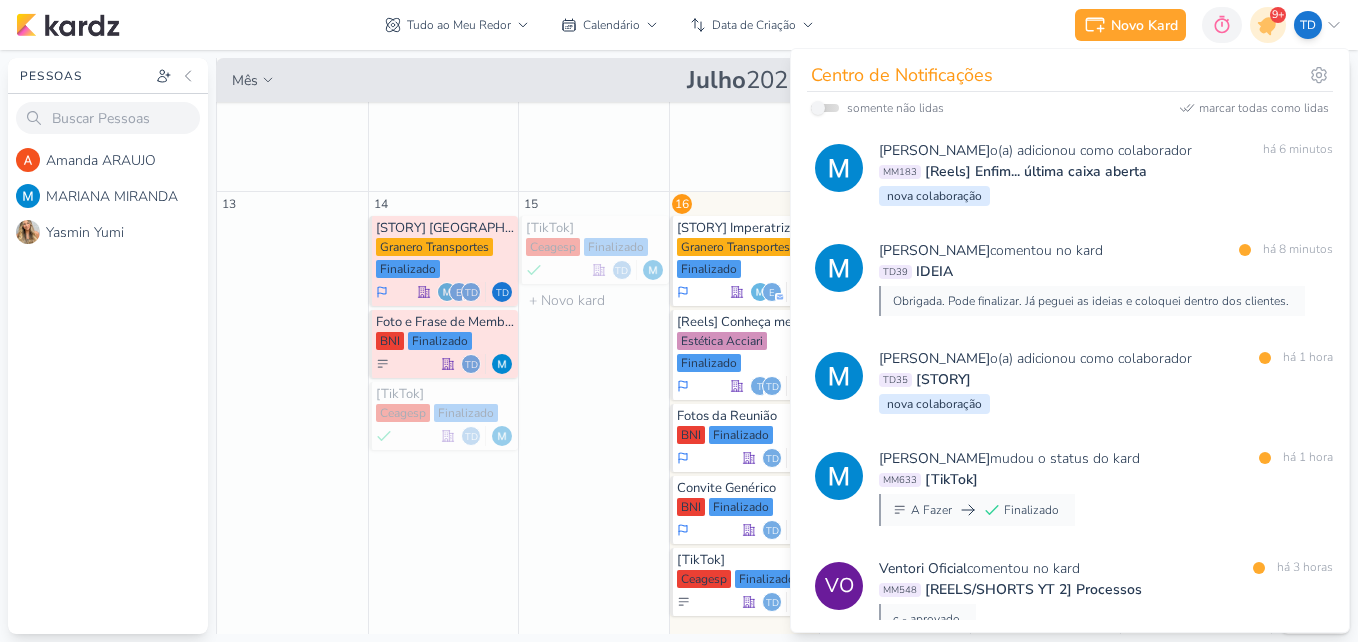 click on "15
[TikTok]
[GEOGRAPHIC_DATA]
Finalizado
Td" at bounding box center (593, 421) 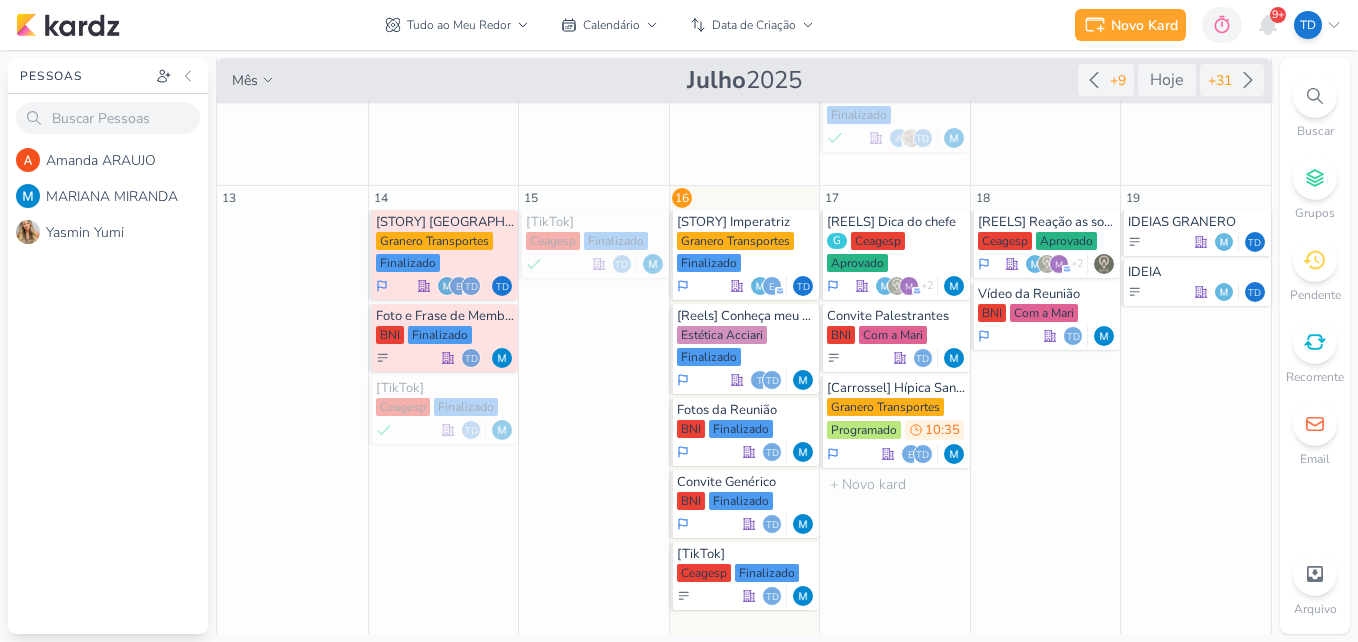 scroll, scrollTop: 461, scrollLeft: 0, axis: vertical 